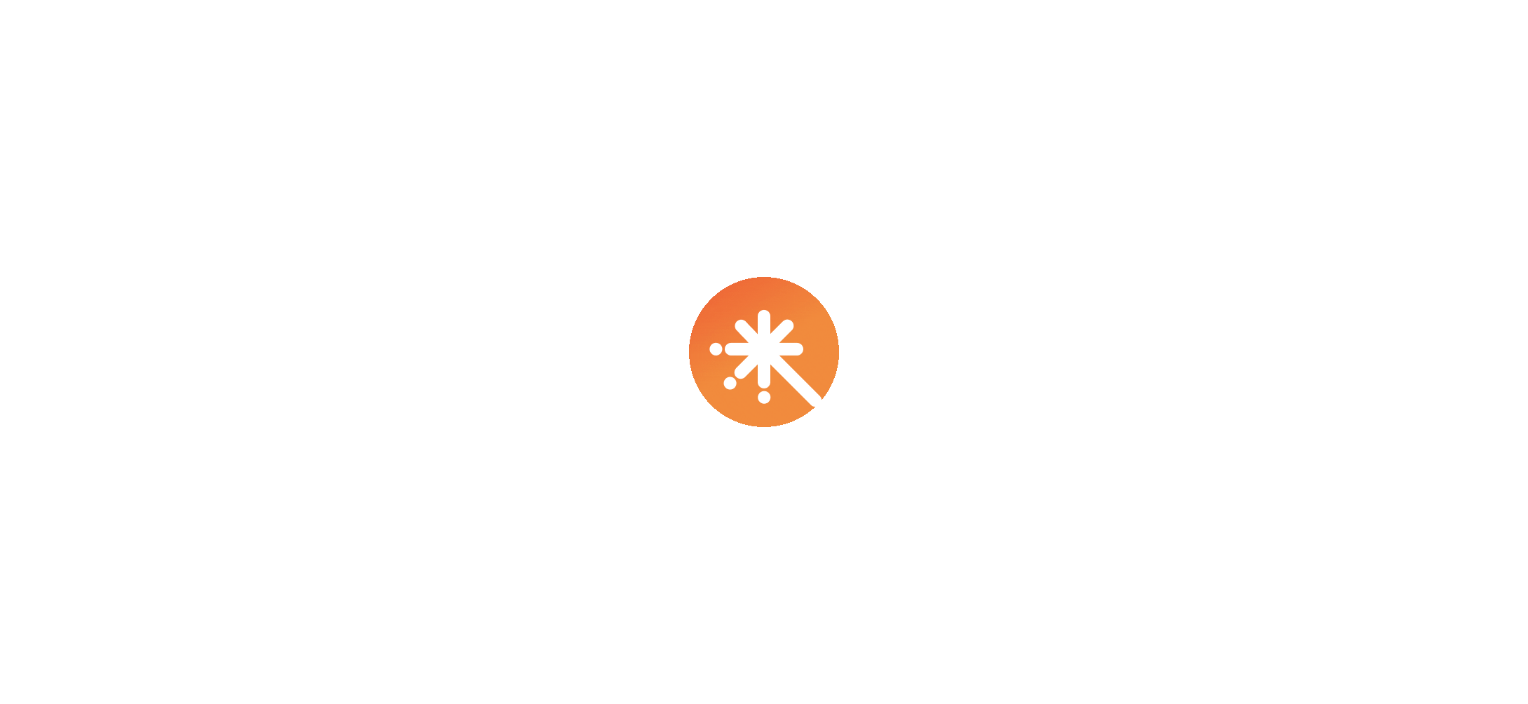 scroll, scrollTop: 0, scrollLeft: 0, axis: both 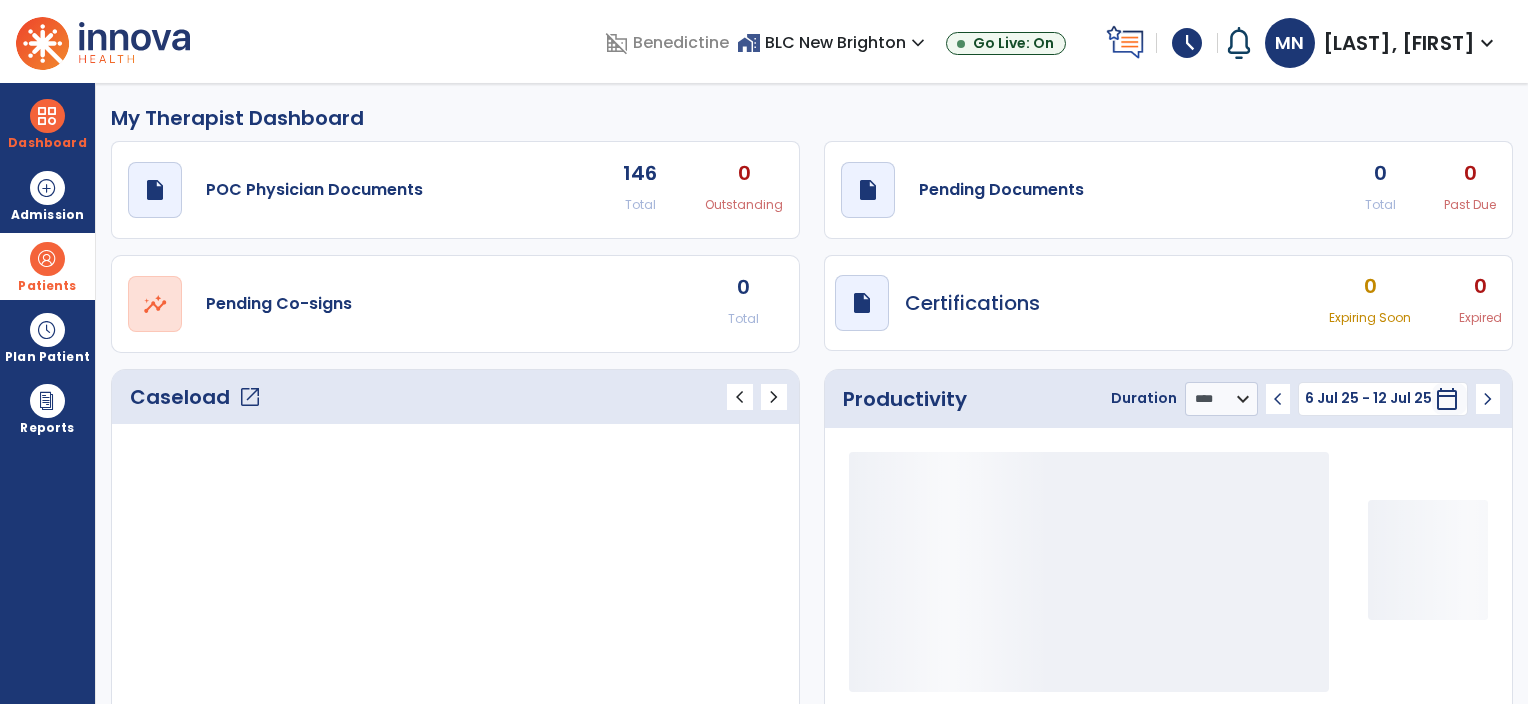 click on "Patients" at bounding box center [47, 286] 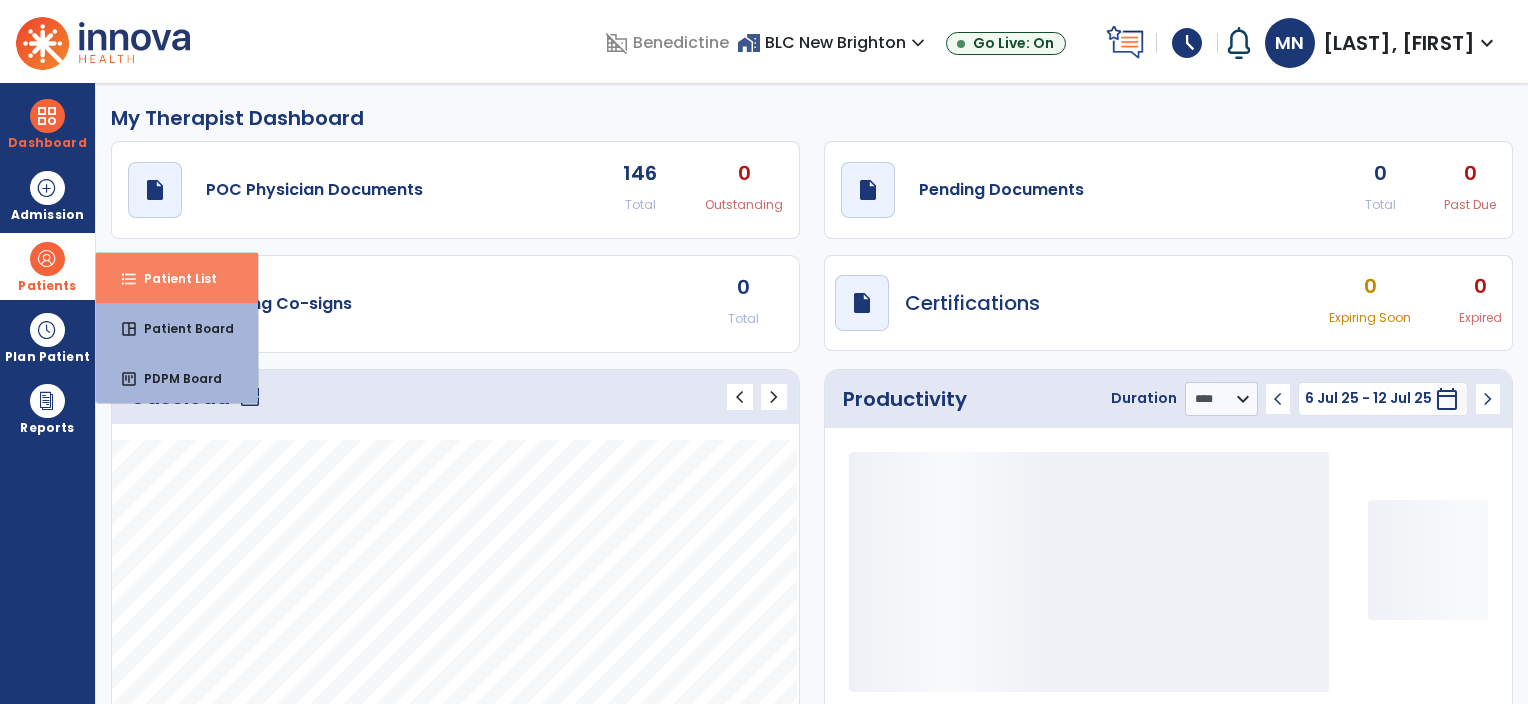 click on "format_list_bulleted" at bounding box center [129, 279] 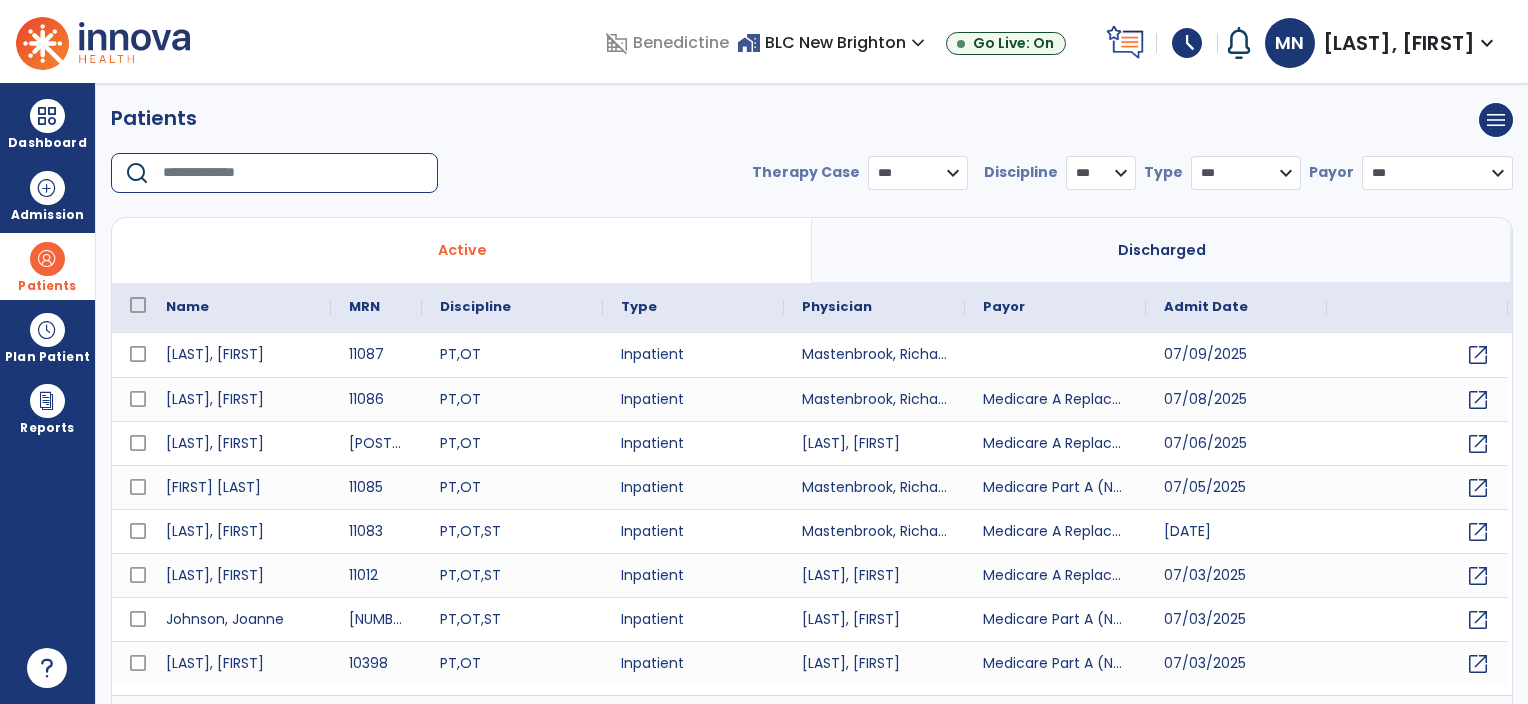 click at bounding box center [293, 173] 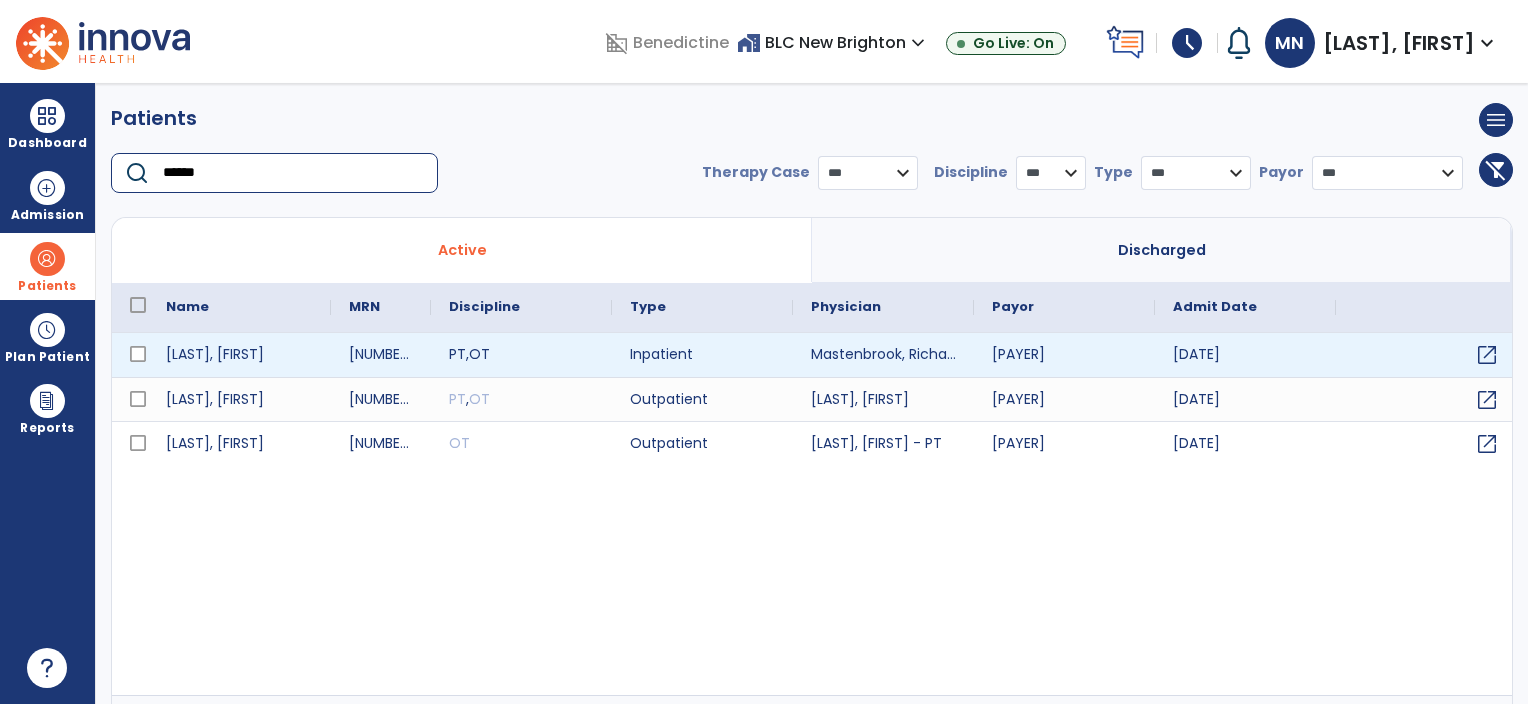 type on "******" 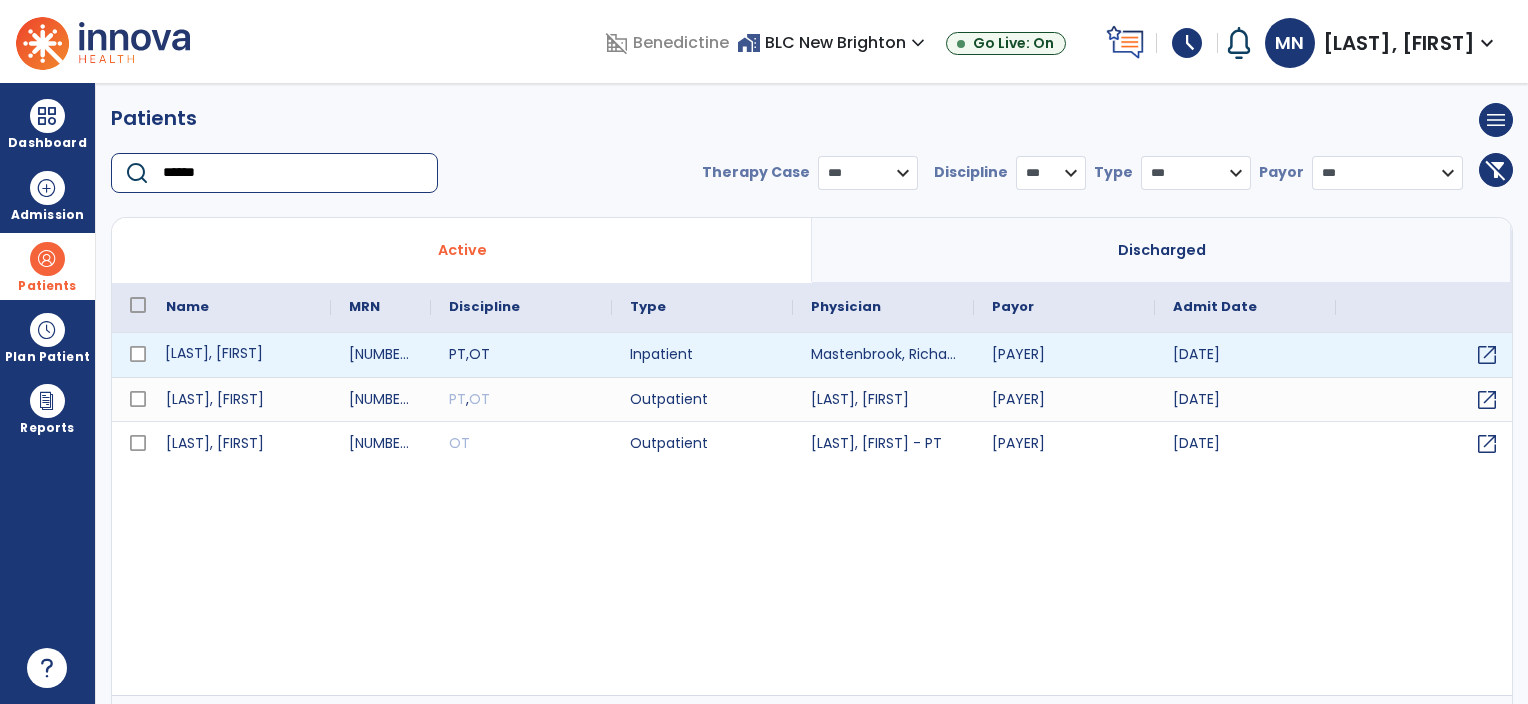 click on "[LAST], [FIRST]" at bounding box center (239, 355) 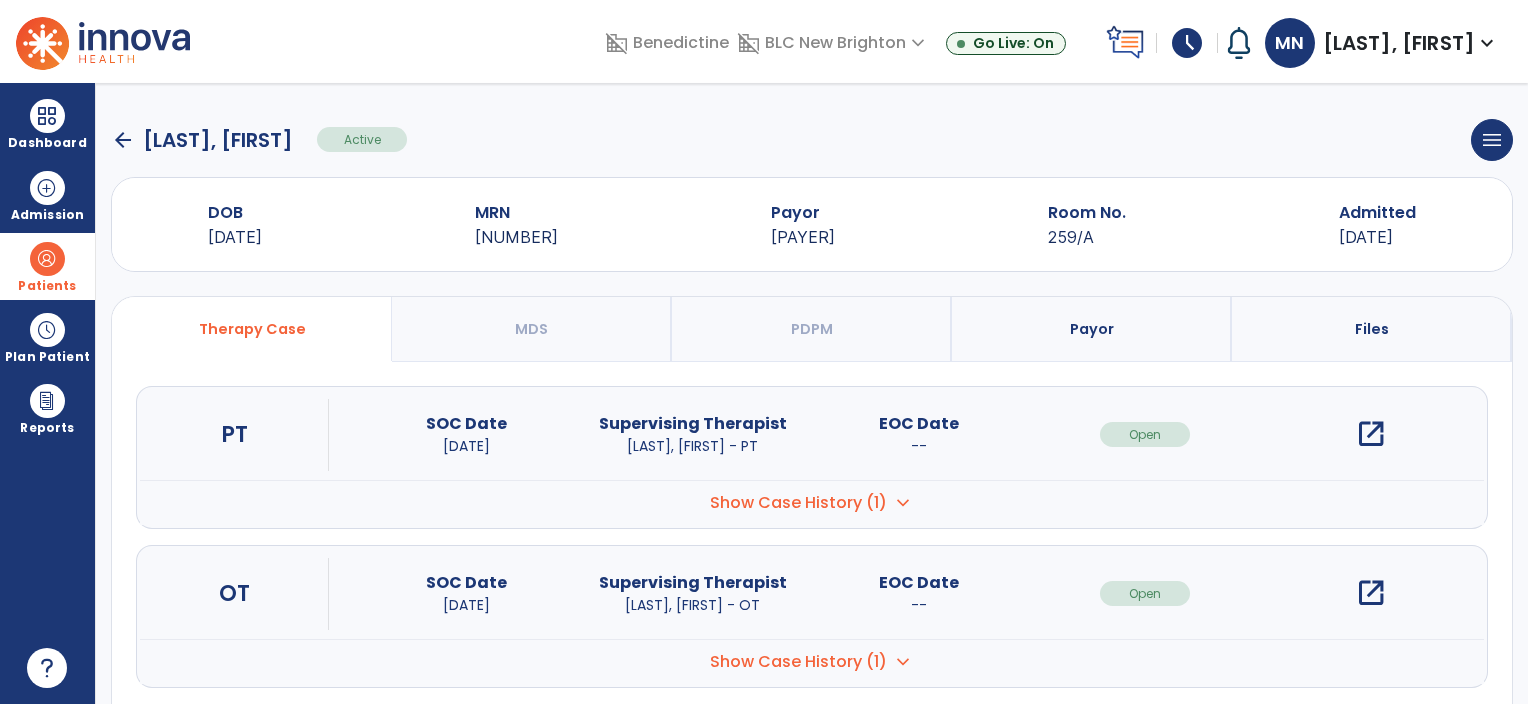 click on "open_in_new" at bounding box center [1371, 434] 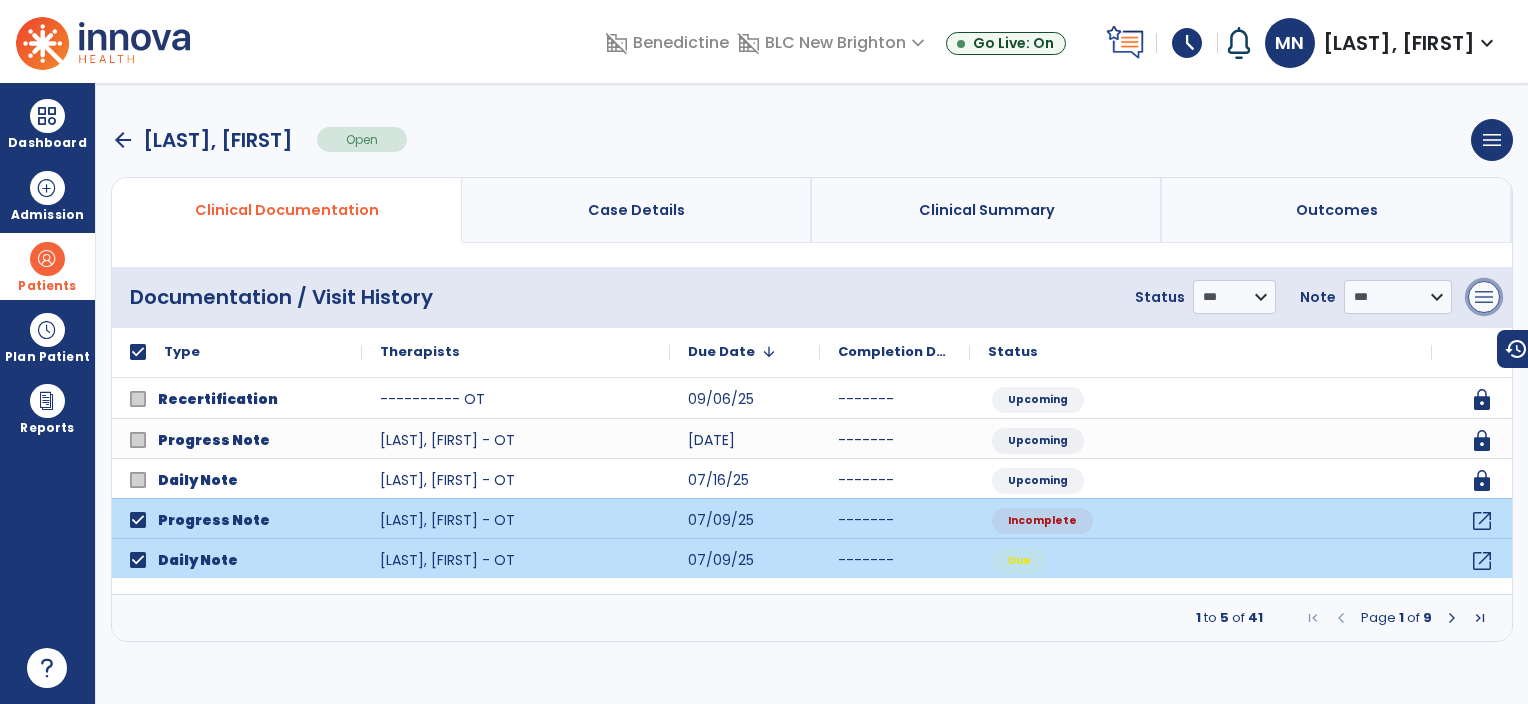 click on "menu" at bounding box center [1484, 297] 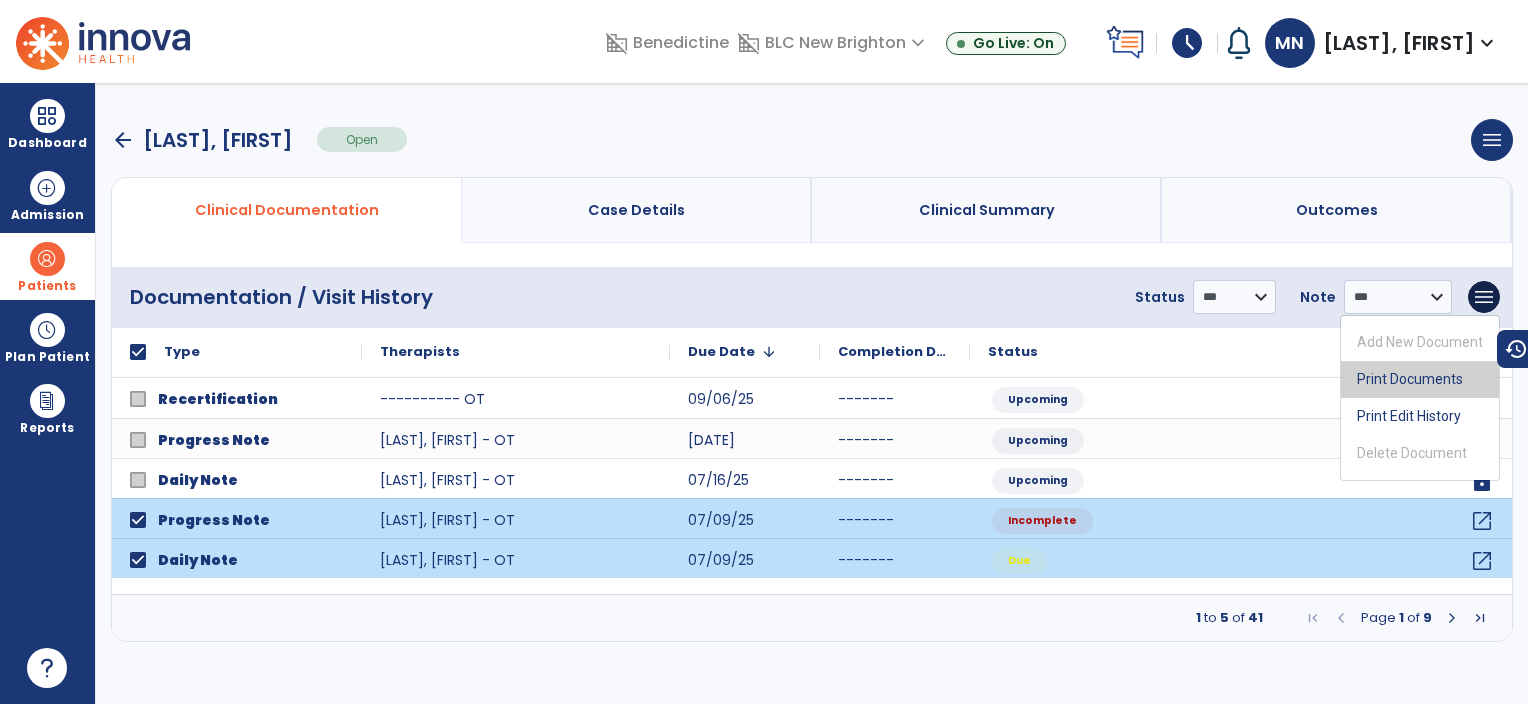 click on "Print Documents" at bounding box center [1420, 379] 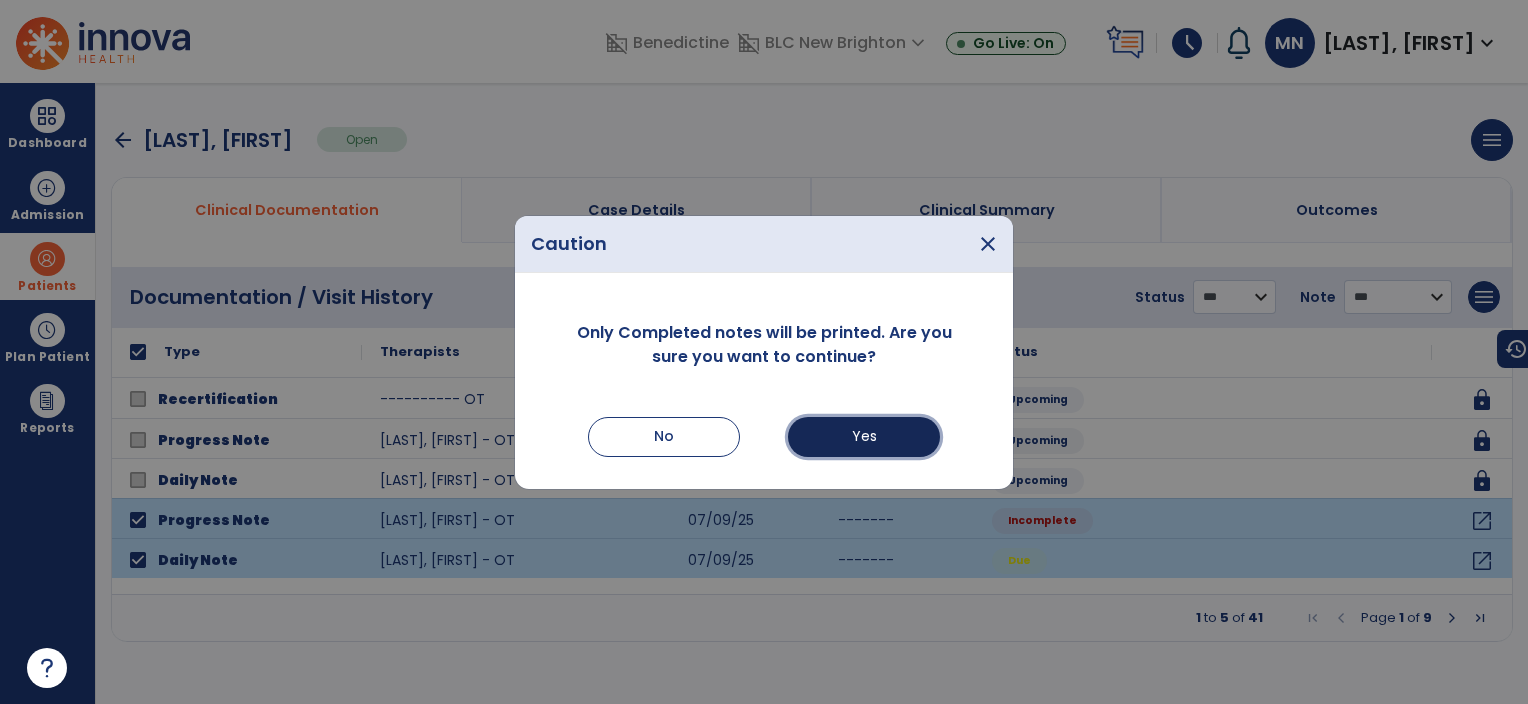 click on "Yes" at bounding box center (864, 437) 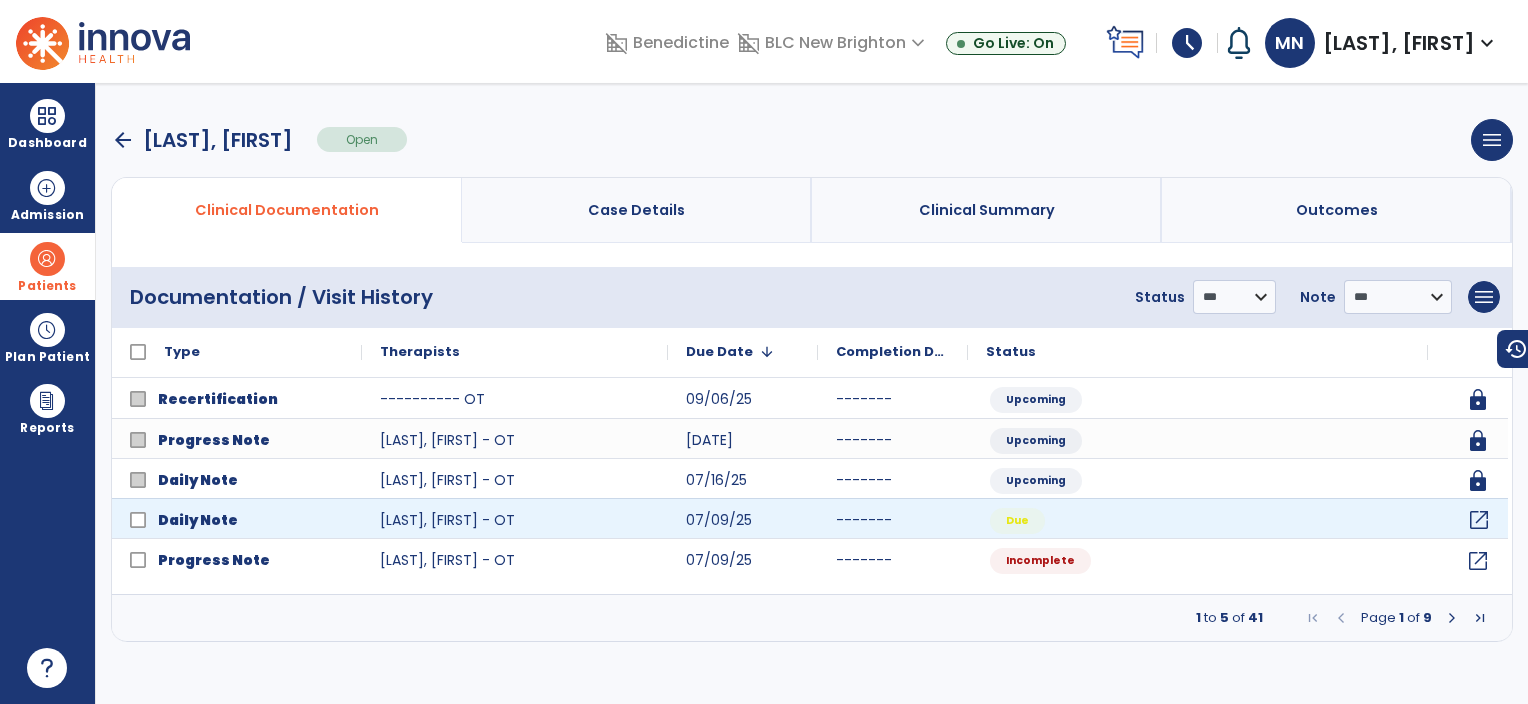 click on "open_in_new" at bounding box center [1479, 520] 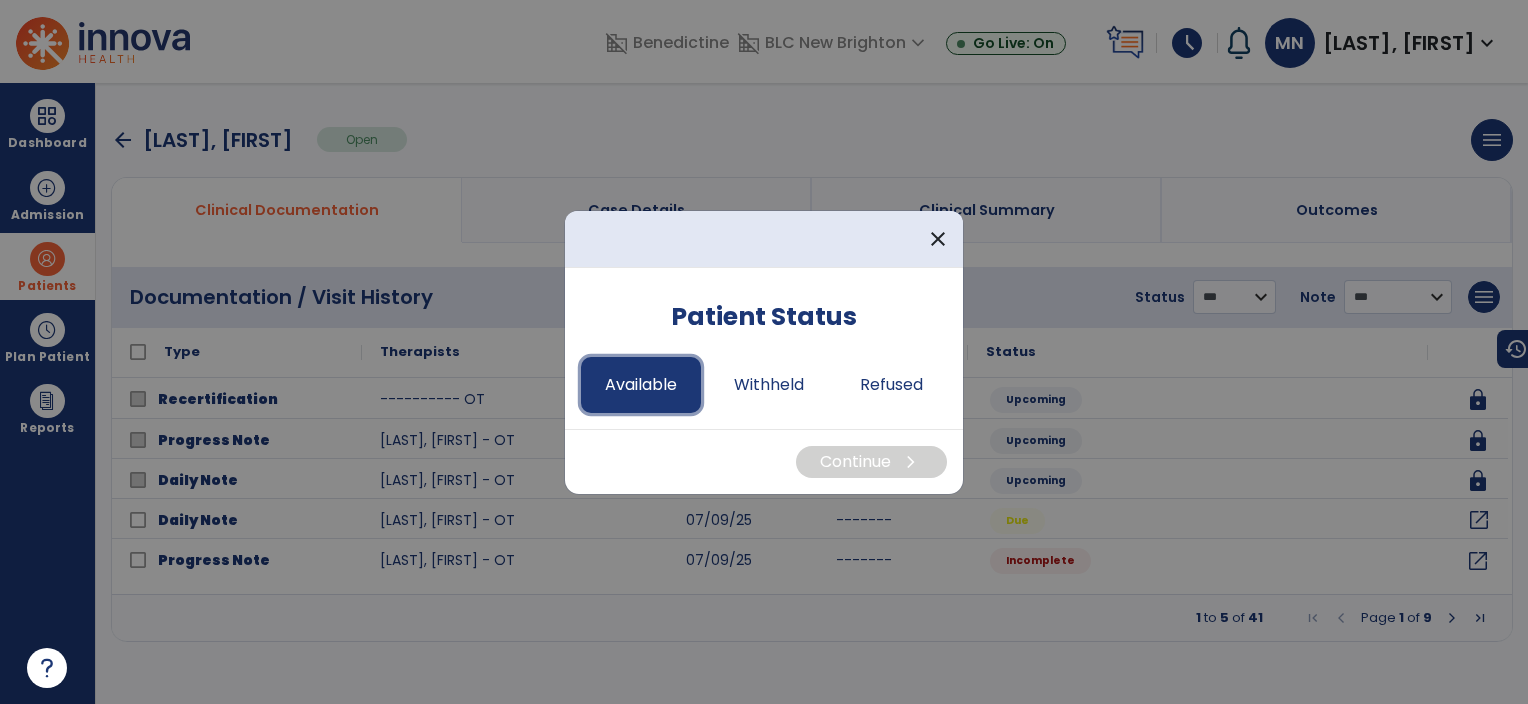 click on "Available" at bounding box center [641, 385] 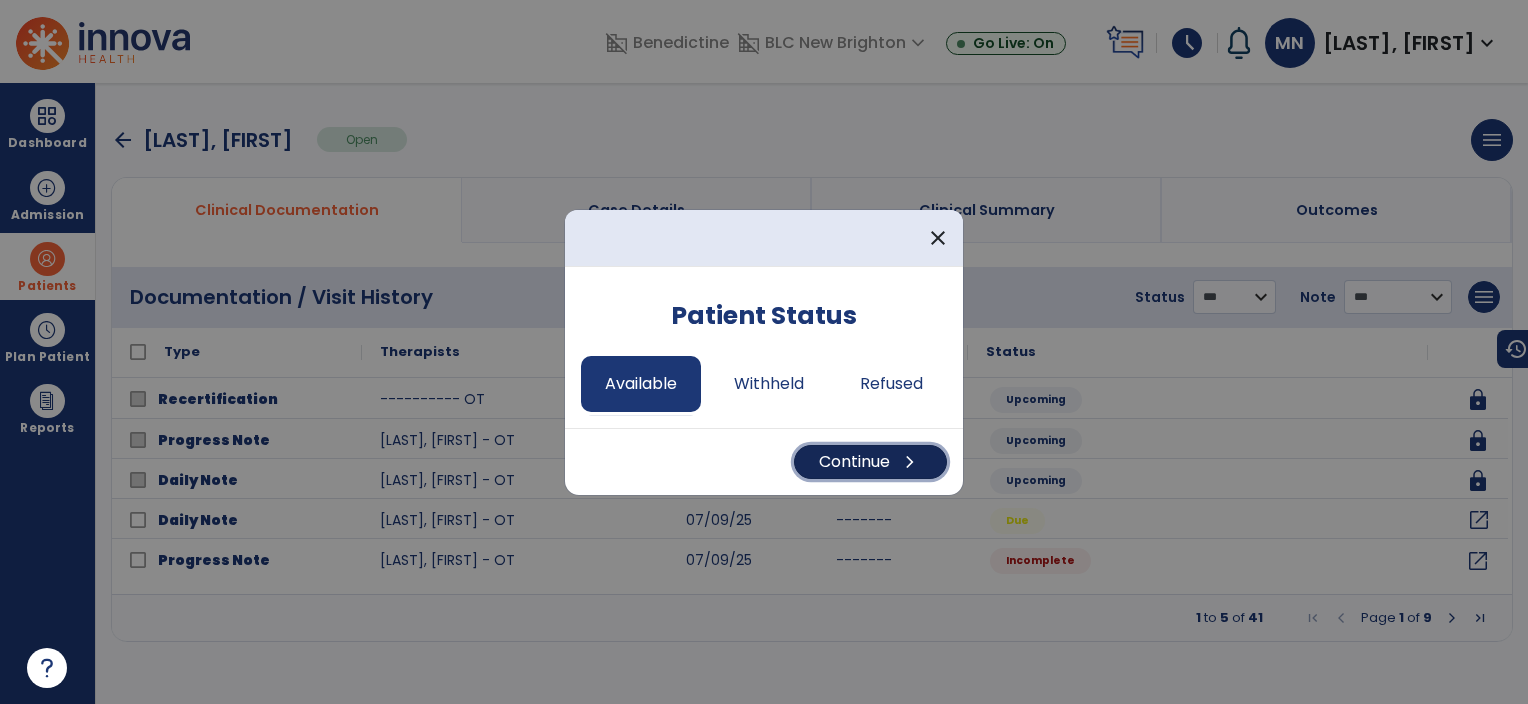 click on "Continue   chevron_right" at bounding box center [870, 462] 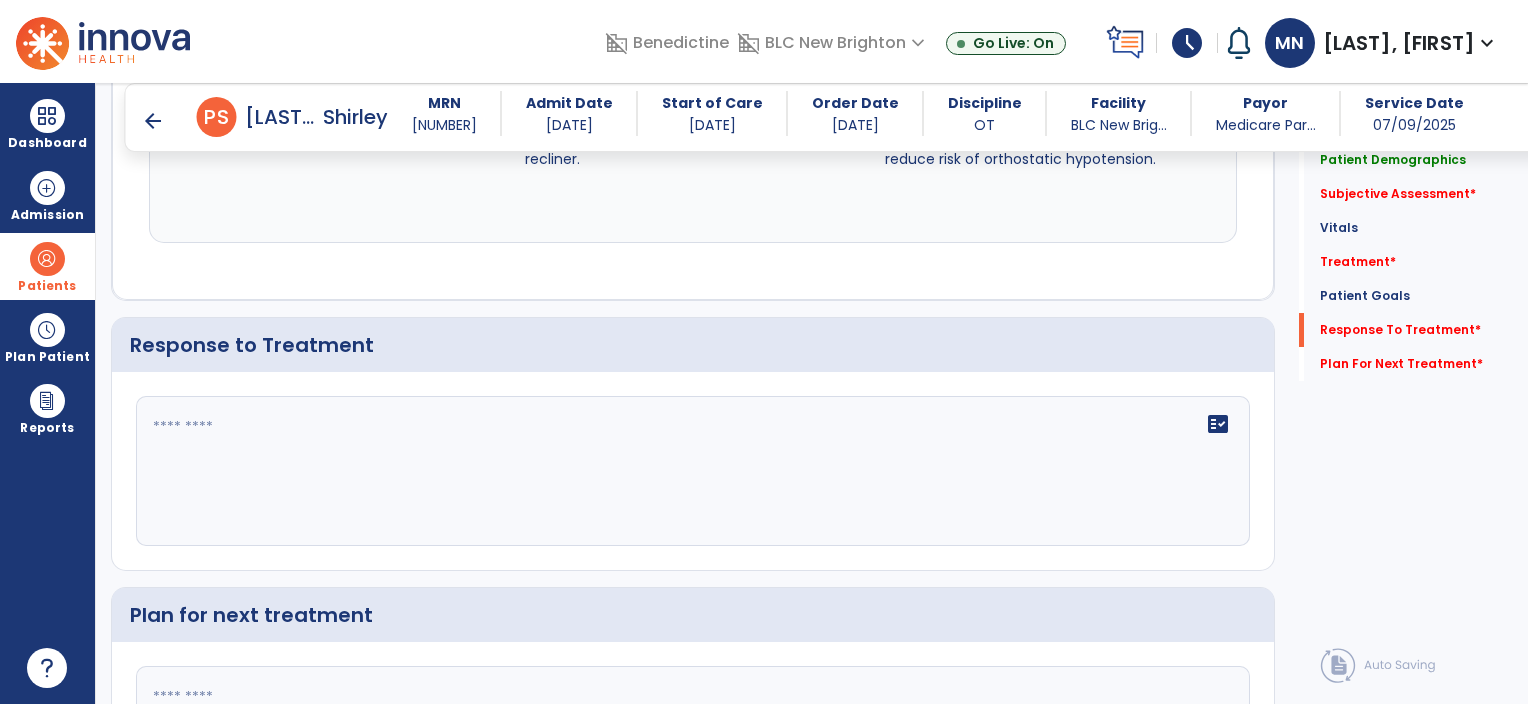 scroll, scrollTop: 2740, scrollLeft: 0, axis: vertical 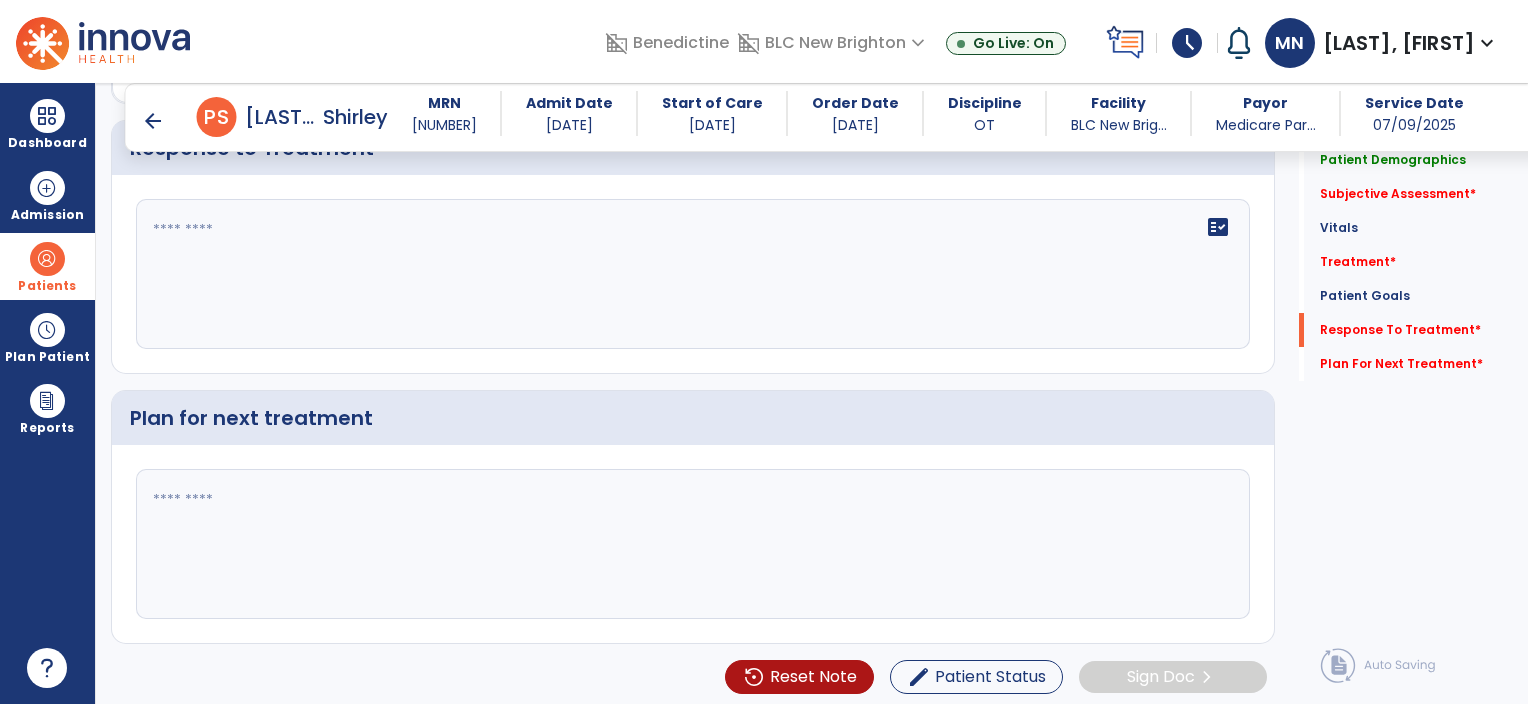 click at bounding box center [691, 274] 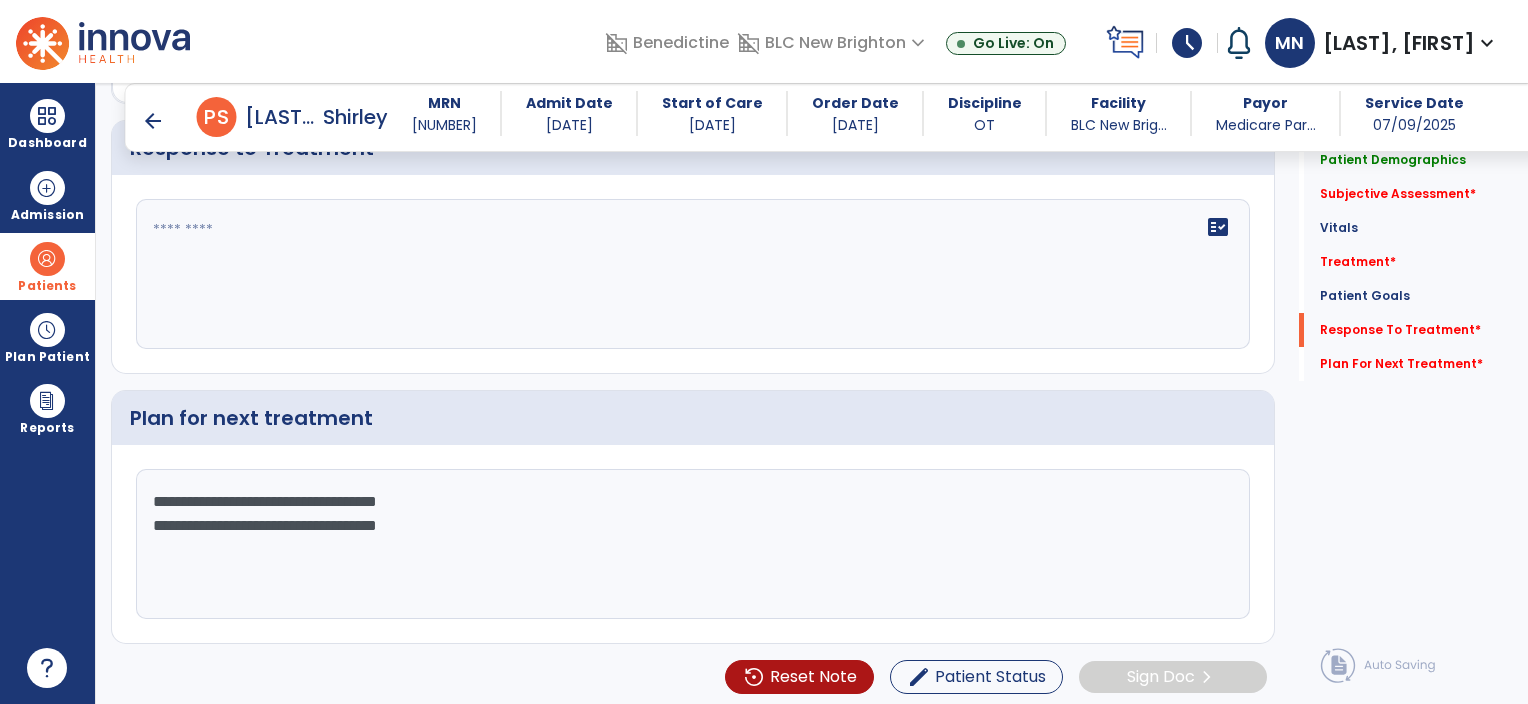 type on "**********" 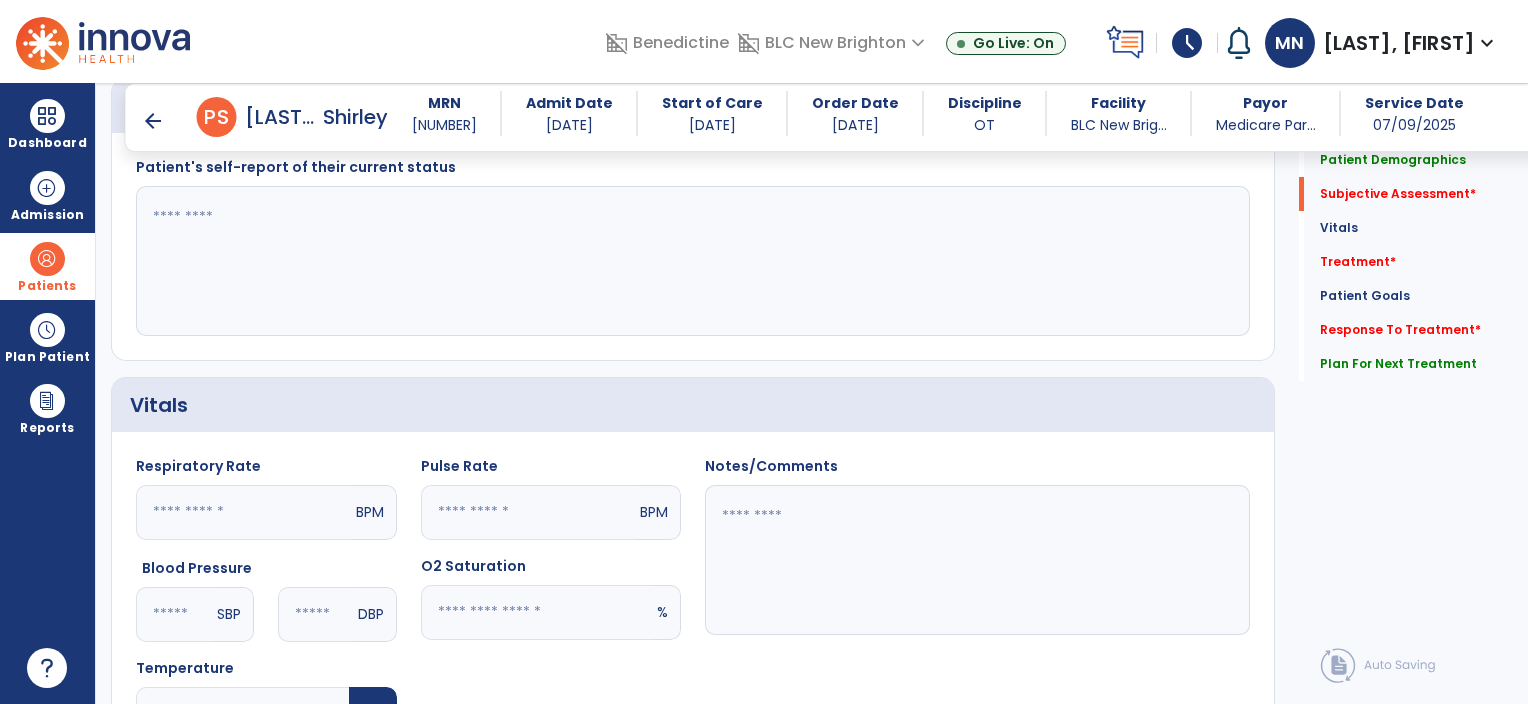 scroll, scrollTop: 538, scrollLeft: 0, axis: vertical 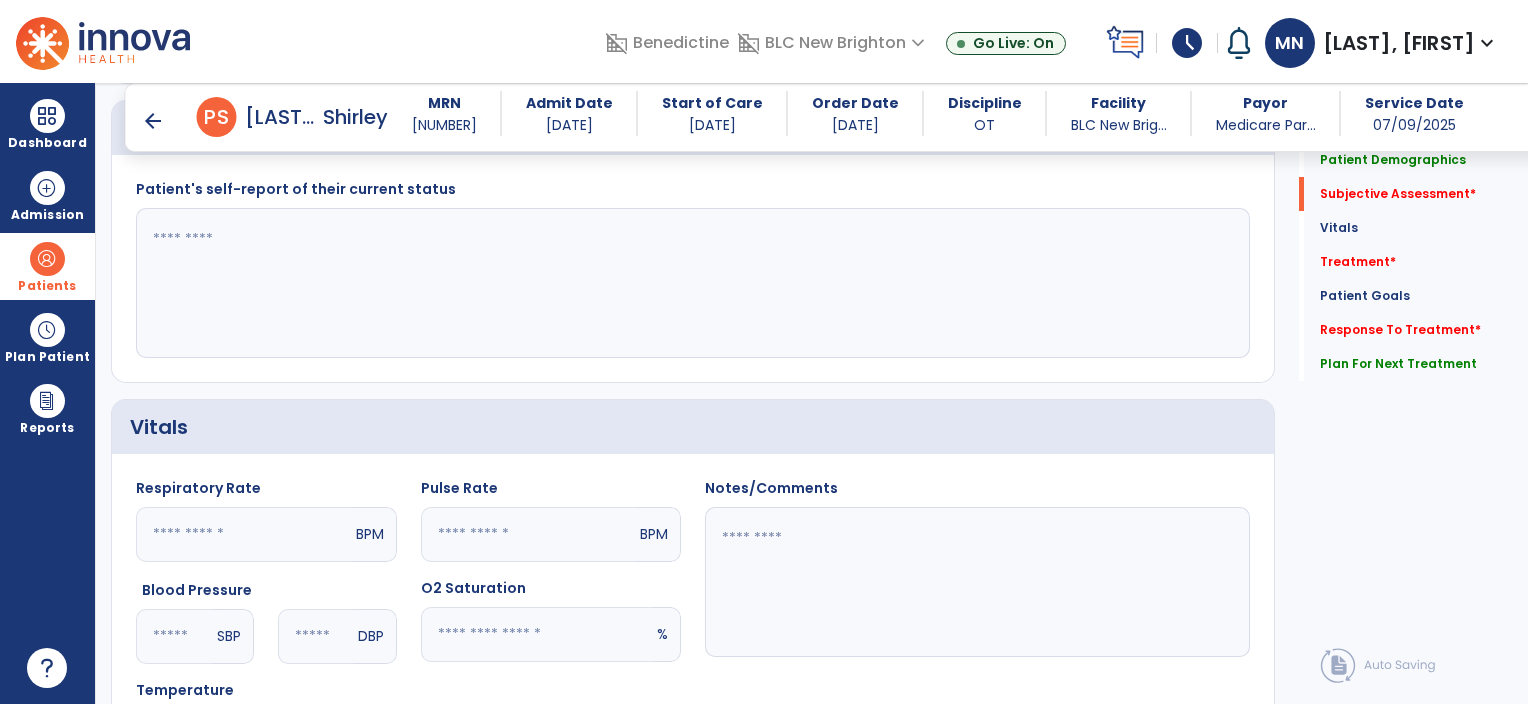click at bounding box center [691, 283] 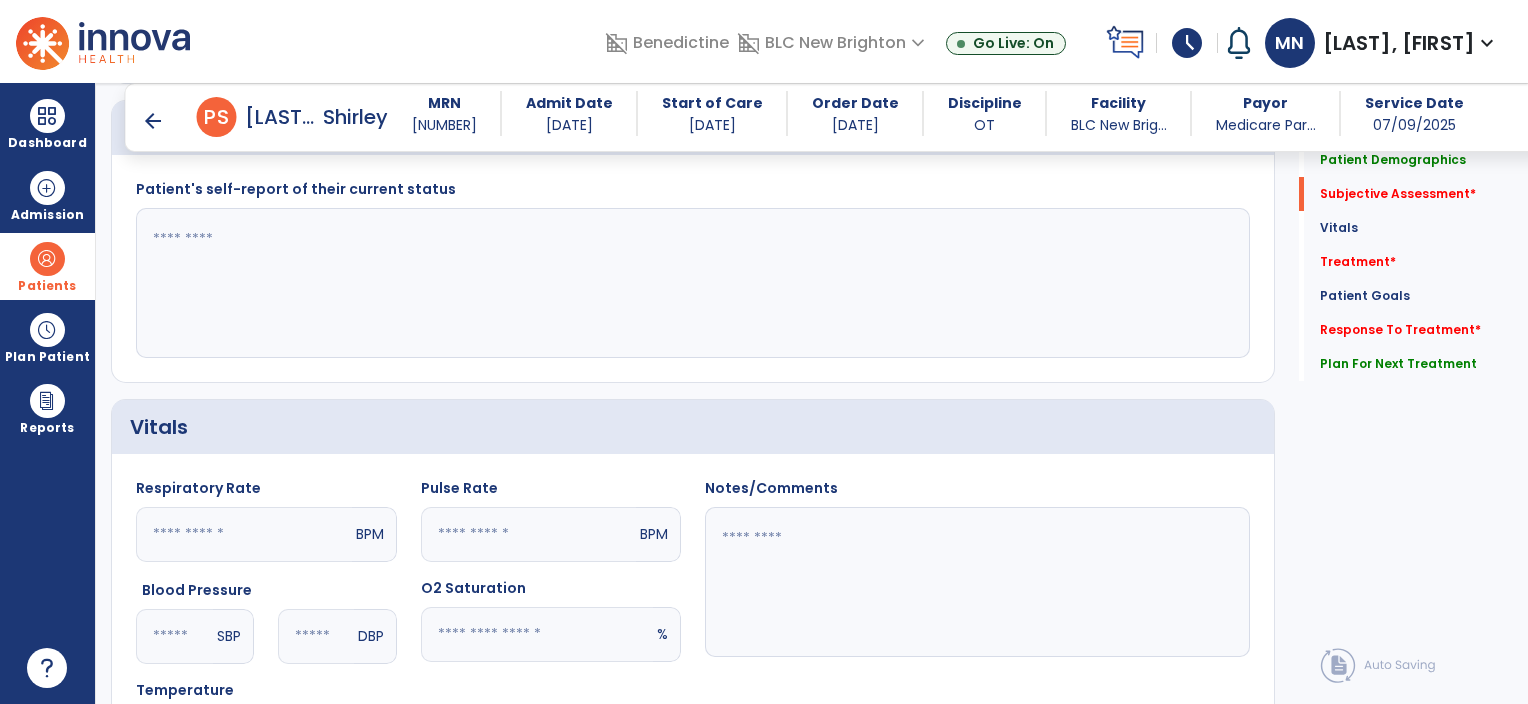 paste on "**********" 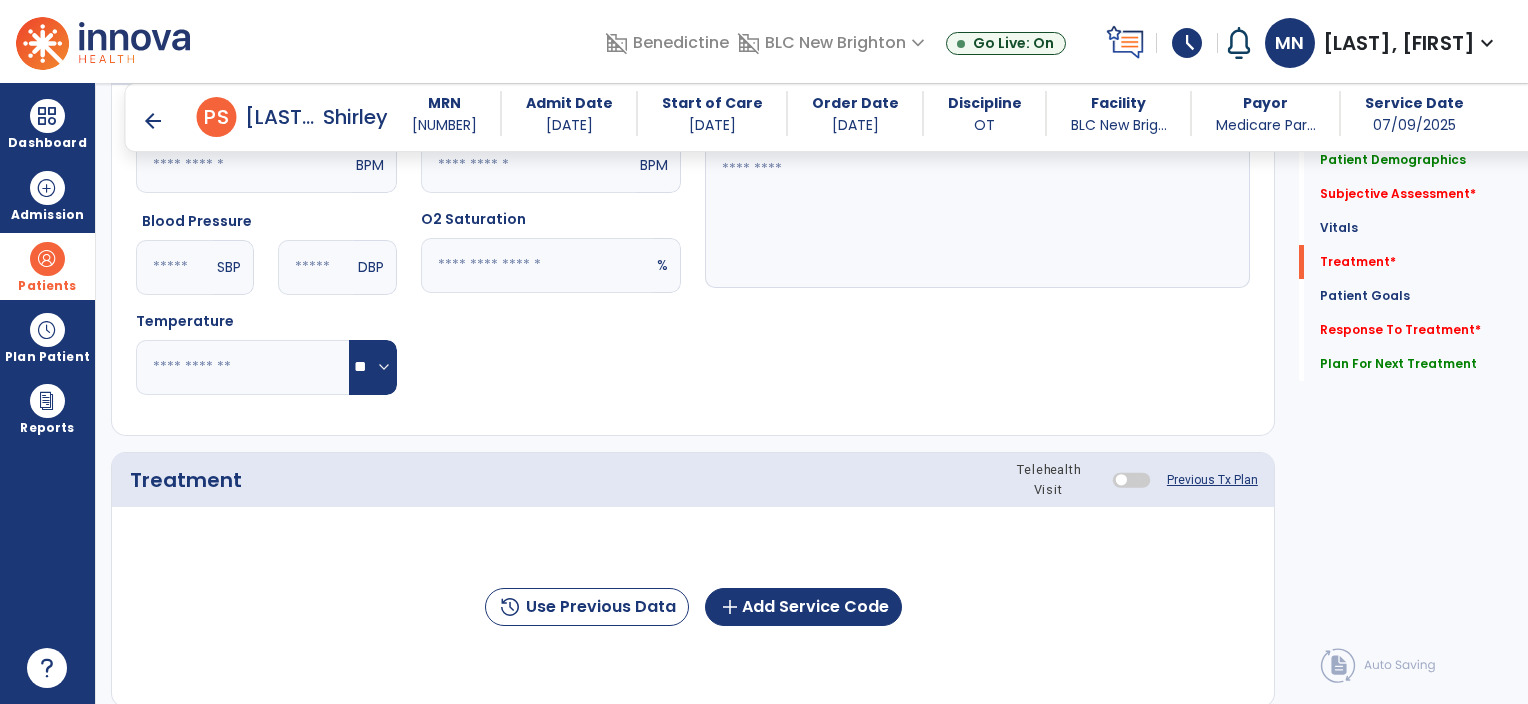 scroll, scrollTop: 1022, scrollLeft: 0, axis: vertical 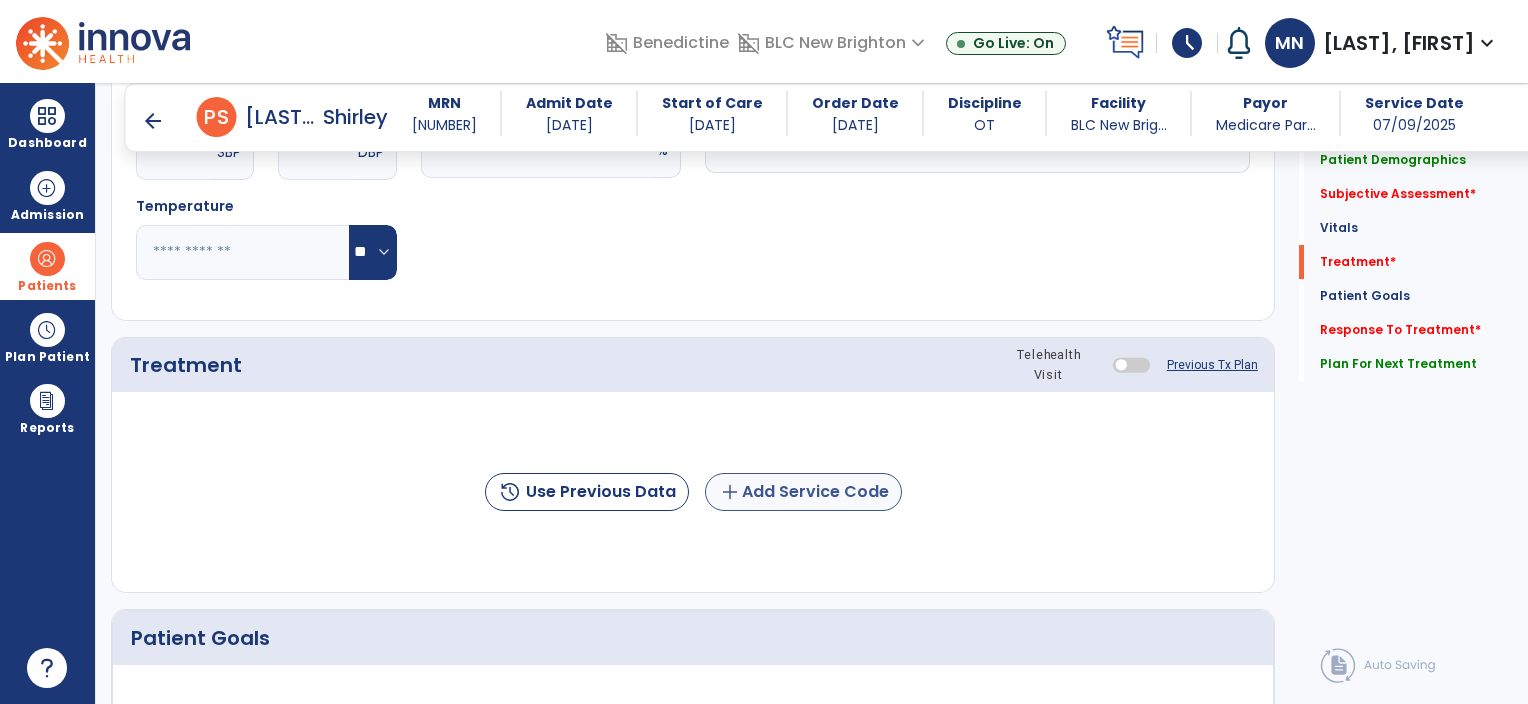 type on "**********" 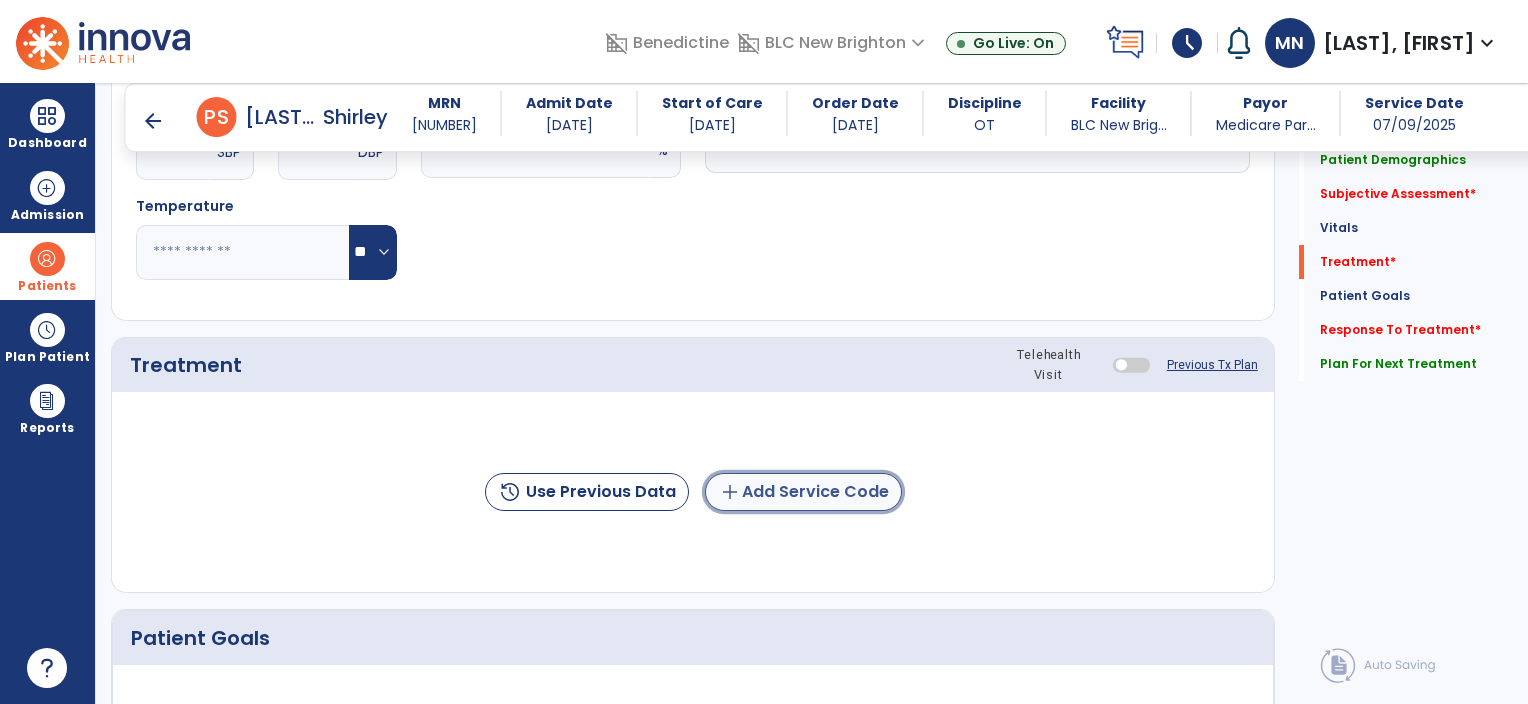 click on "add  Add Service Code" at bounding box center [803, 492] 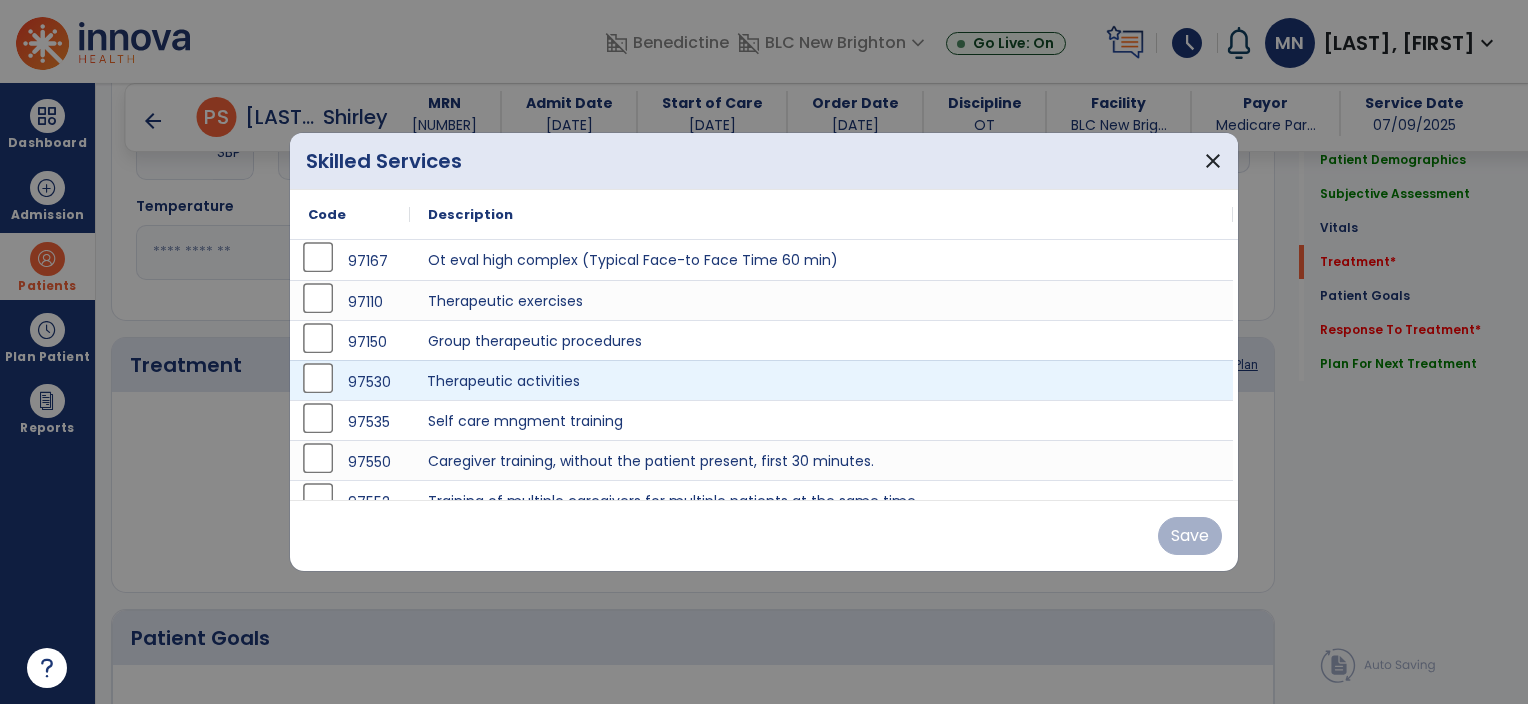 click on "Therapeutic activities" at bounding box center [821, 380] 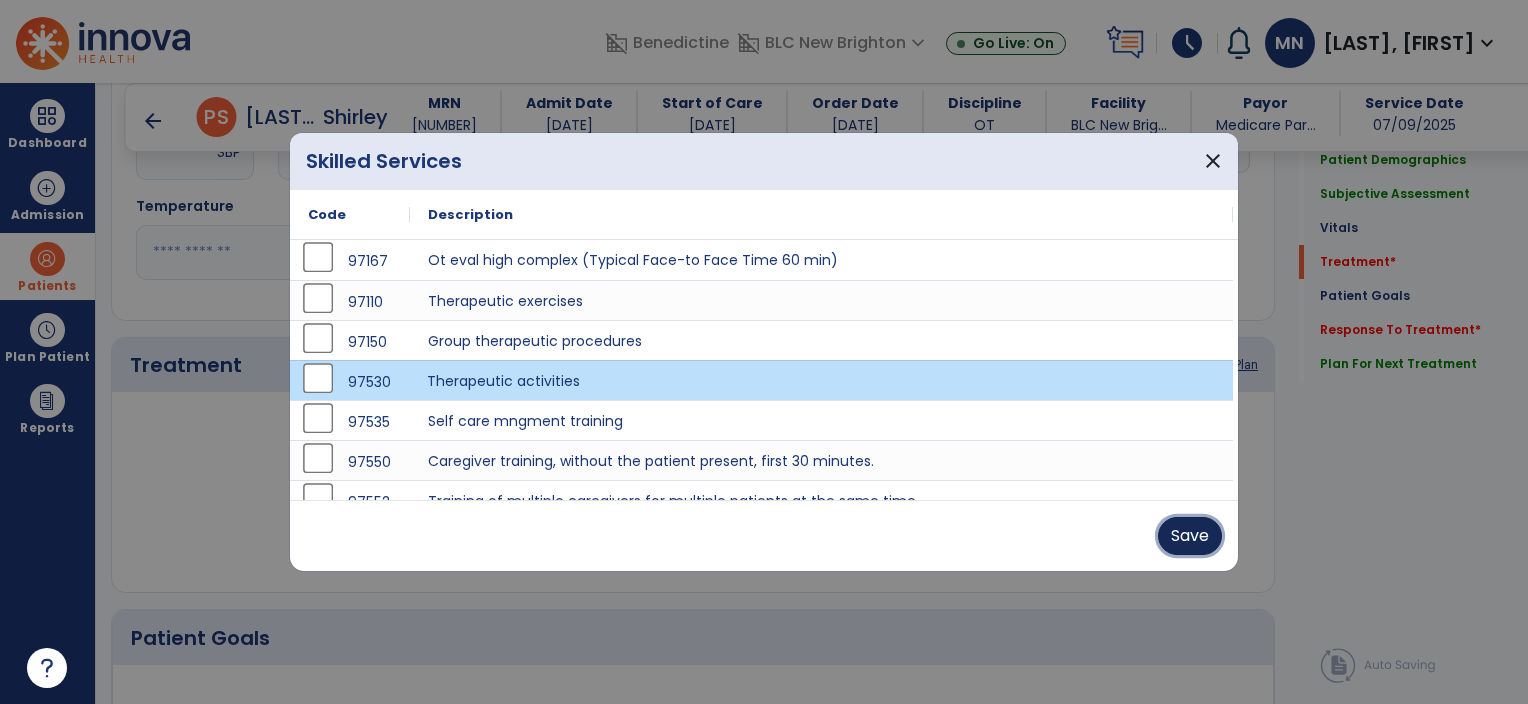 click on "Save" at bounding box center (1190, 536) 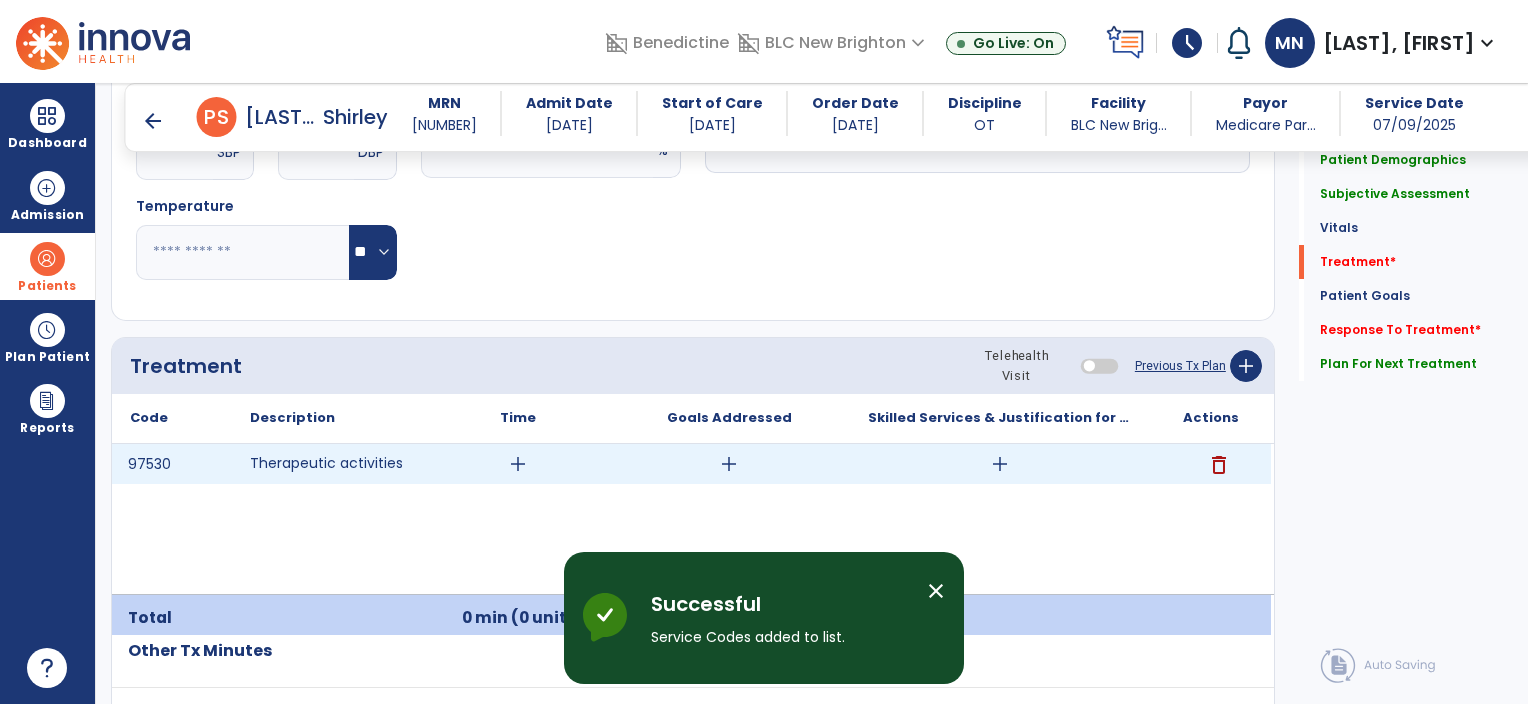 click on "add" at bounding box center (729, 464) 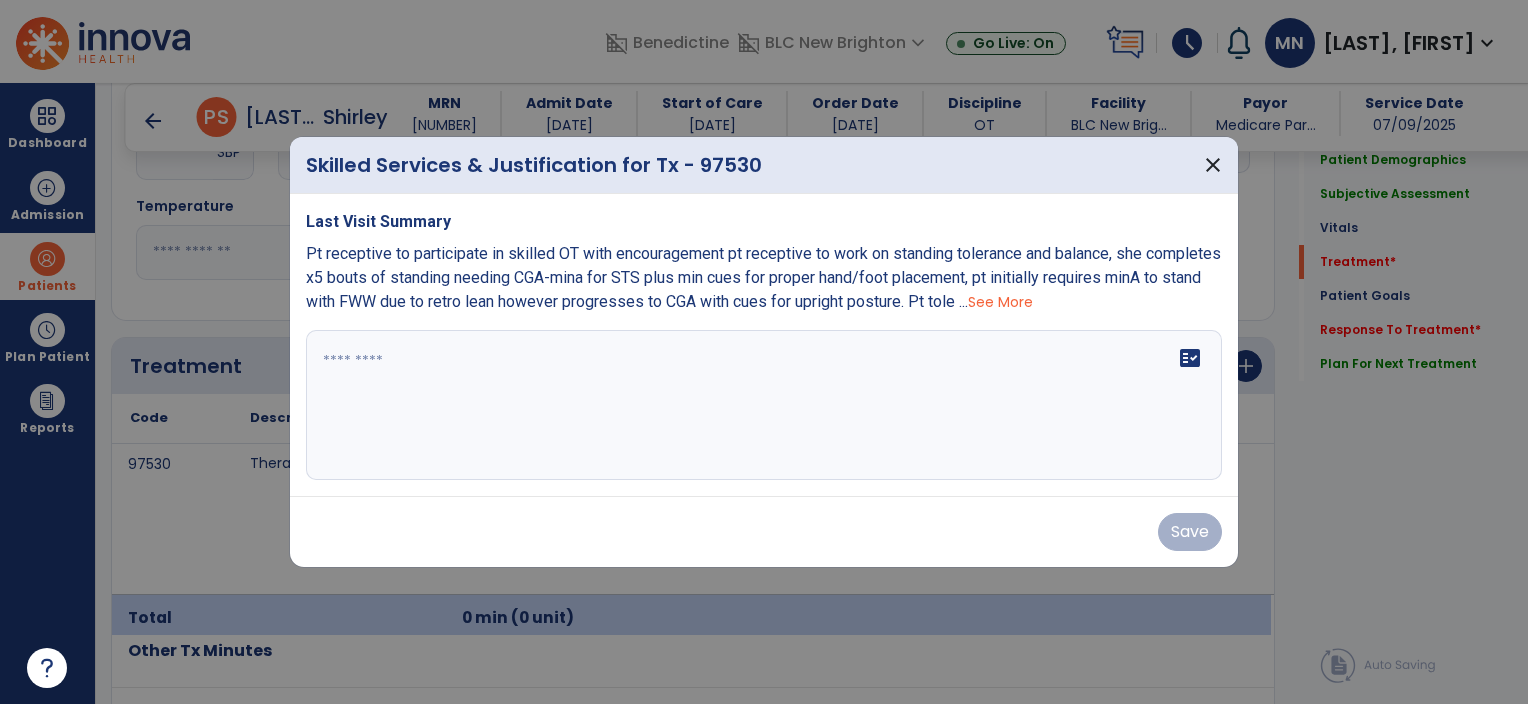 click on "Pt receptive to participate in skilled OT with encouragement pt receptive to work on standing tolerance and balance, she completes x5 bouts of standing needing CGA-mina for STS plus min cues for proper hand/foot placement, pt initially requires minA to stand with FWW due to retro lean however progresses to CGA with cues for upright posture. Pt tole ..." at bounding box center [763, 277] 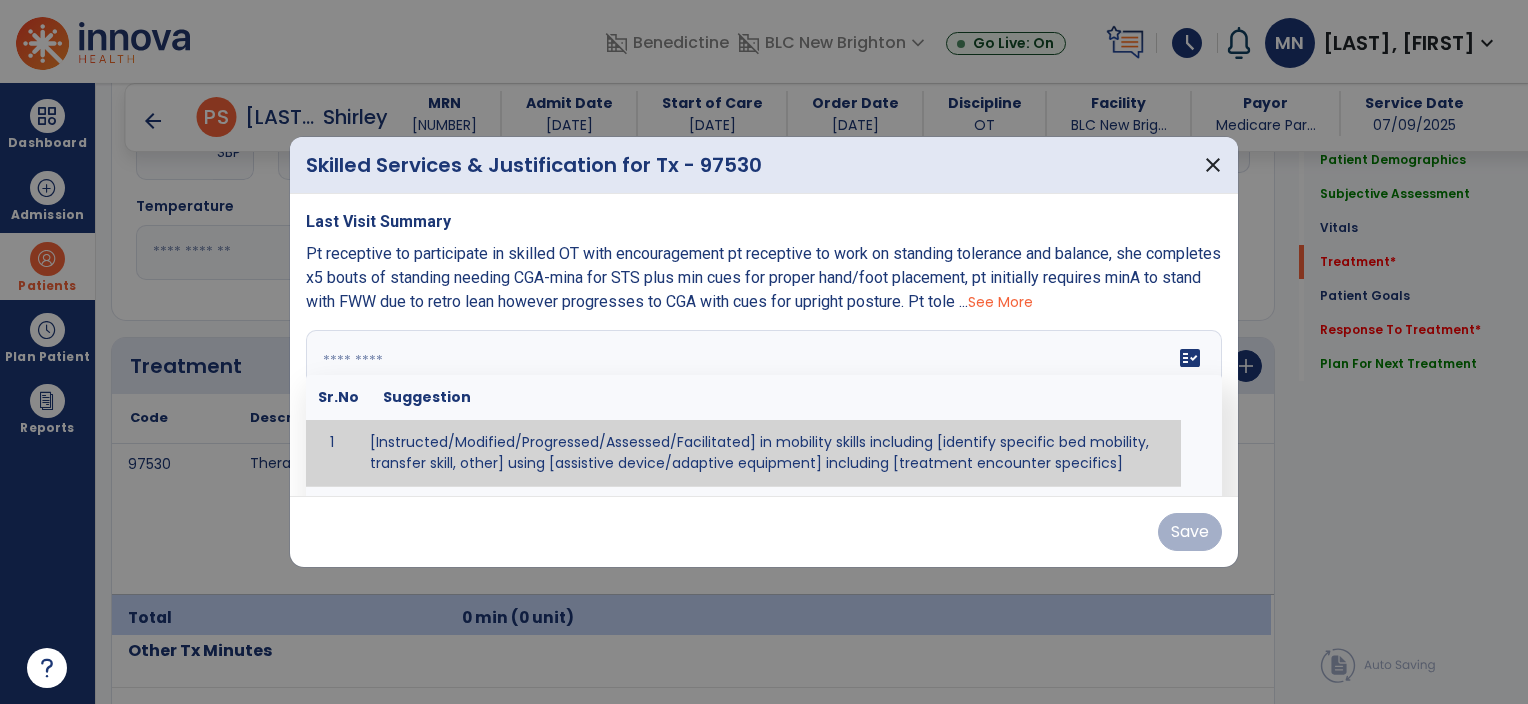 click on "fact_check  Sr.No Suggestion 1 [Instructed/Modified/Progressed/Assessed/Facilitated] in mobility skills including [identify specific bed mobility, transfer skill, other] using [assistive device/adaptive equipment] including [treatment encounter specifics]" at bounding box center (764, 405) 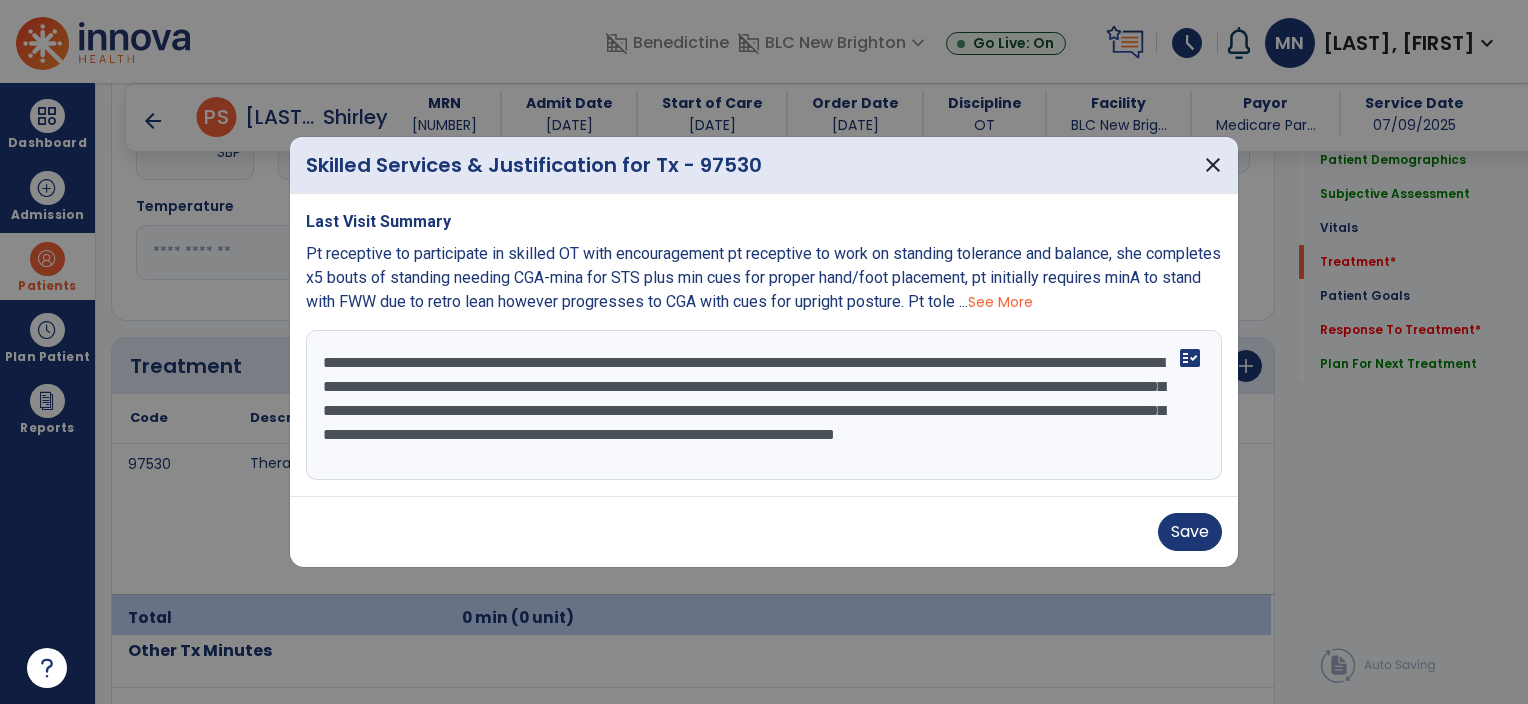 scroll, scrollTop: 16, scrollLeft: 0, axis: vertical 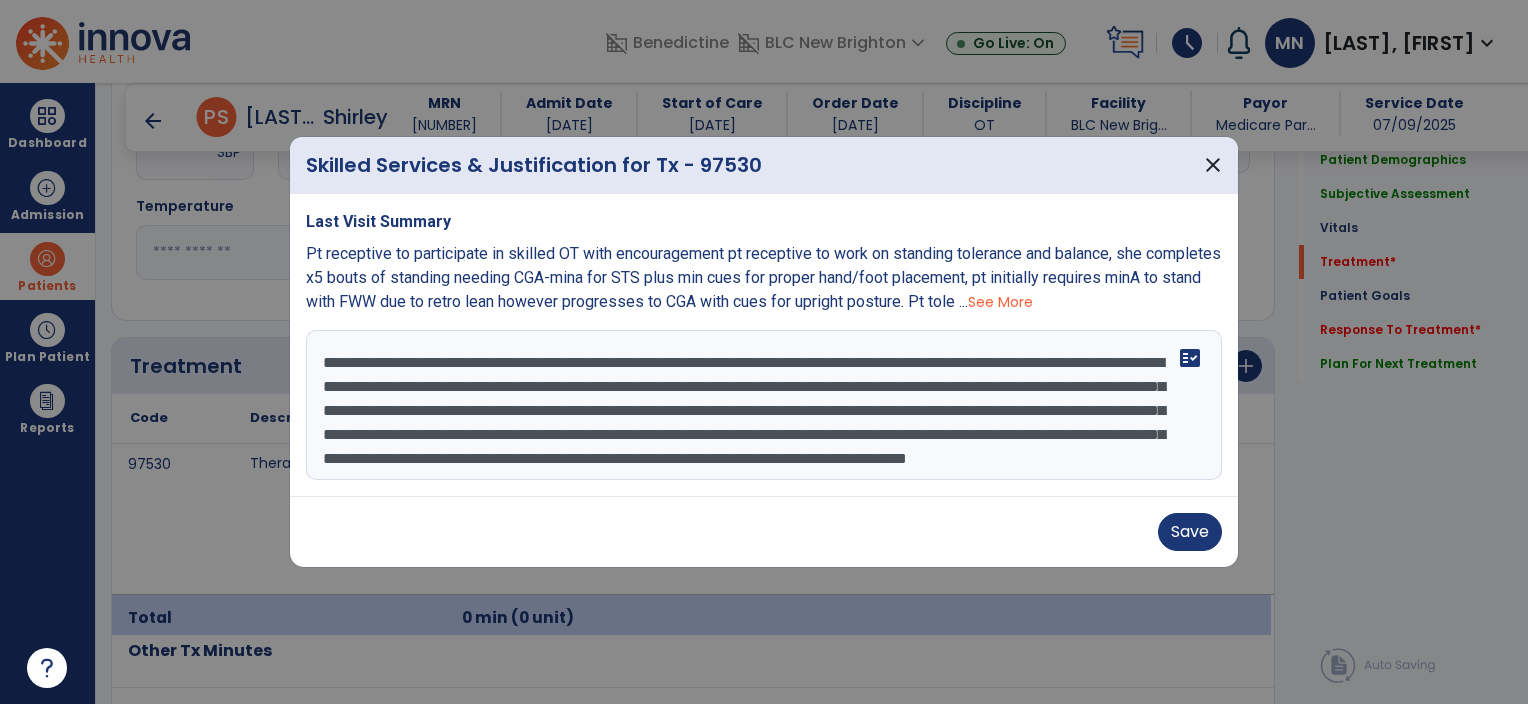 click on "**********" at bounding box center [764, 405] 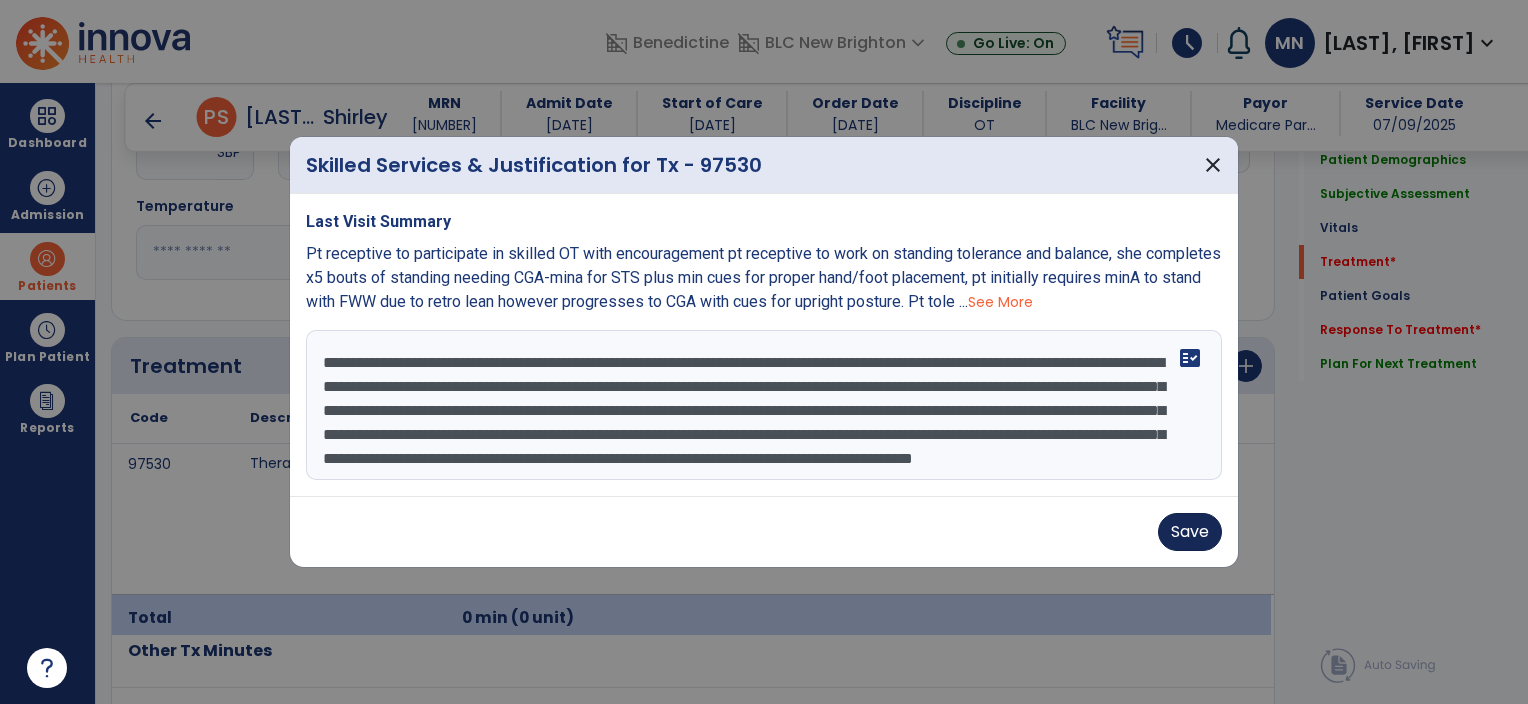 type on "**********" 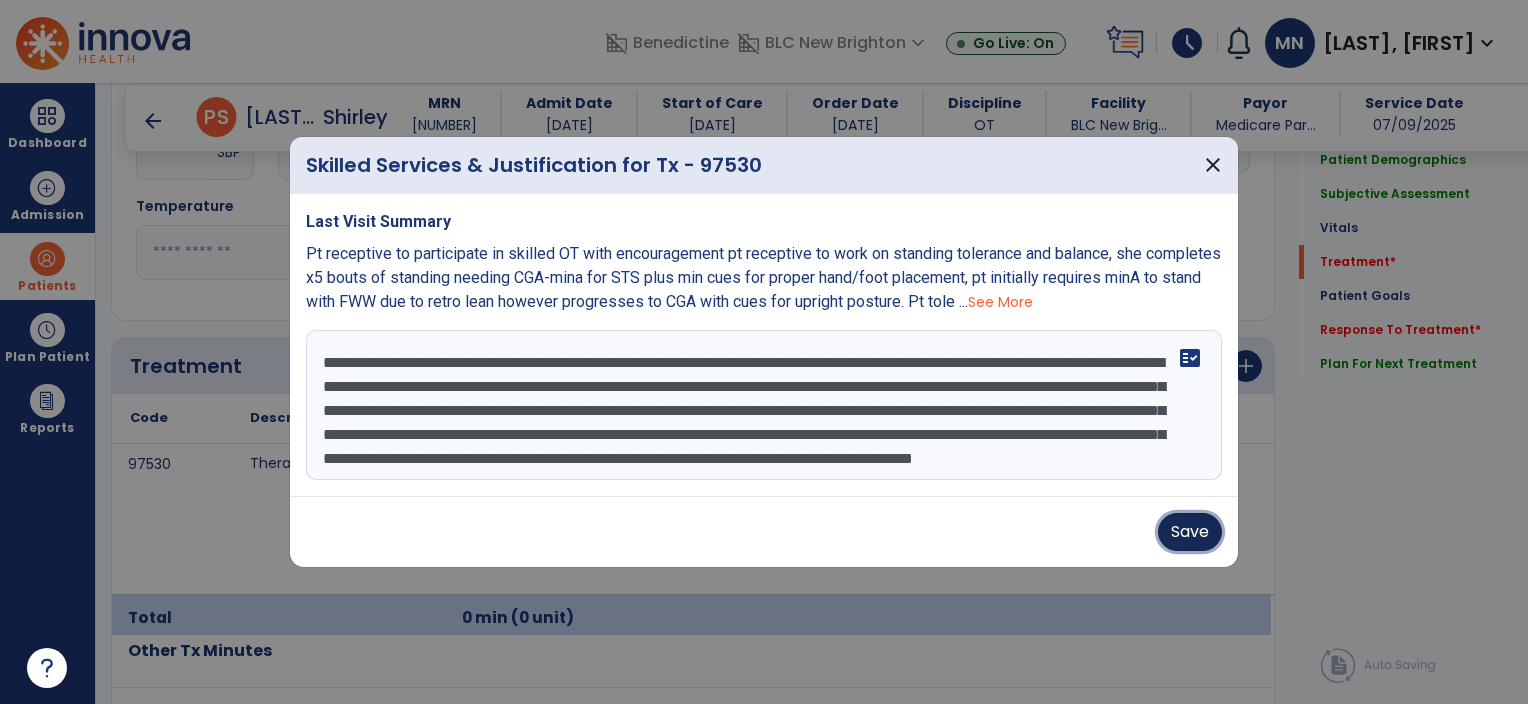 click on "Save" at bounding box center [1190, 532] 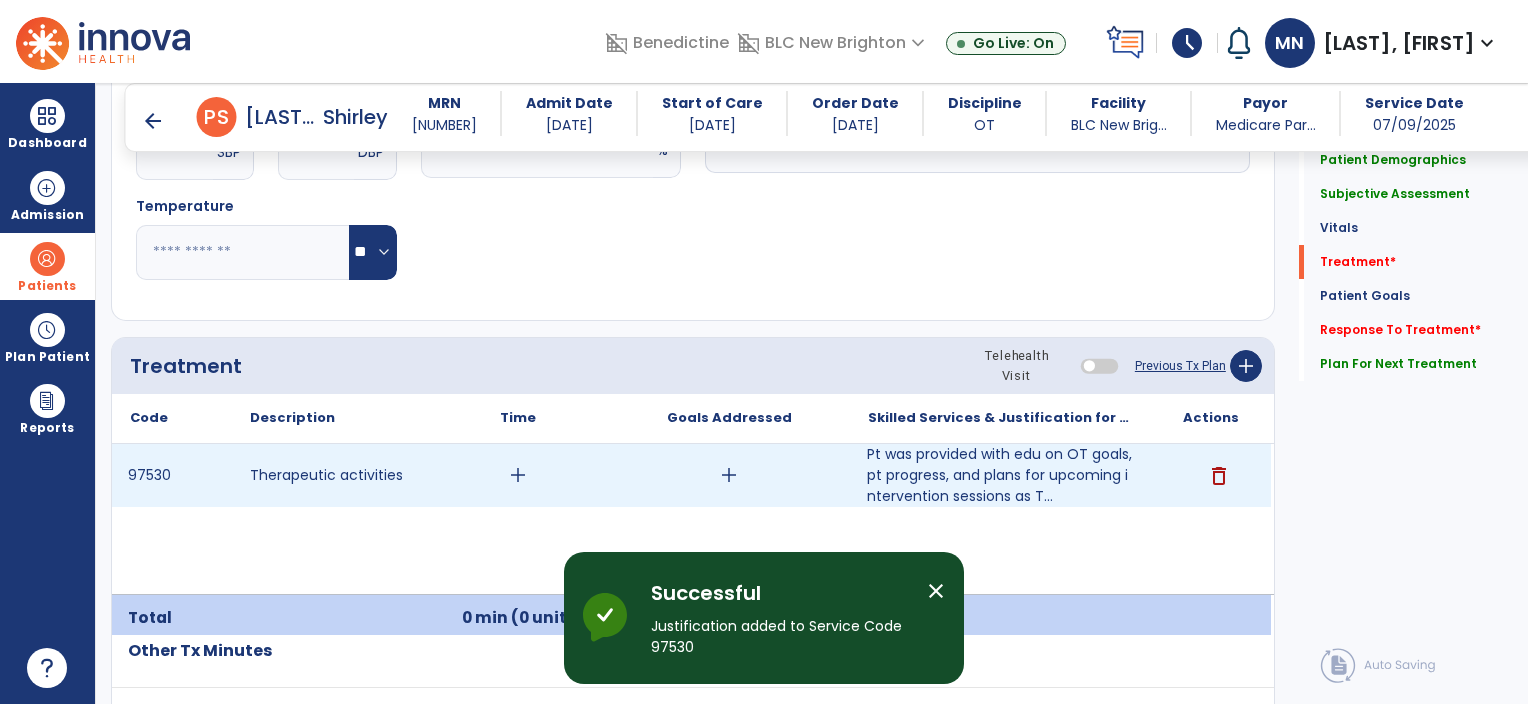click on "add" at bounding box center [518, 475] 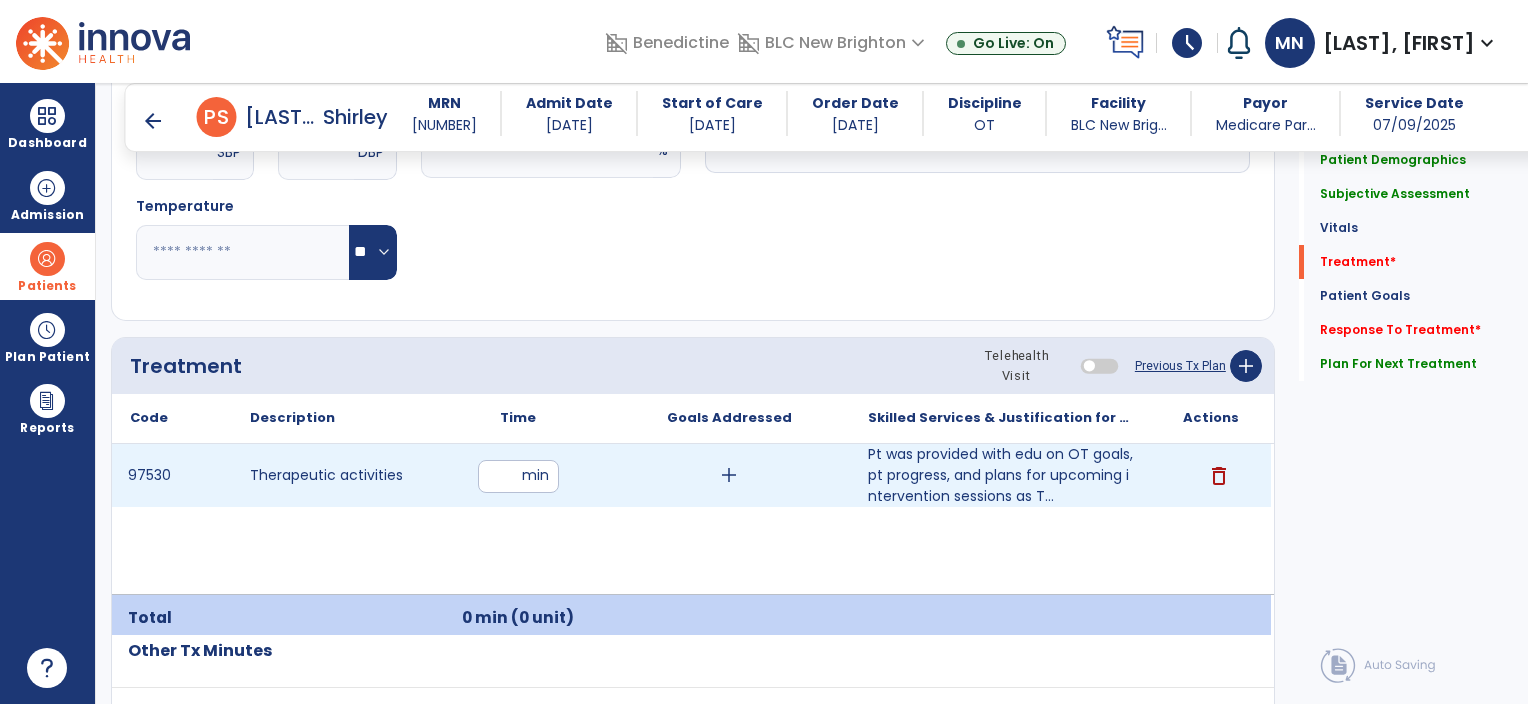 type on "**" 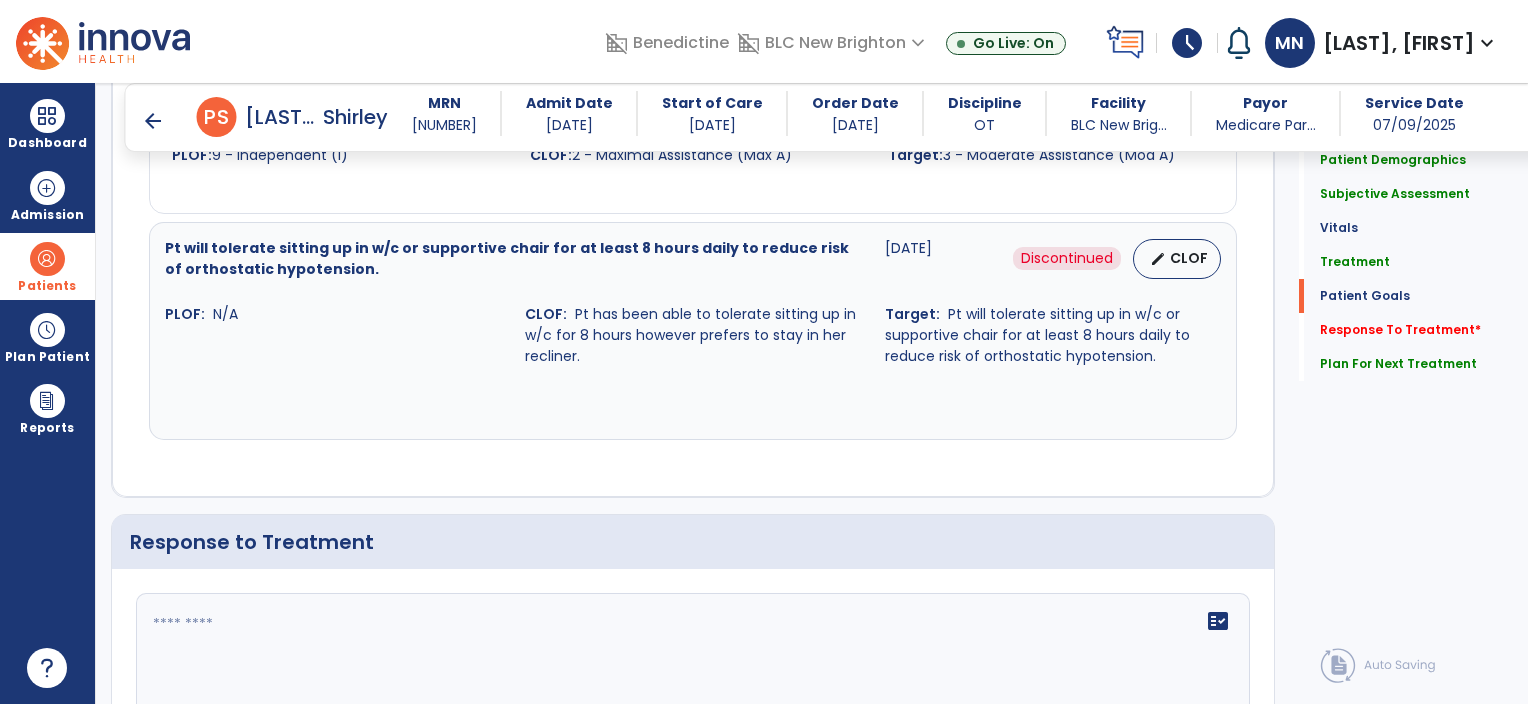 scroll, scrollTop: 2905, scrollLeft: 0, axis: vertical 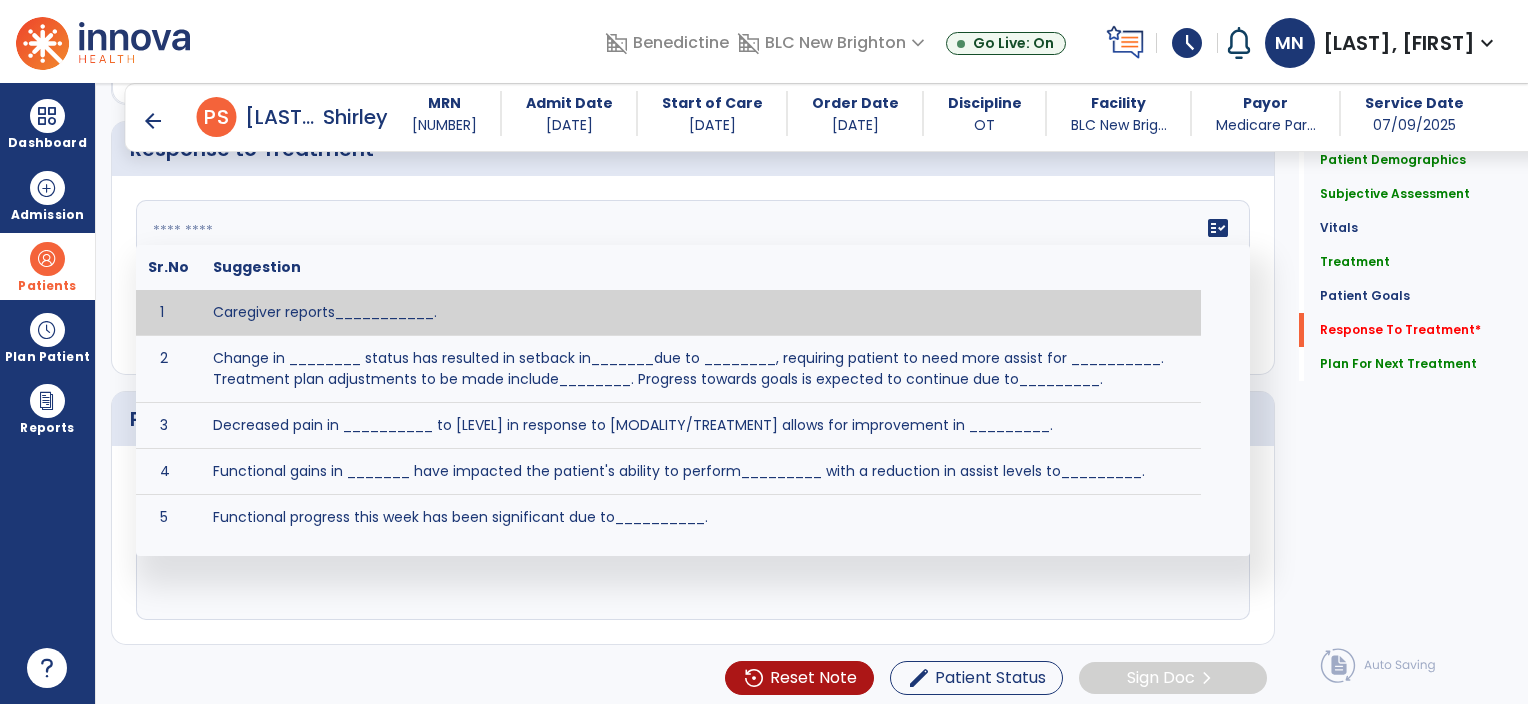 click on "fact_check  Sr.No Suggestion 1 Caregiver reports___________. 2 Change in ________ status has resulted in setback in_______due to ________, requiring patient to need more assist for __________.   Treatment plan adjustments to be made include________.  Progress towards goals is expected to continue due to_________. 3 Decreased pain in __________ to [LEVEL] in response to [MODALITY/TREATMENT] allows for improvement in _________. 4 Functional gains in _______ have impacted the patient's ability to perform_________ with a reduction in assist levels to_________. 5 Functional progress this week has been significant due to__________. 6 Gains in ________ have improved the patient's ability to perform ______with decreased levels of assist to___________. 7 Improvement in ________allows patient to tolerate higher levels of challenges in_________. 8 Pain in [AREA] has decreased to [LEVEL] in response to [TREATMENT/MODALITY], allowing fore ease in completing__________. 9 10 11 12 13 14 15 16 17 18 19 20 21" at bounding box center (693, 275) 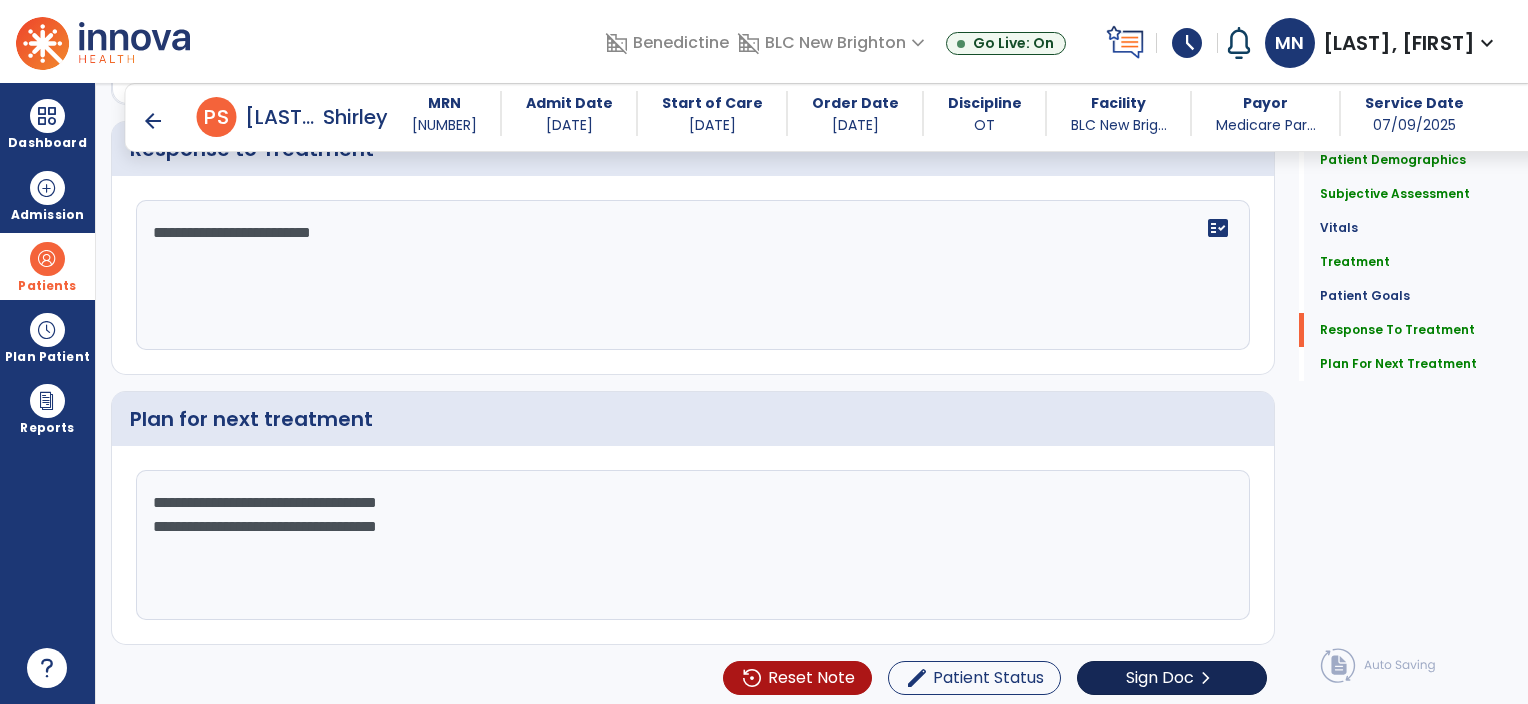 type on "**********" 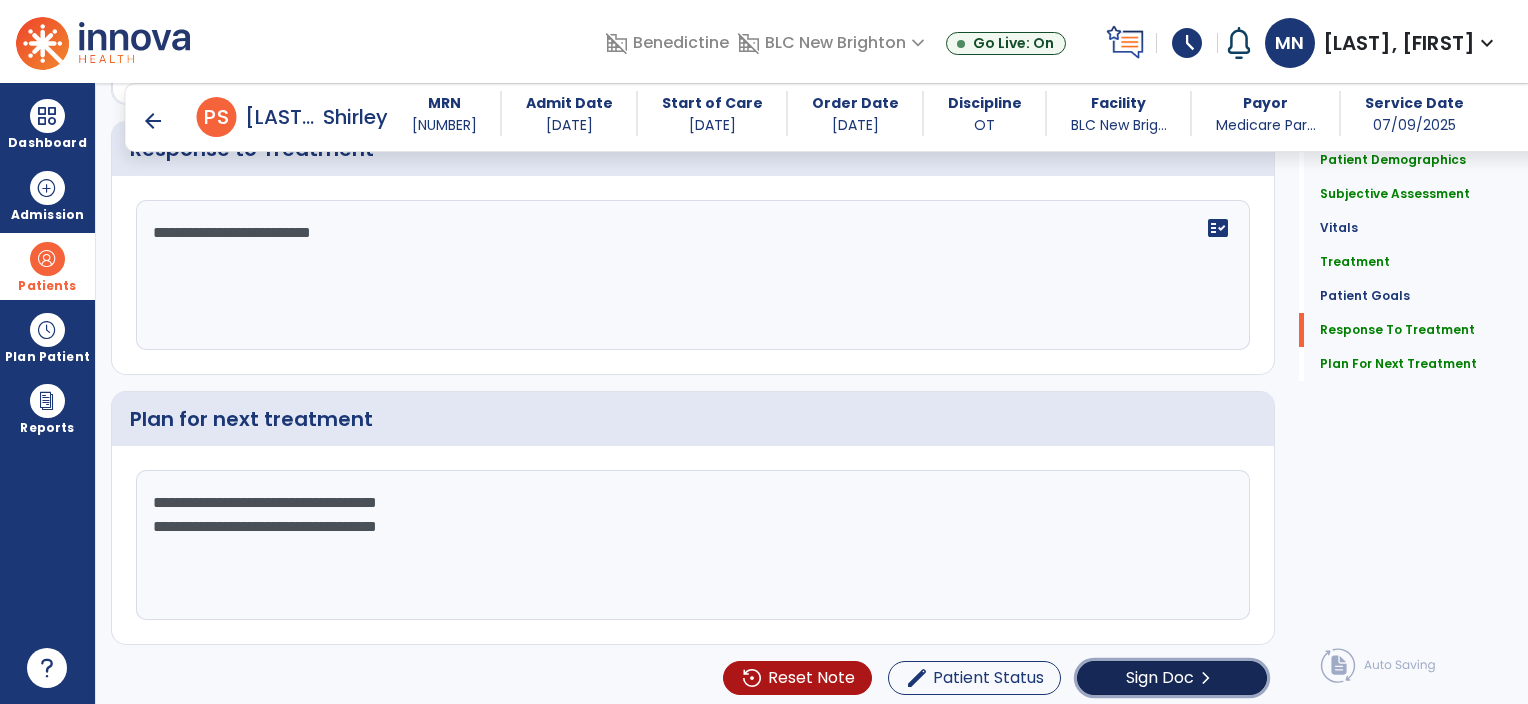 click on "chevron_right" at bounding box center (1206, 678) 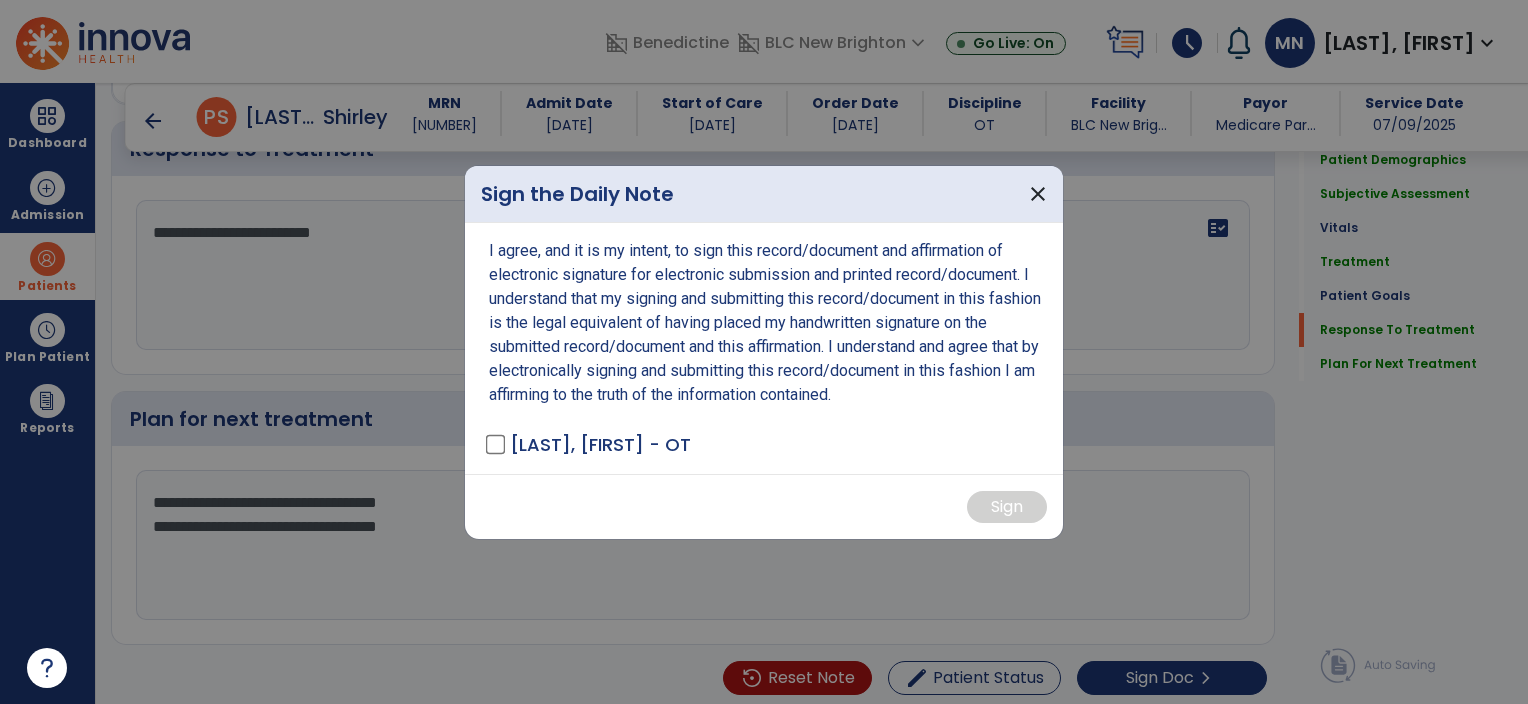 click on "[LAST], [FIRST]  - OT" at bounding box center (590, 444) 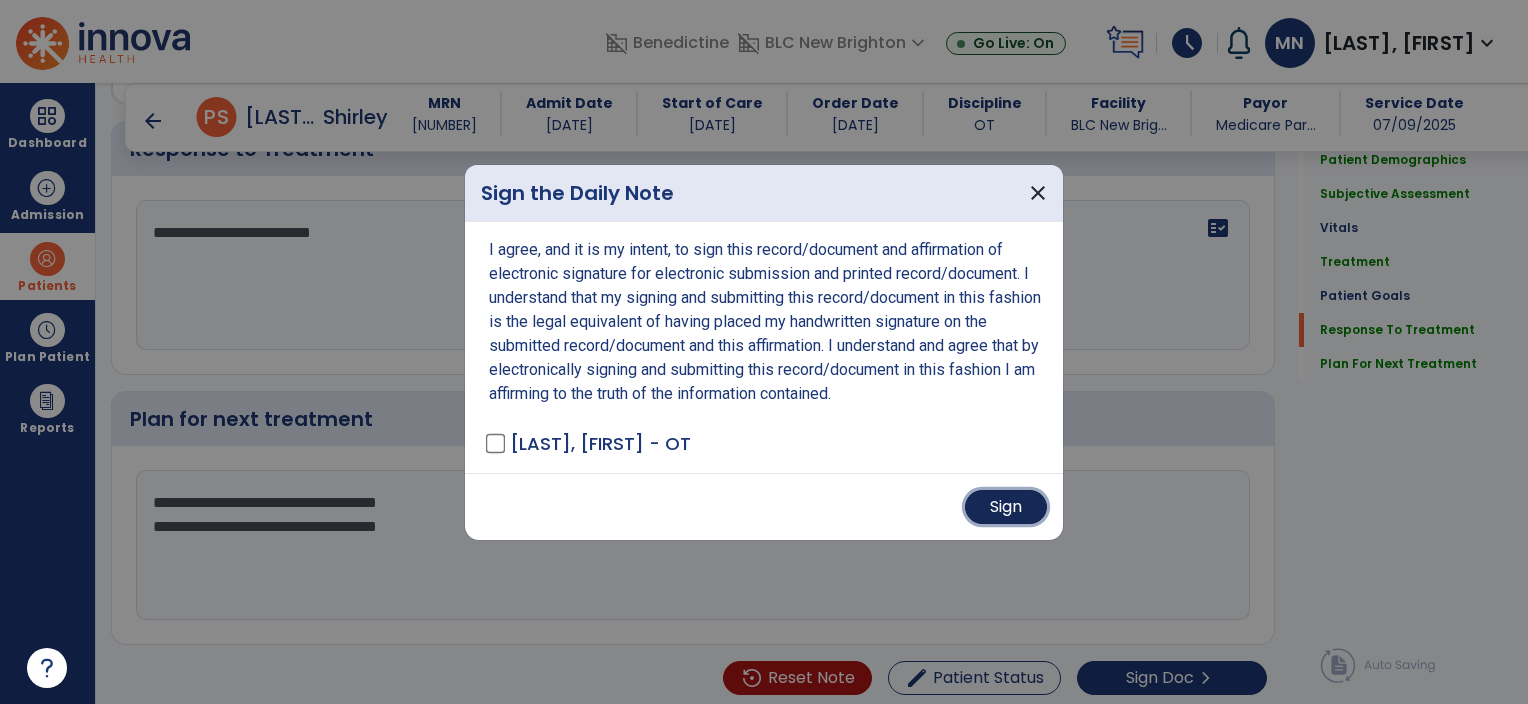 click on "Sign" at bounding box center (1006, 507) 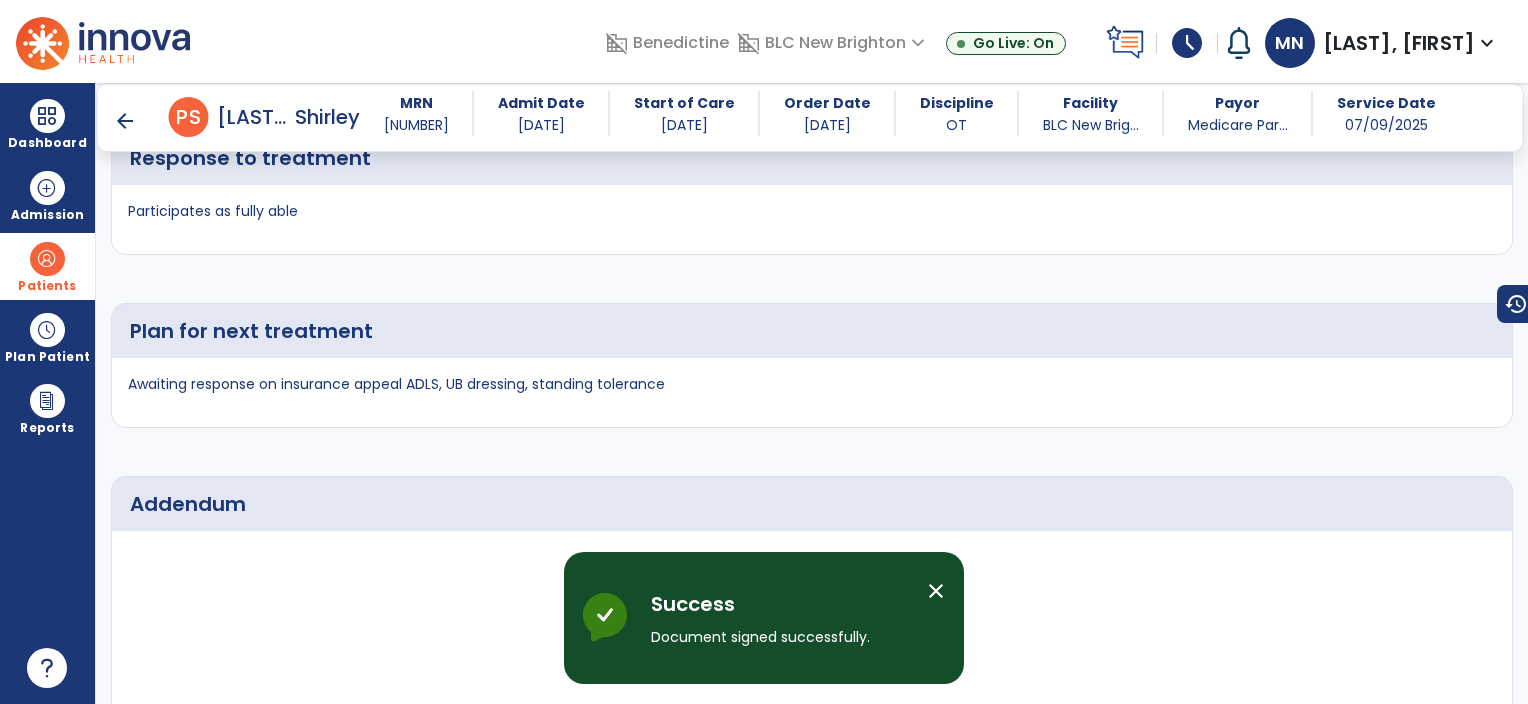 scroll, scrollTop: 4125, scrollLeft: 0, axis: vertical 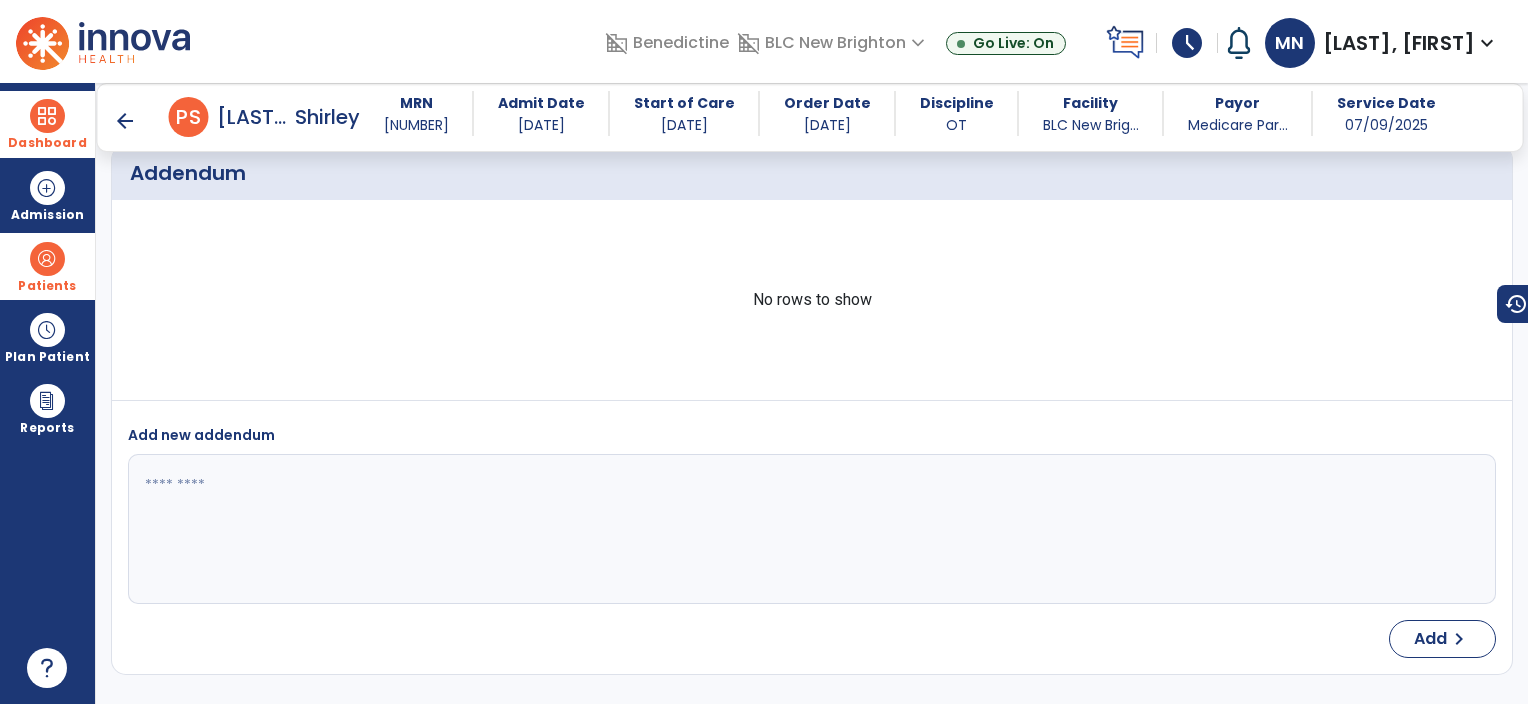 click on "Dashboard" at bounding box center (47, 124) 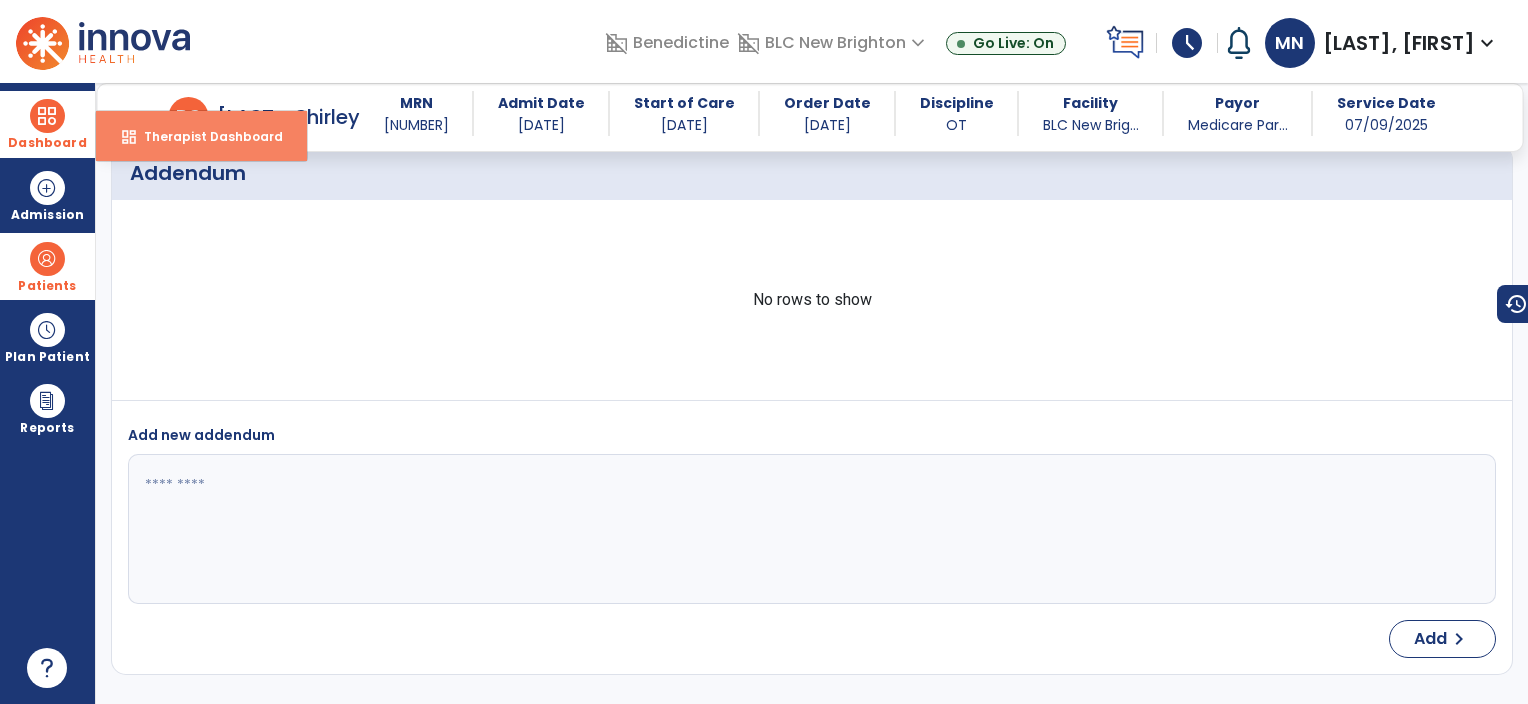 click on "dashboard" at bounding box center (129, 137) 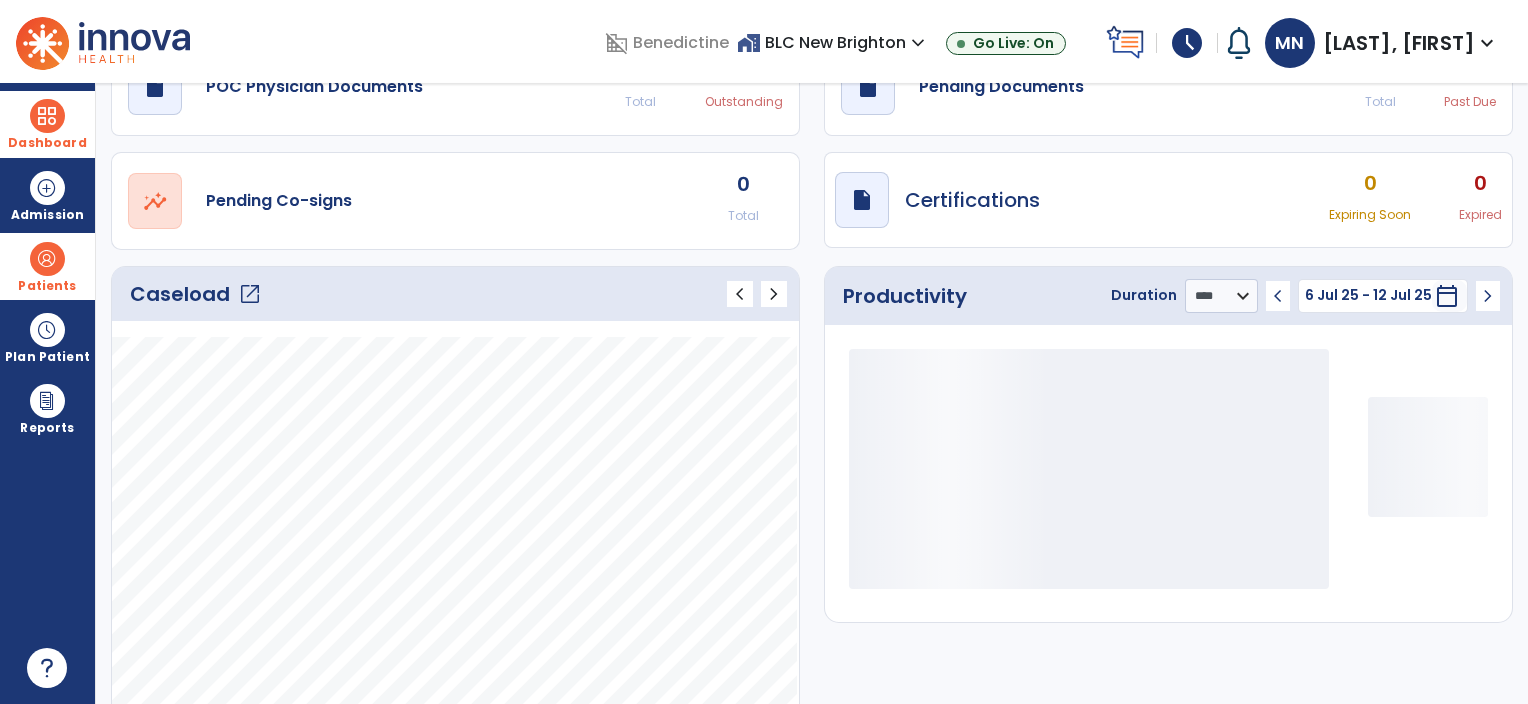 scroll, scrollTop: 0, scrollLeft: 0, axis: both 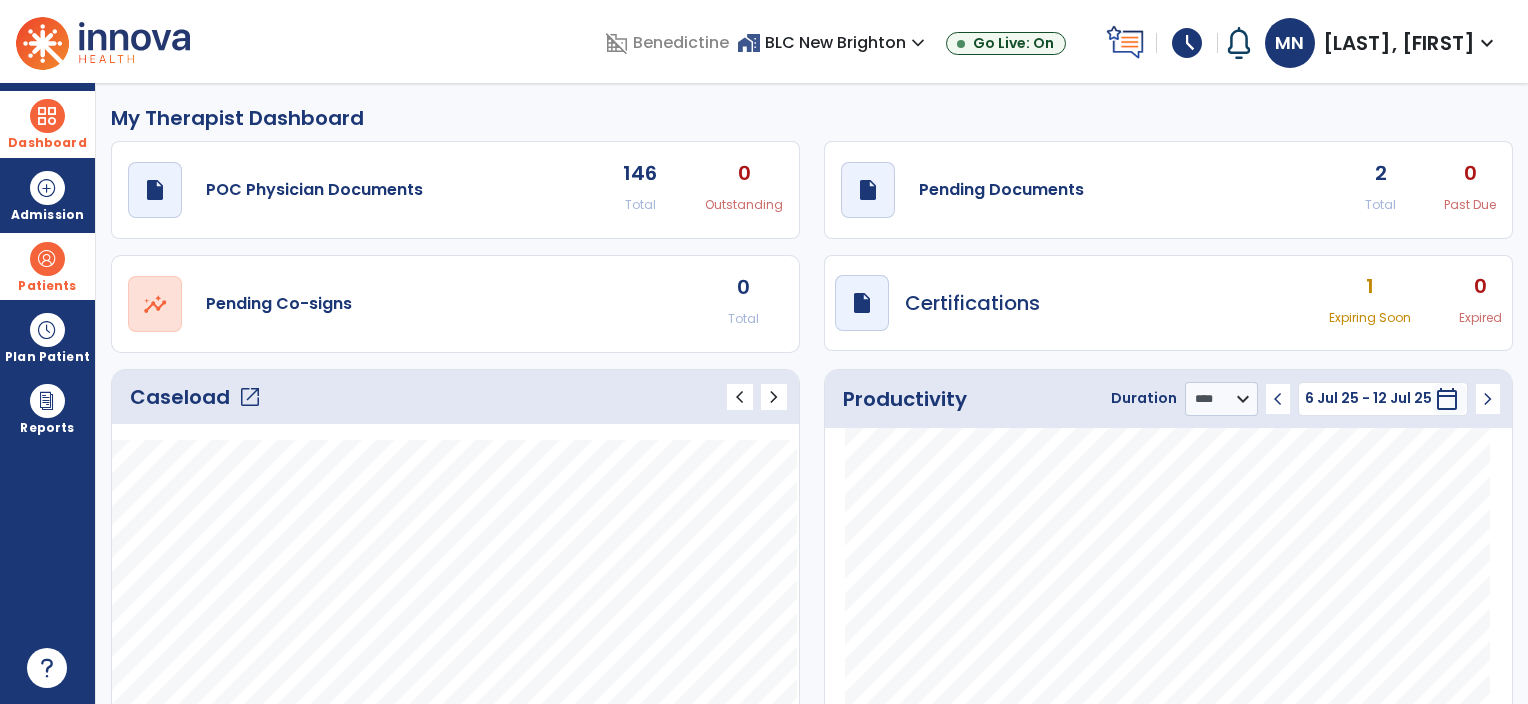 click on "draft   open_in_new  Pending Documents 2 Total 0 Past Due" at bounding box center (455, 190) 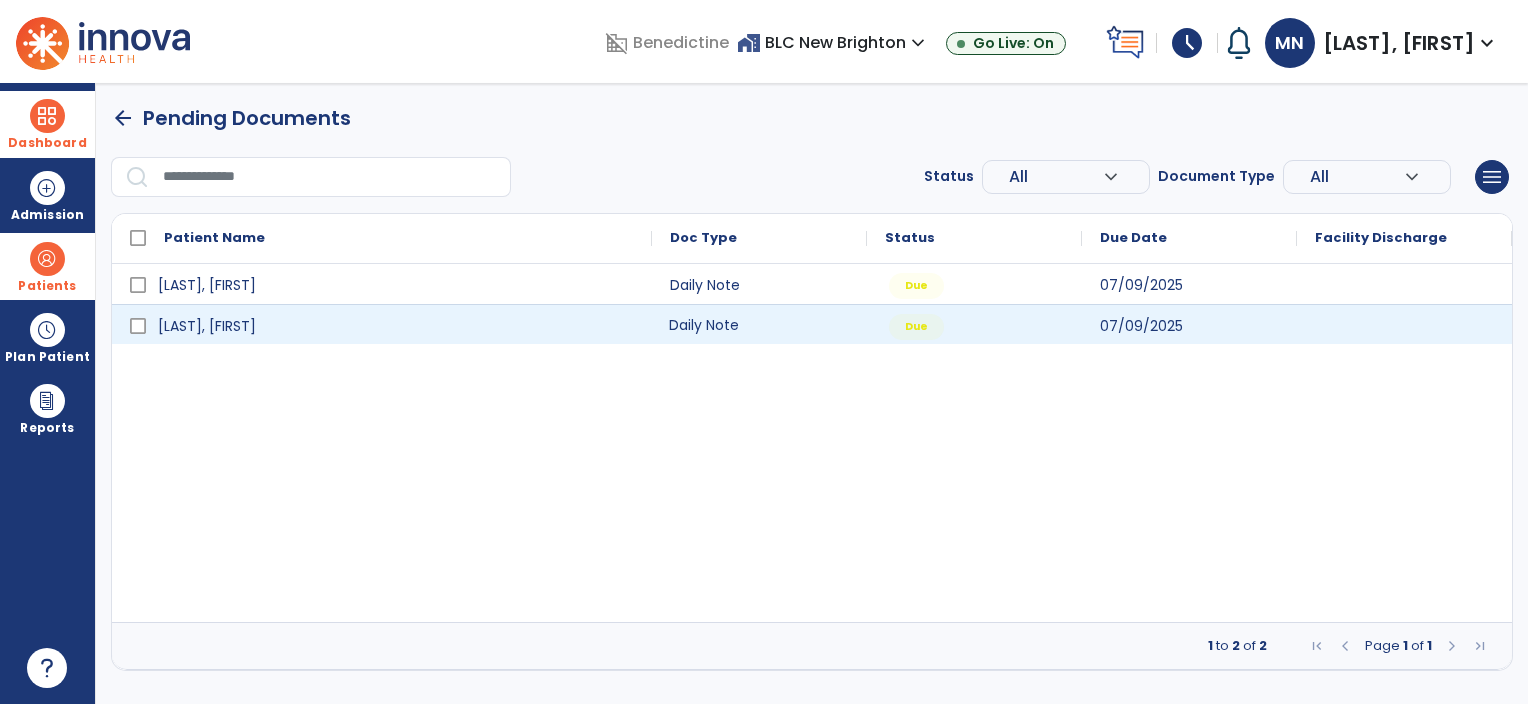 click on "Daily Note" at bounding box center [759, 324] 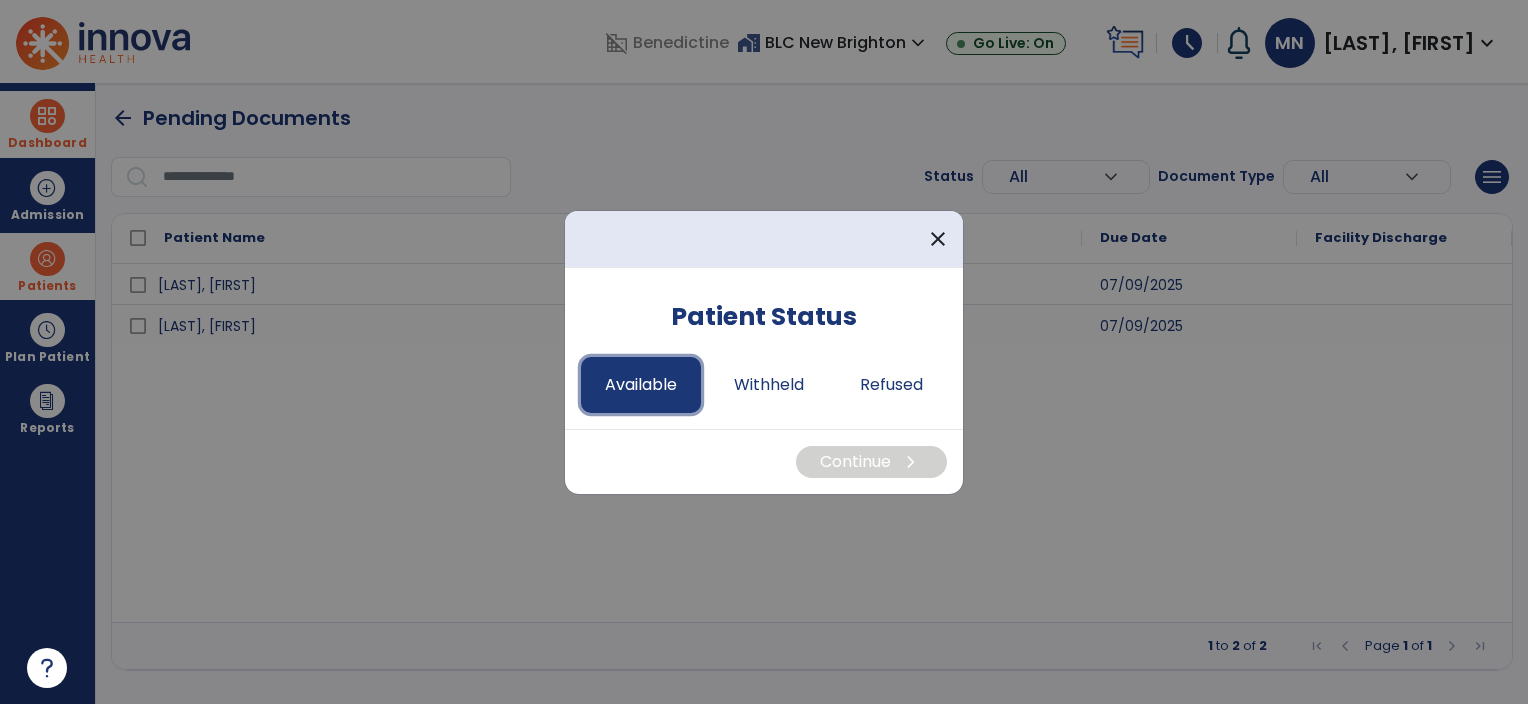 click on "Available" at bounding box center (641, 385) 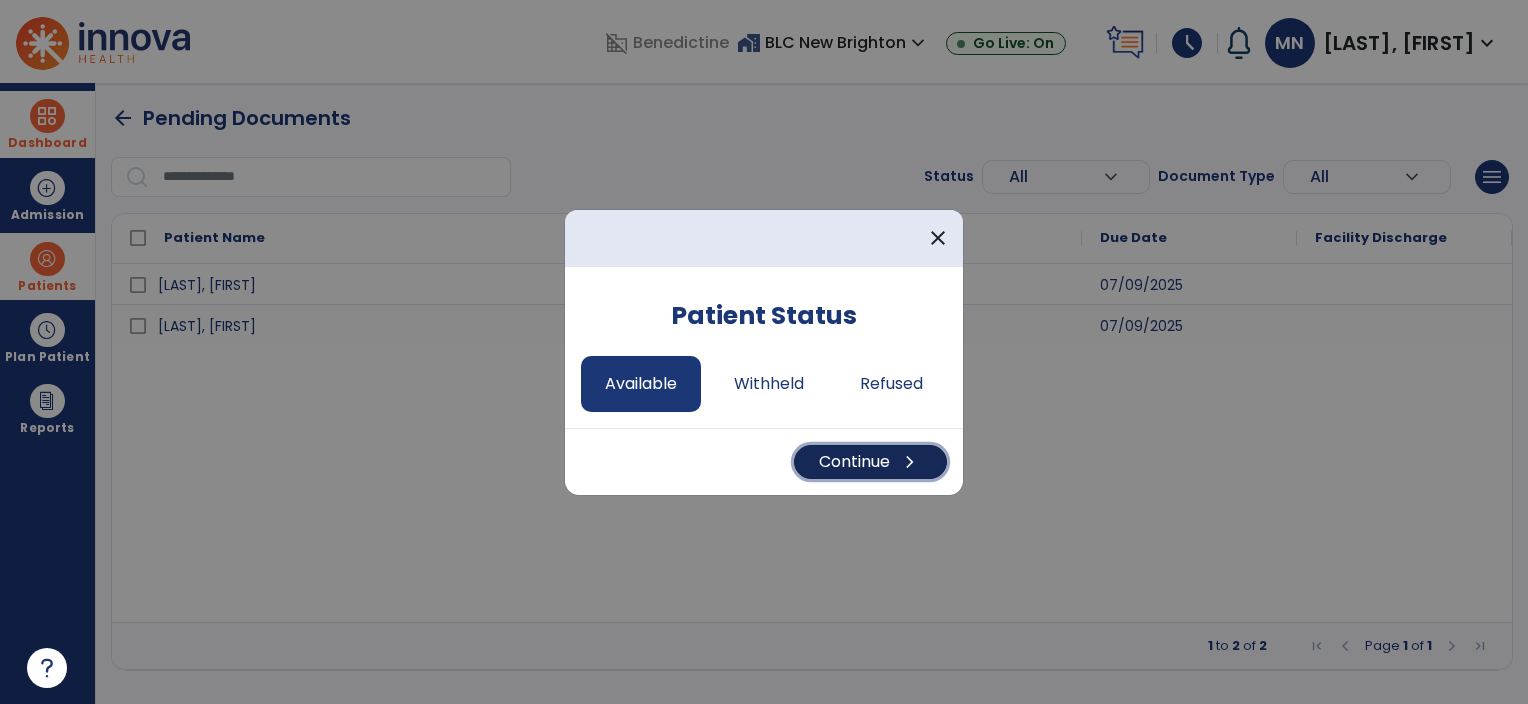 click on "chevron_right" at bounding box center (910, 462) 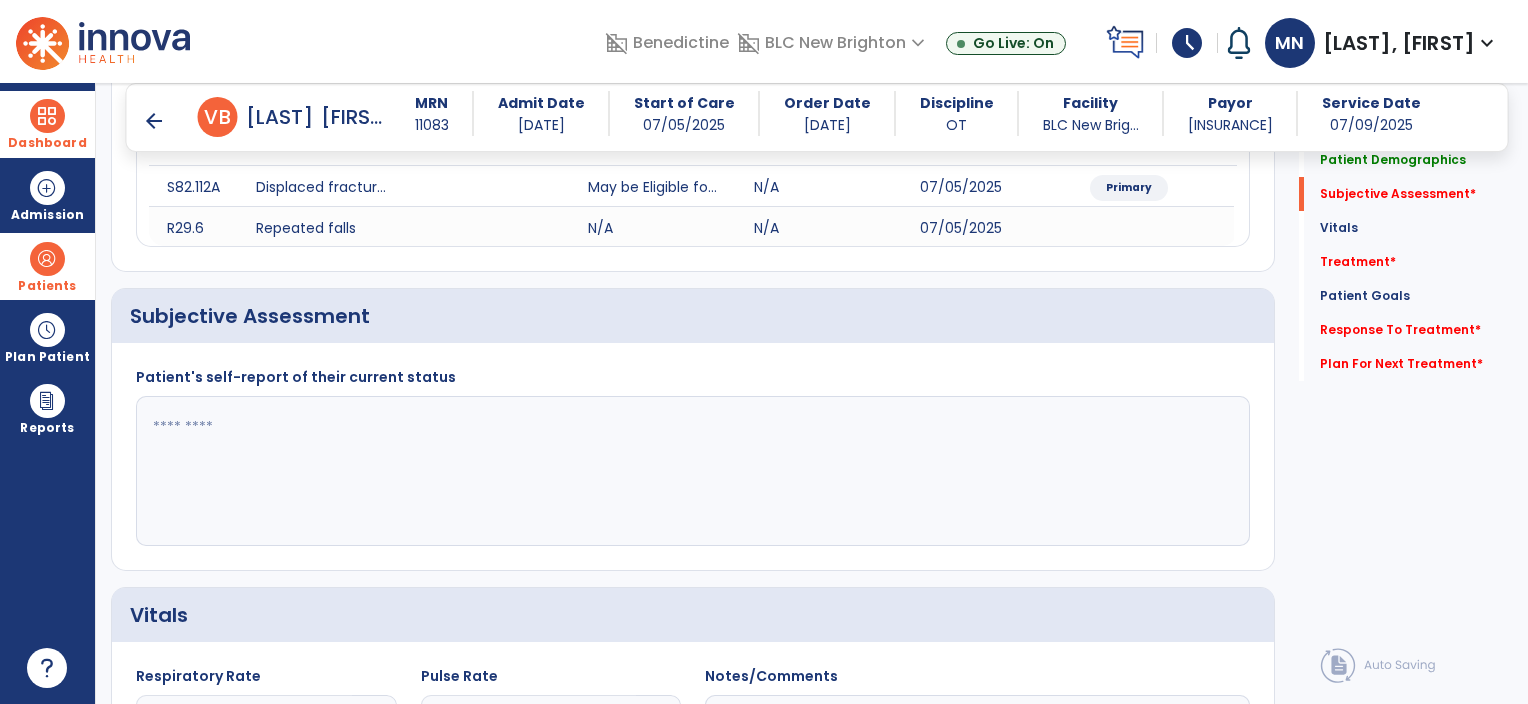 scroll, scrollTop: 284, scrollLeft: 0, axis: vertical 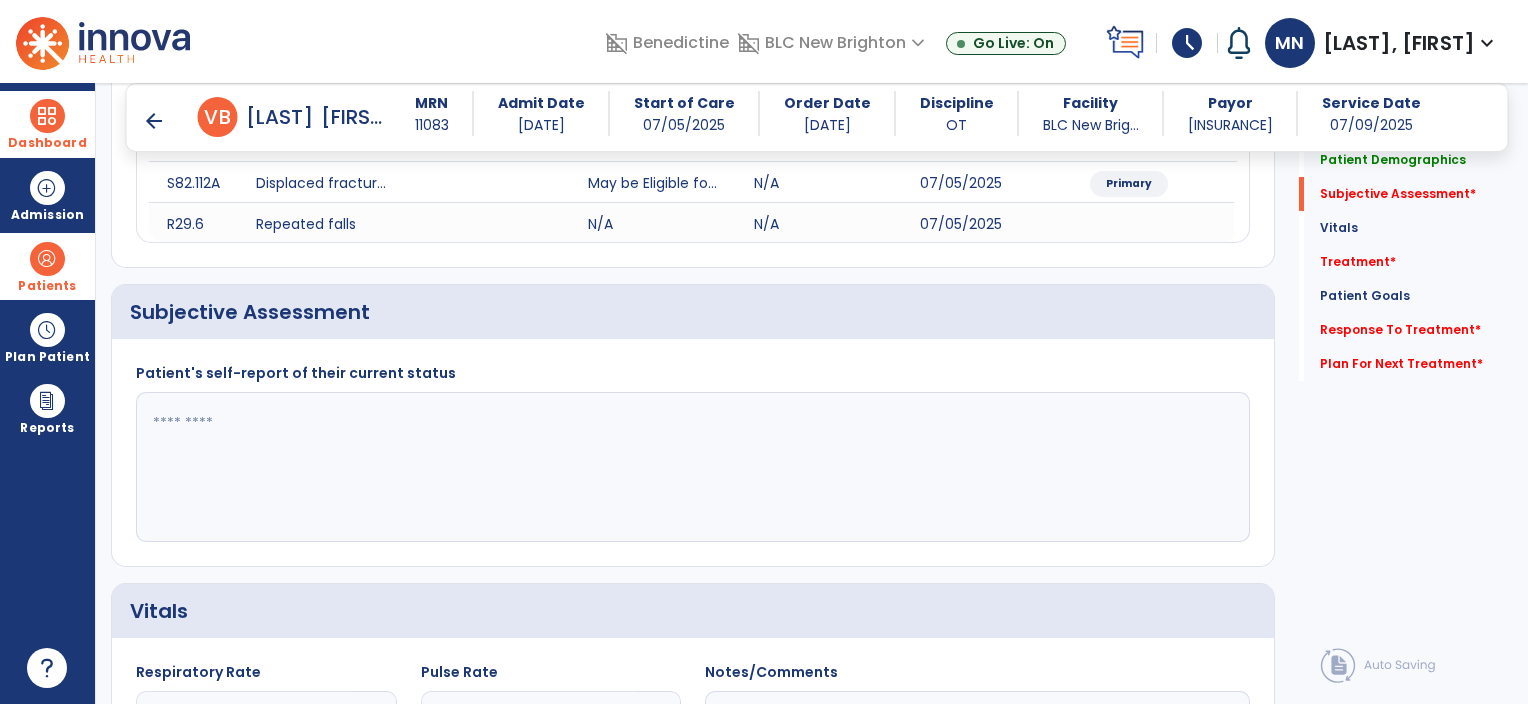 click at bounding box center [691, 467] 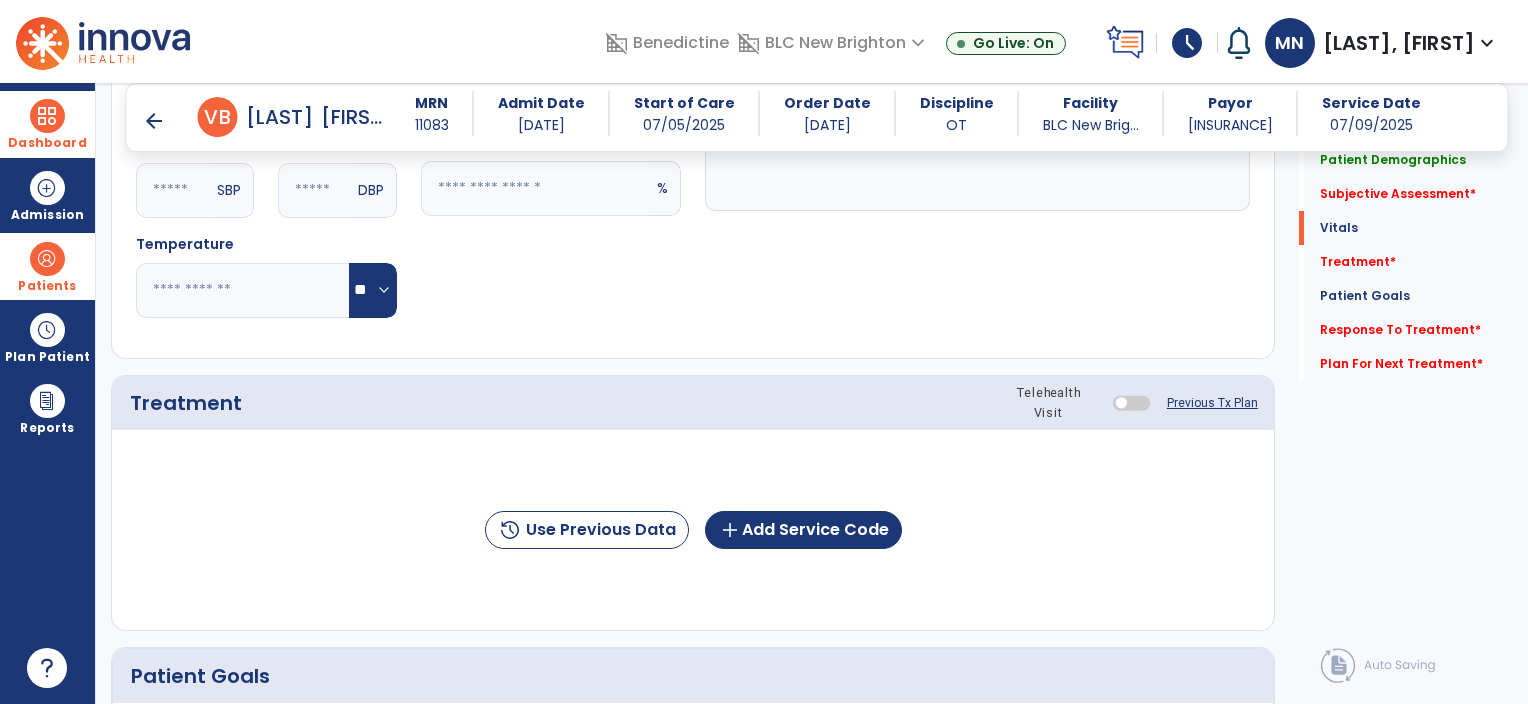 scroll, scrollTop: 915, scrollLeft: 0, axis: vertical 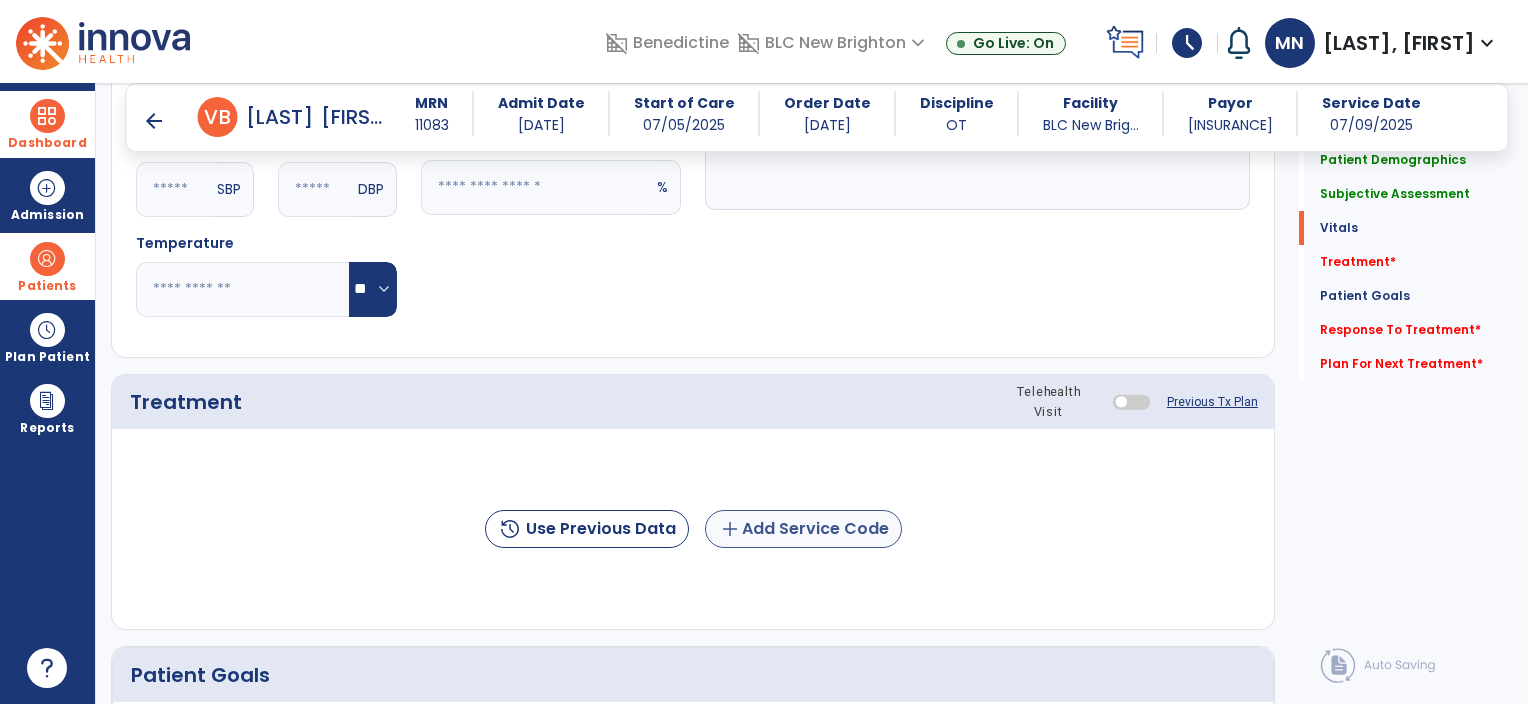 type on "**********" 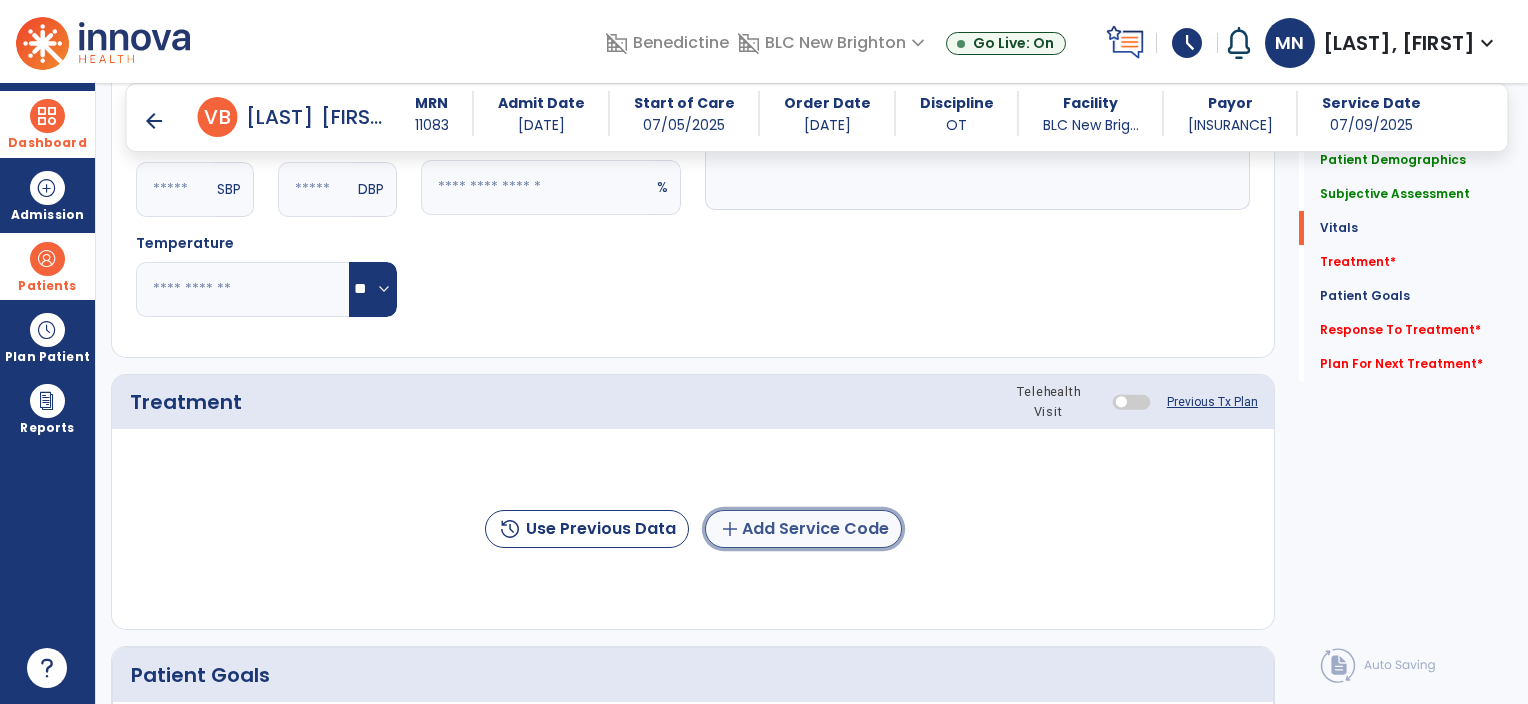 click on "add  Add Service Code" at bounding box center (803, 529) 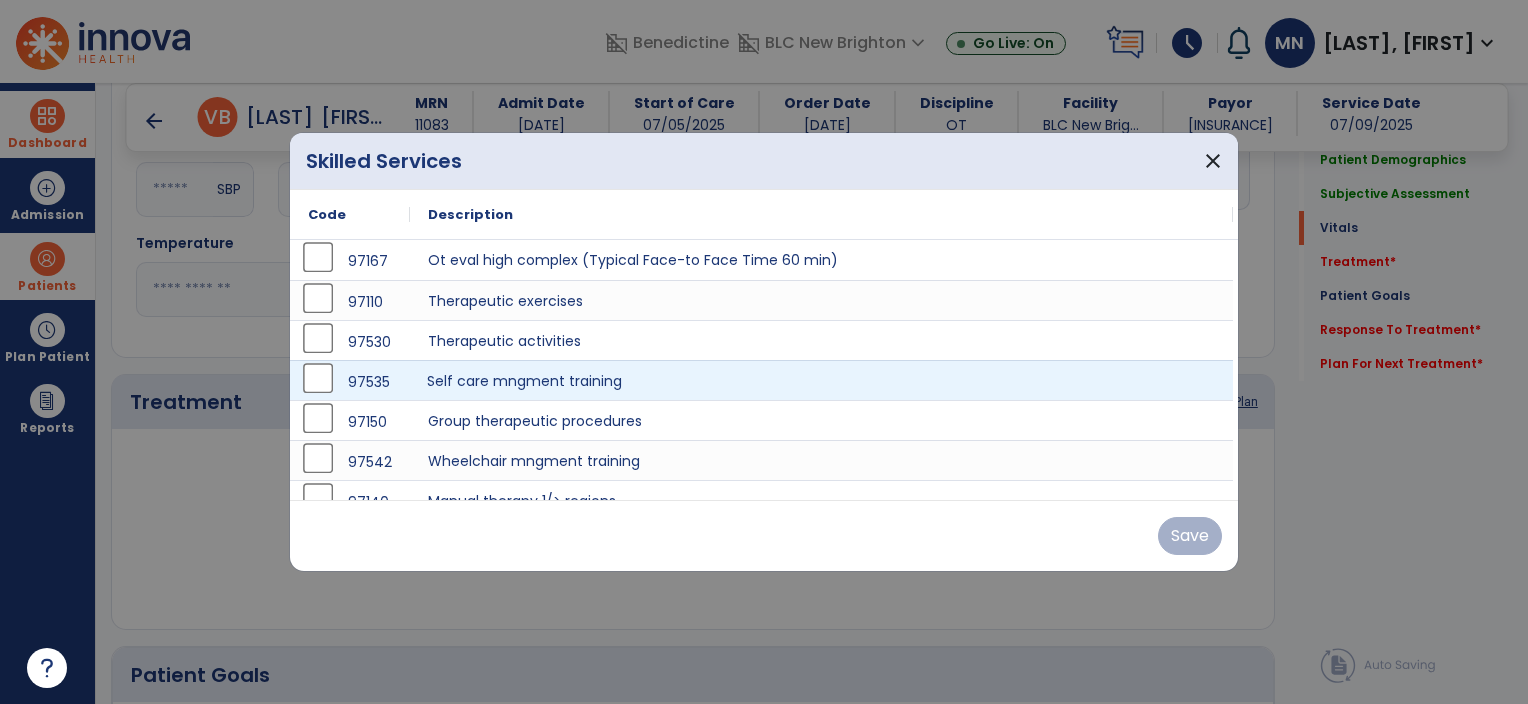 click on "Self care mngment training" at bounding box center [821, 380] 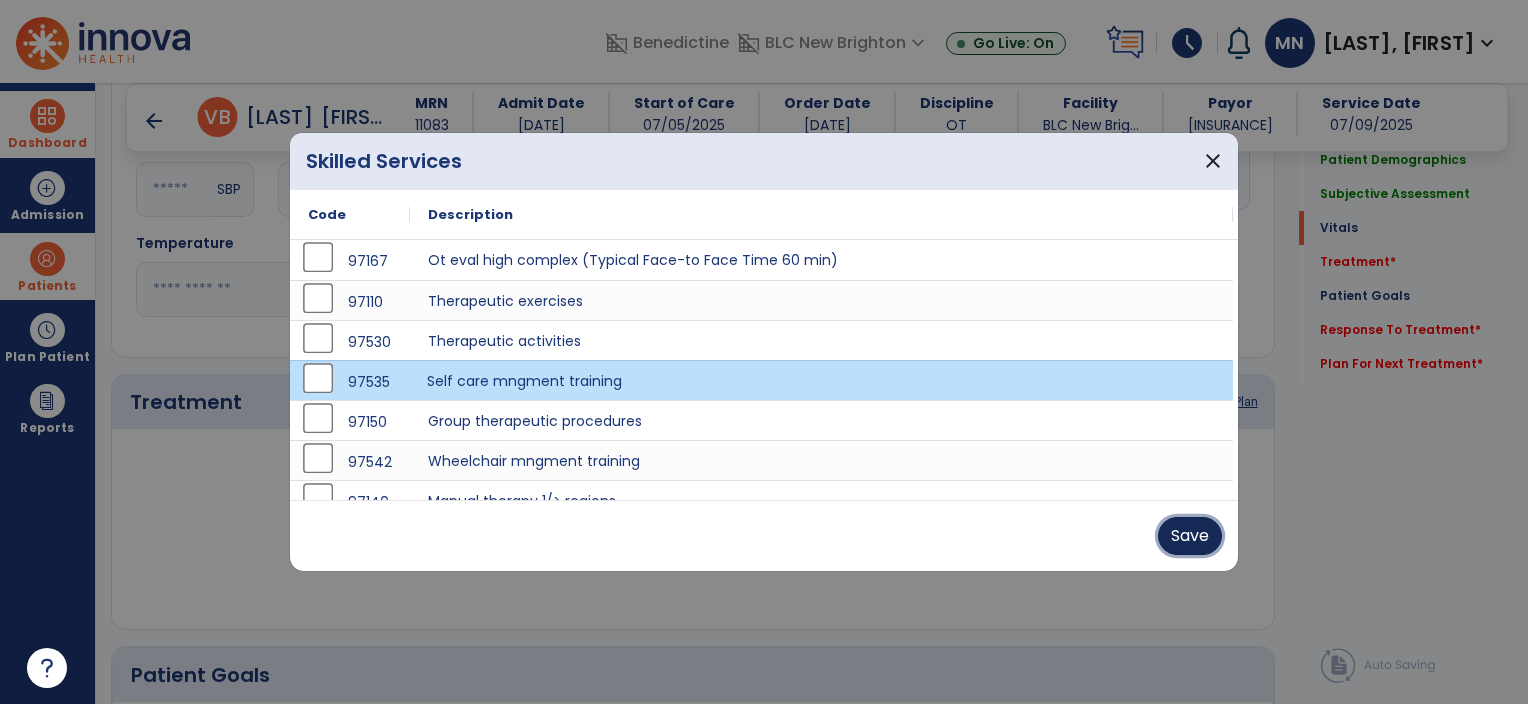 click on "Save" at bounding box center (1190, 536) 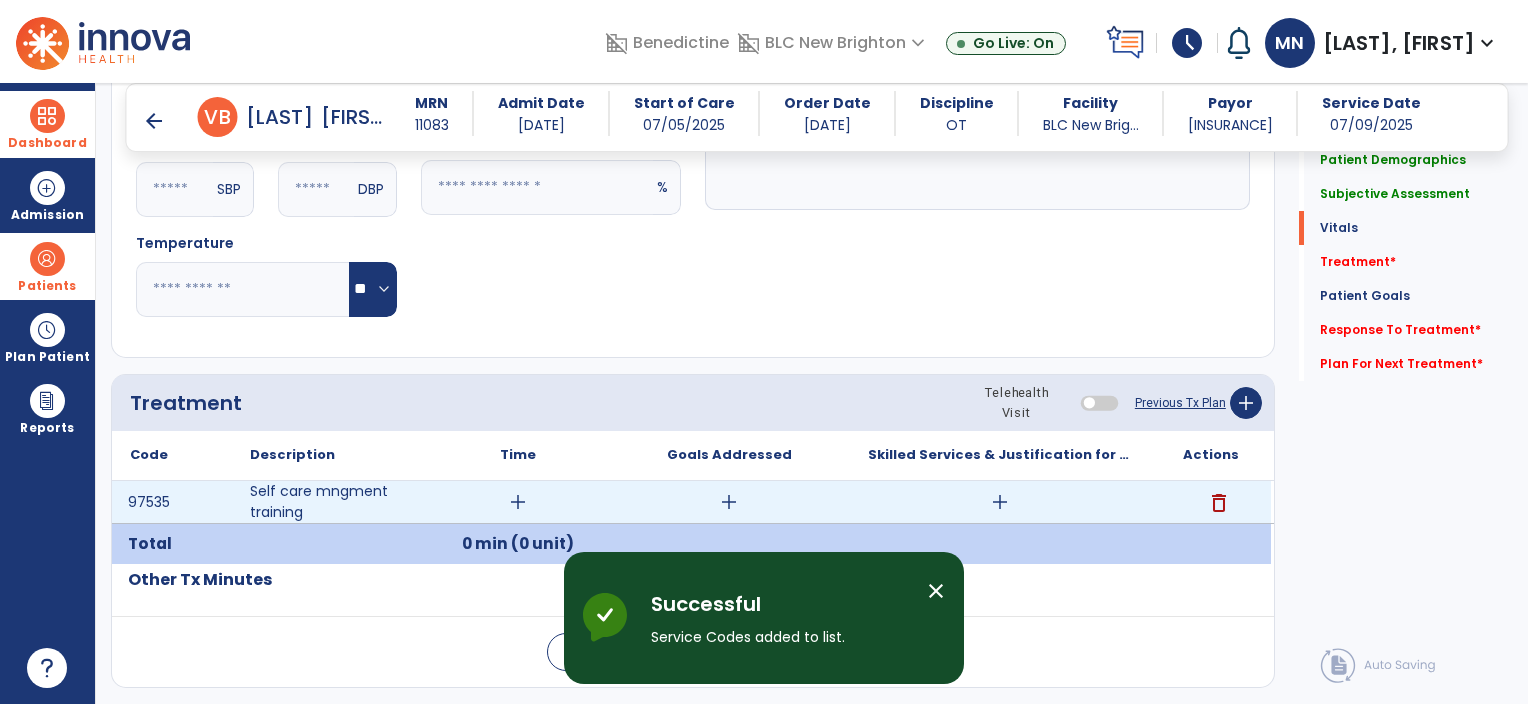 click on "add" at bounding box center (1000, 502) 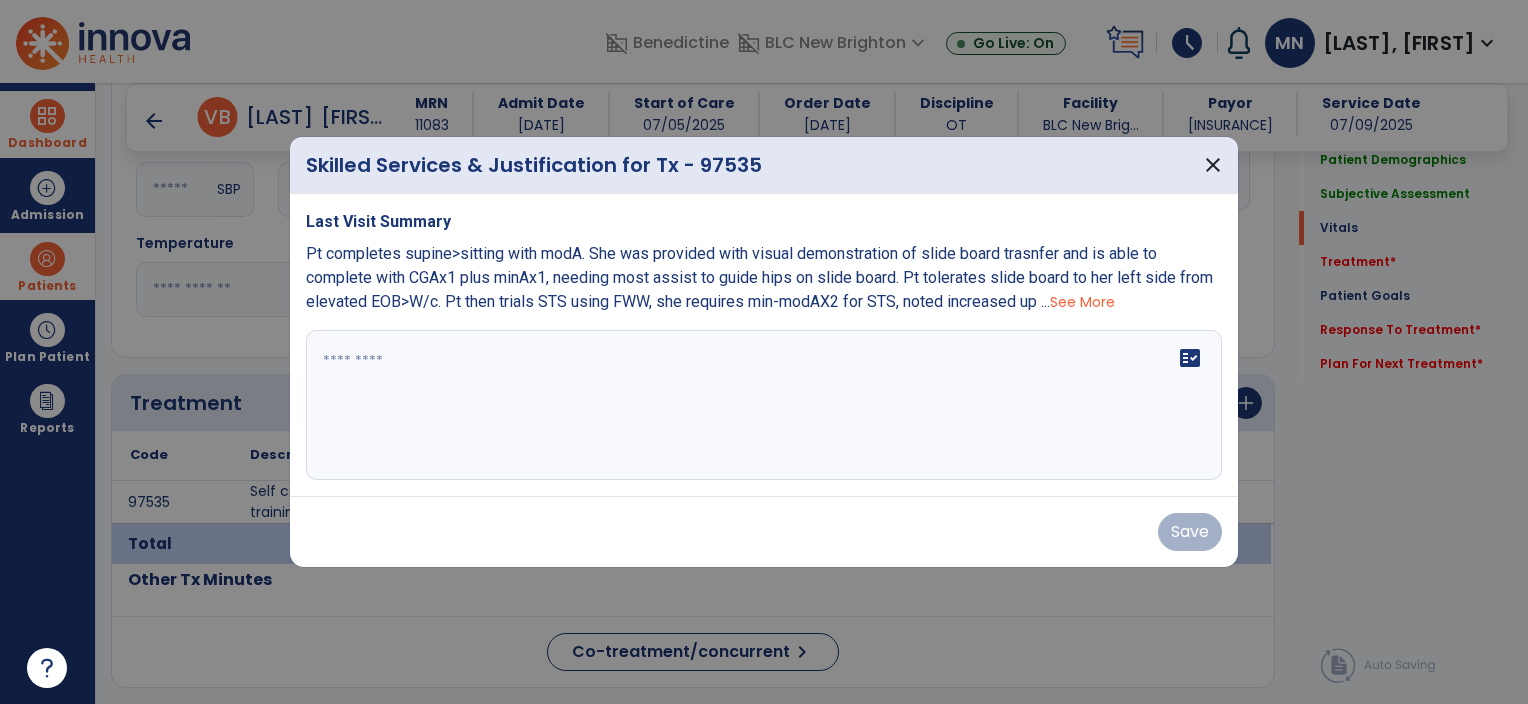 click on "fact_check" at bounding box center [764, 405] 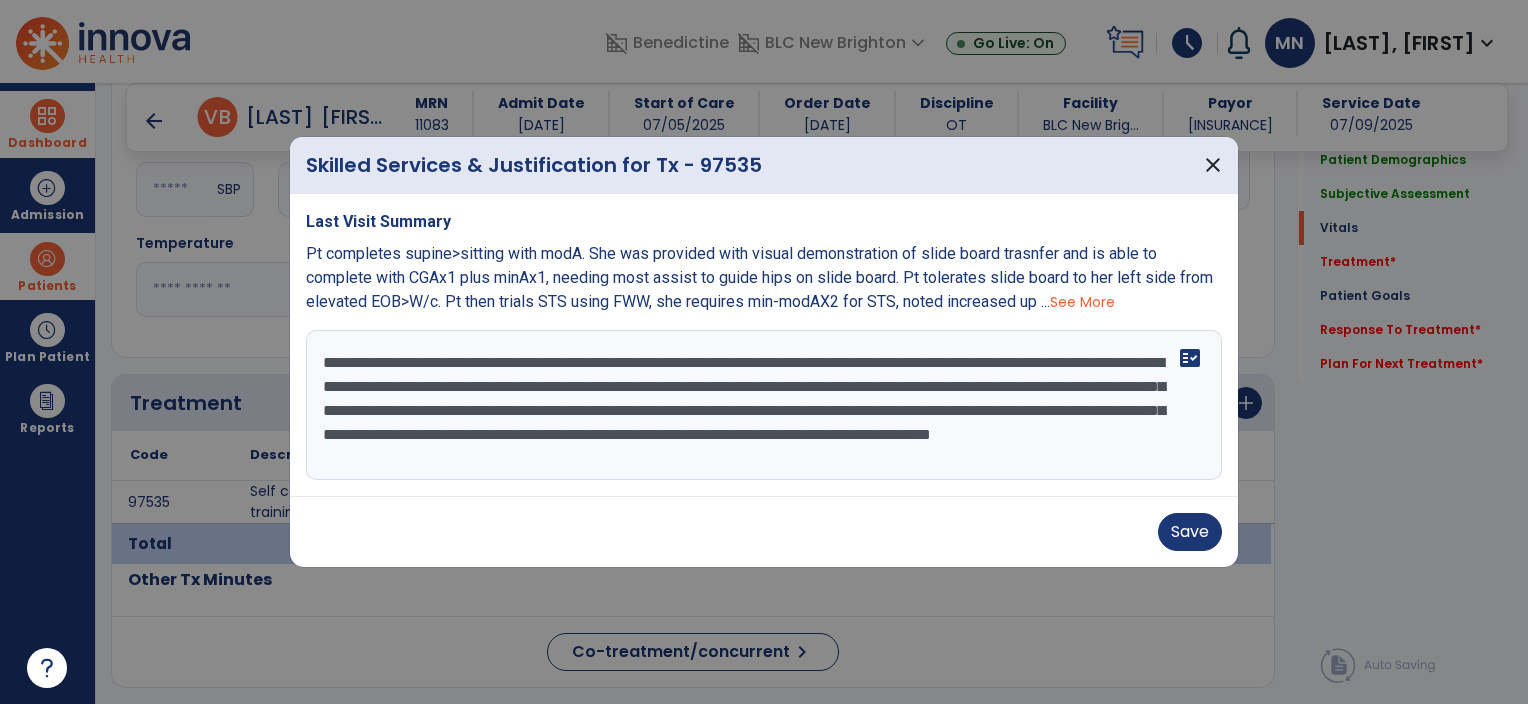 scroll, scrollTop: 16, scrollLeft: 0, axis: vertical 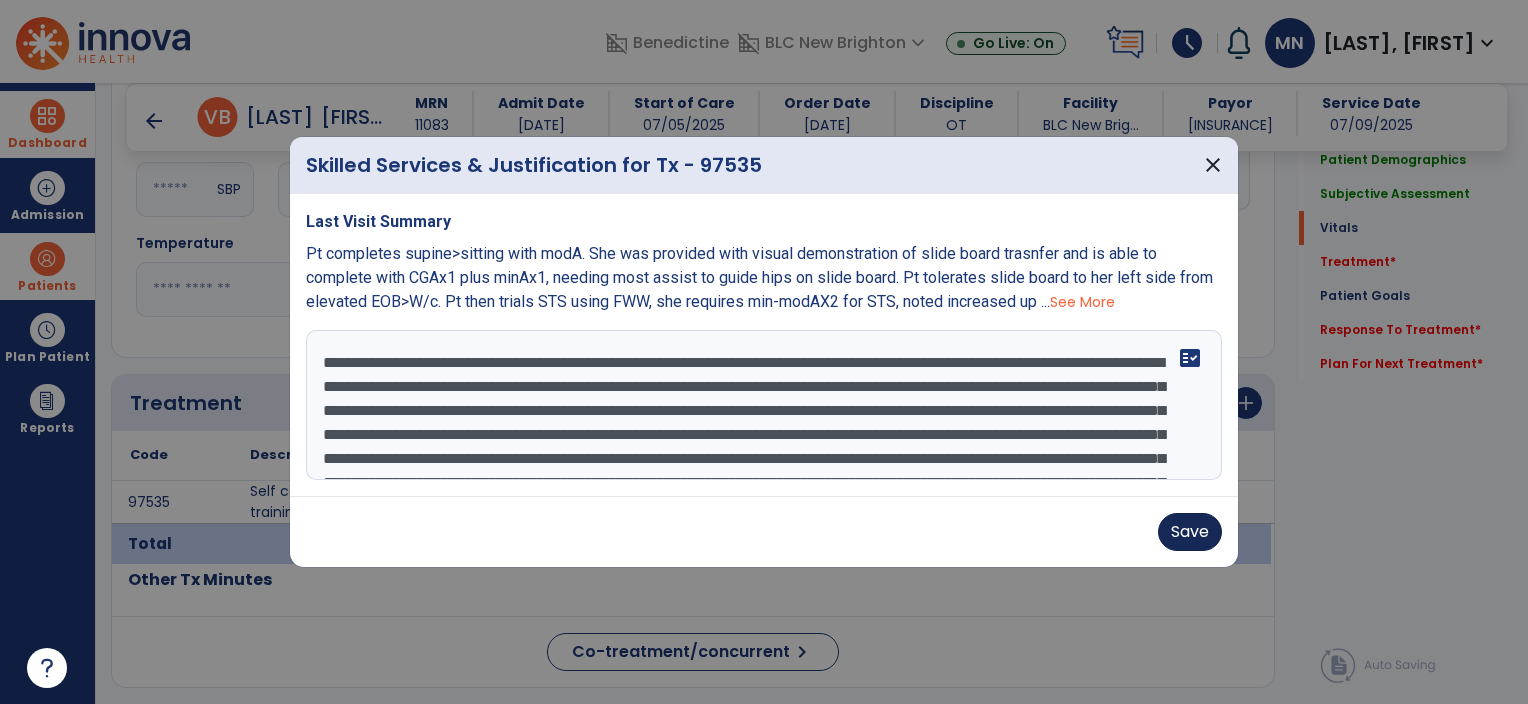 type on "**********" 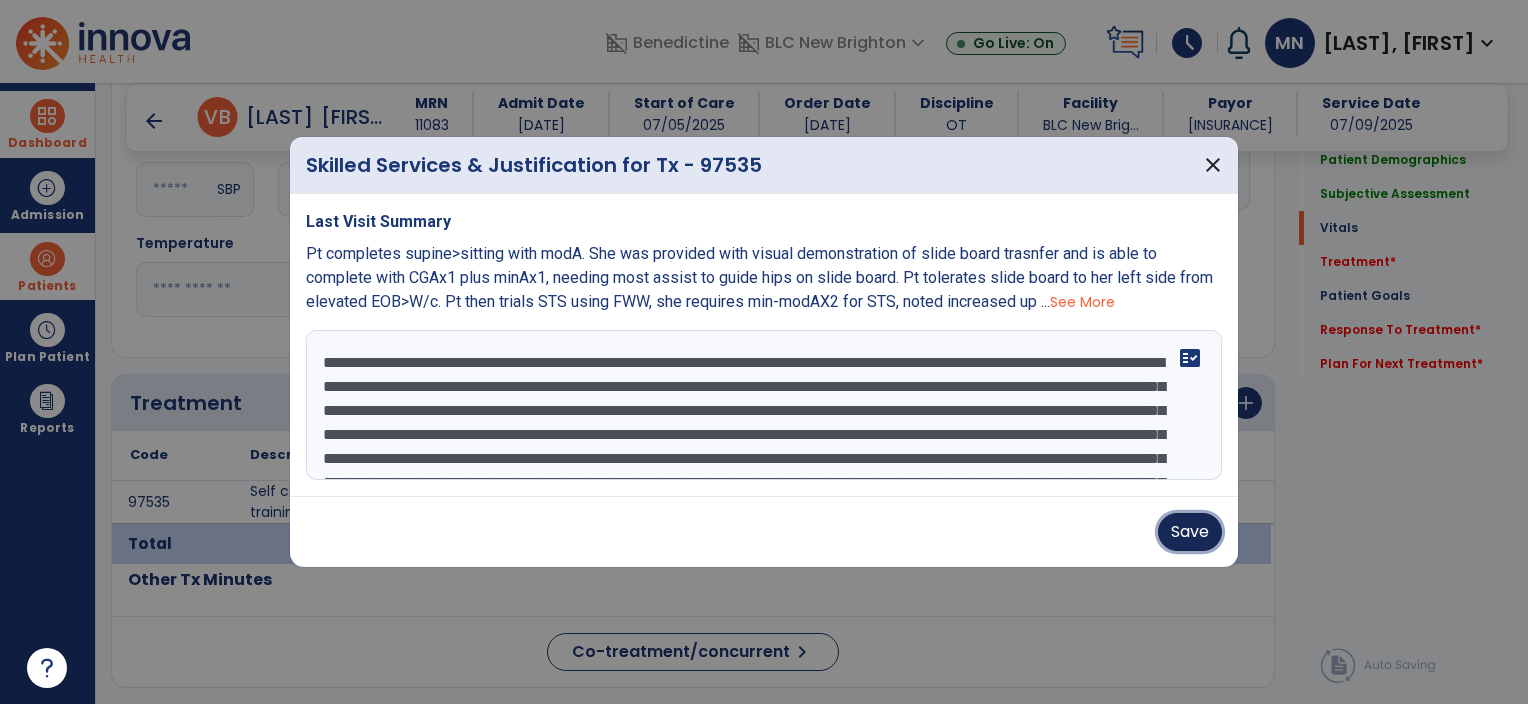 click on "Save" at bounding box center [1190, 532] 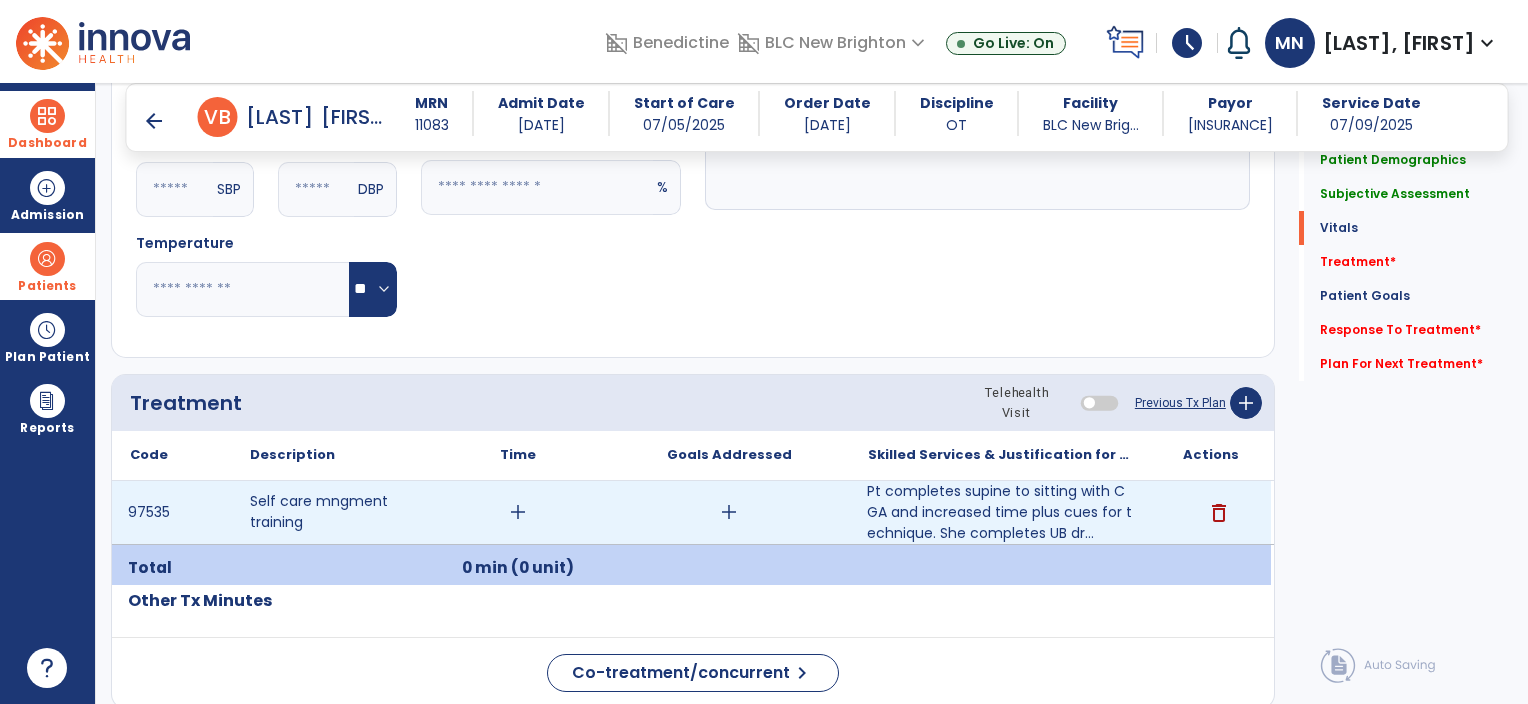 click on "add" at bounding box center (518, 512) 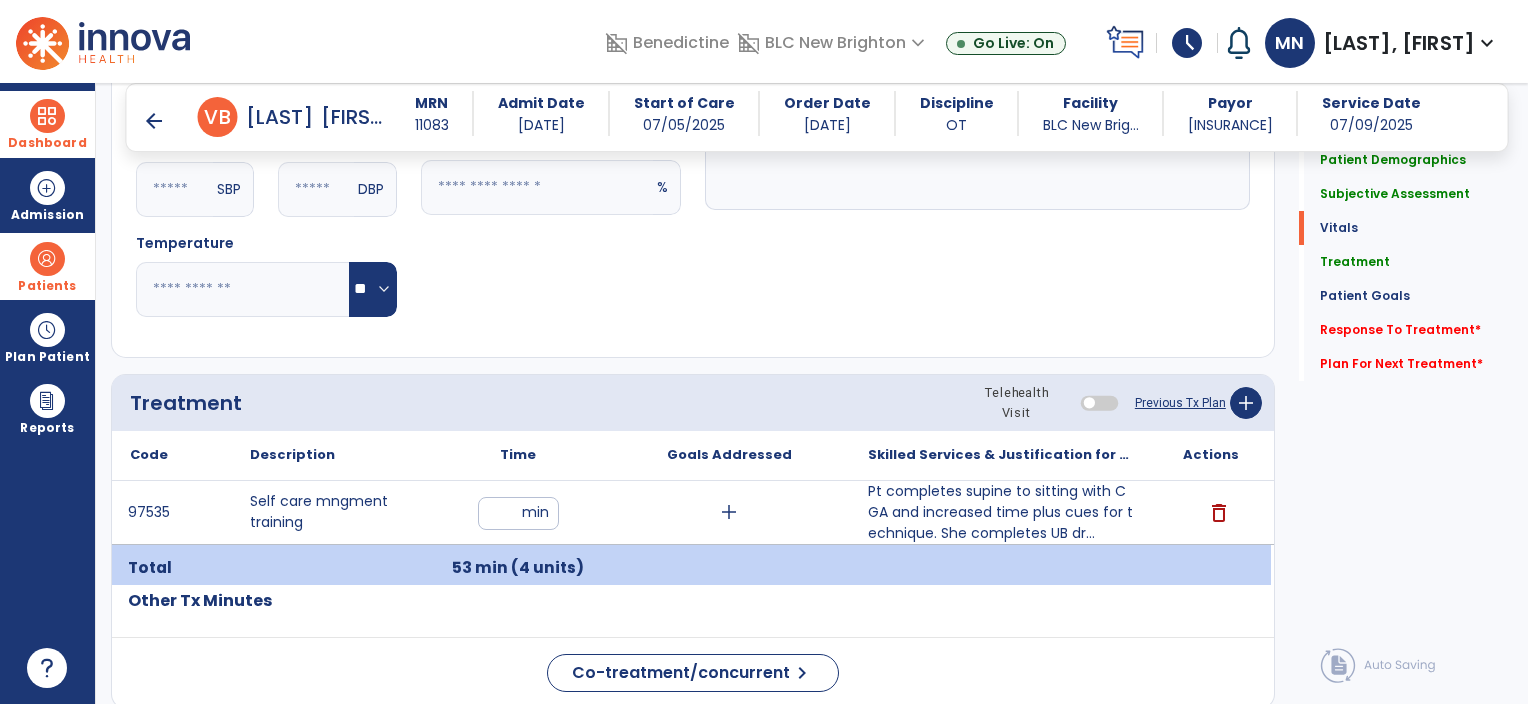 click at bounding box center [693, 645] 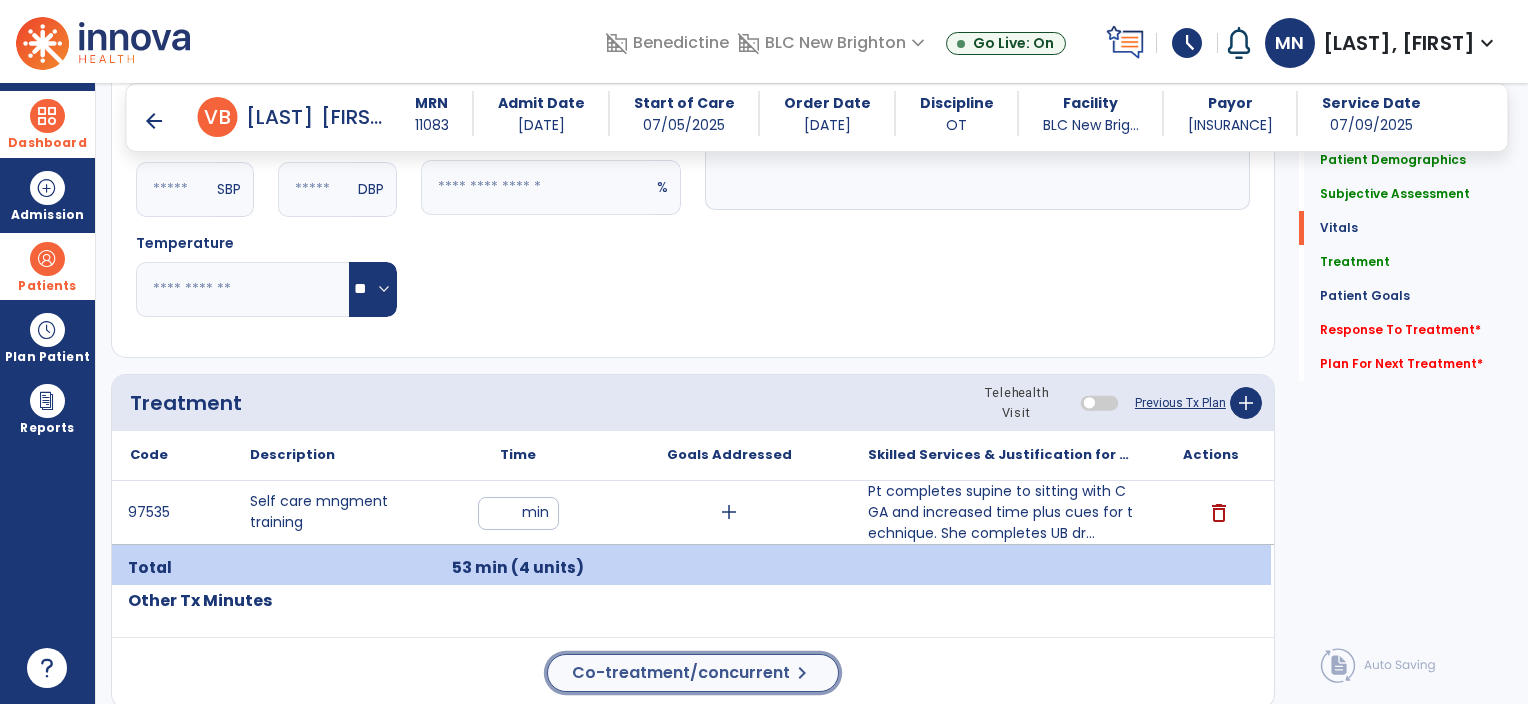 click on "Co-treatment/concurrent" at bounding box center [681, 673] 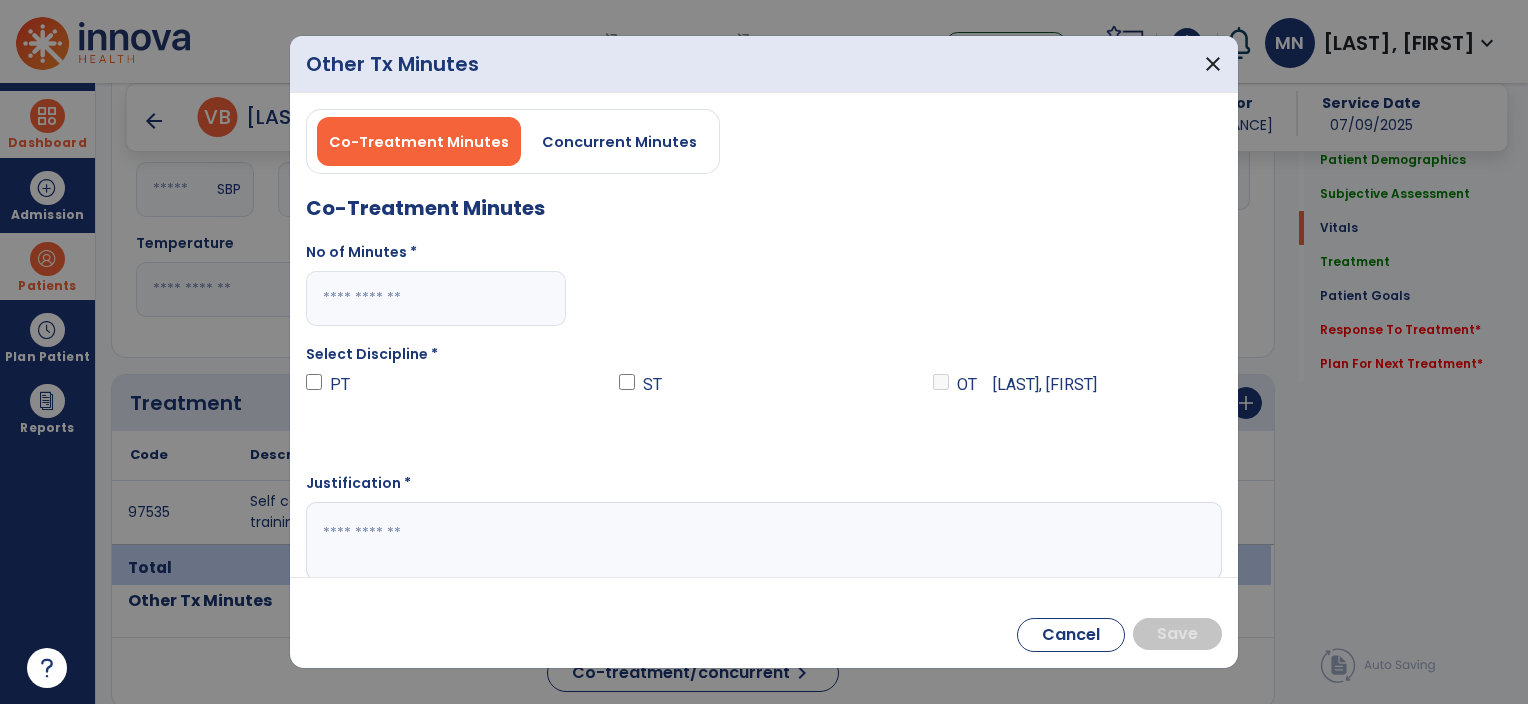 click at bounding box center (436, 298) 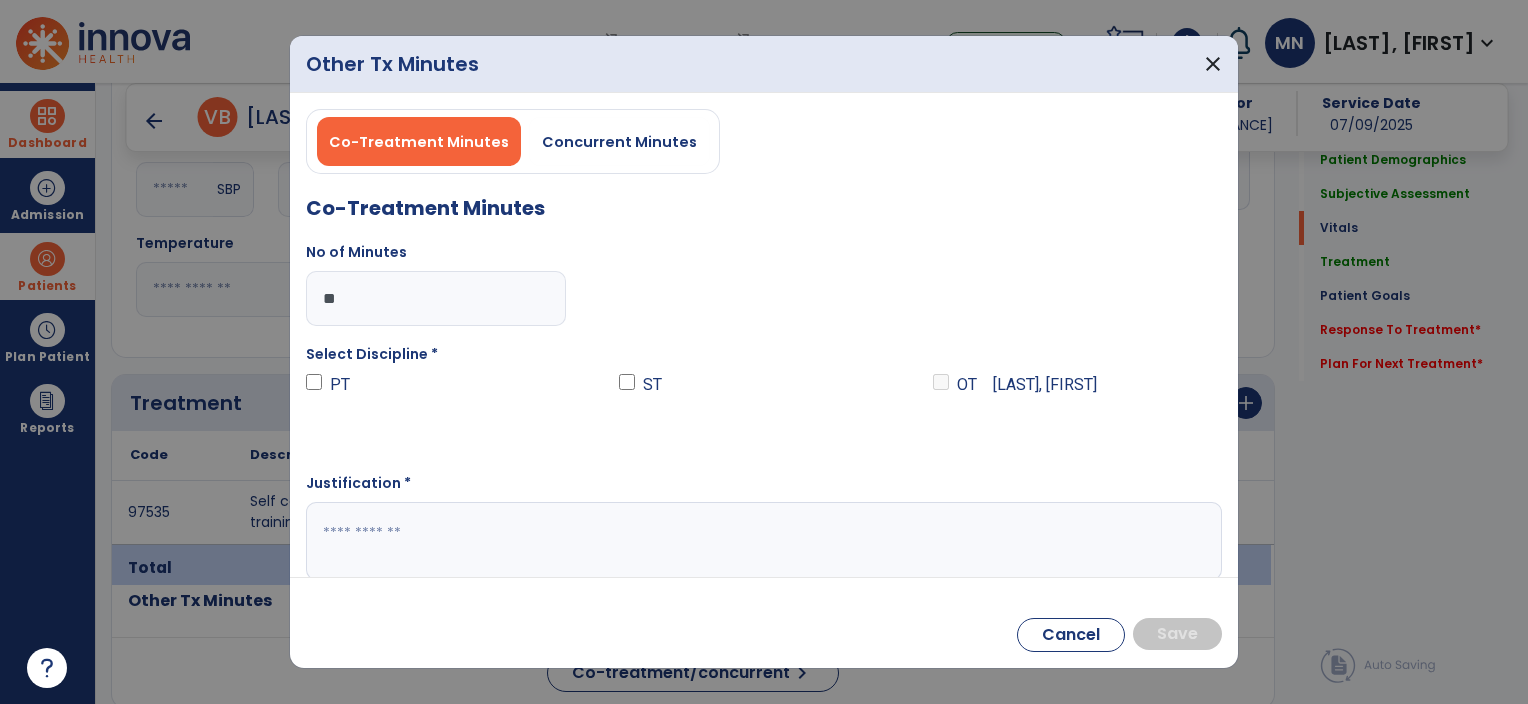 type on "**" 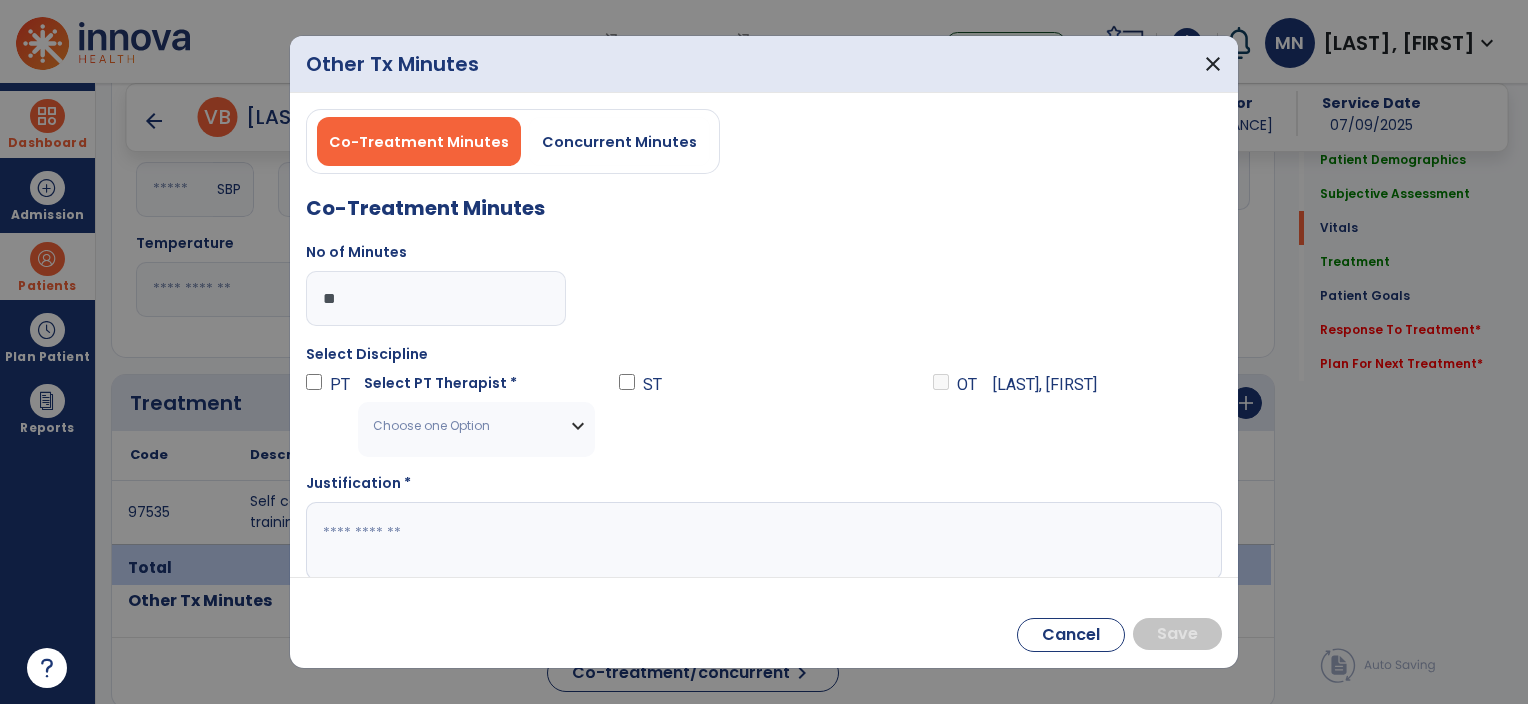 click on "Justification *" at bounding box center [358, 483] 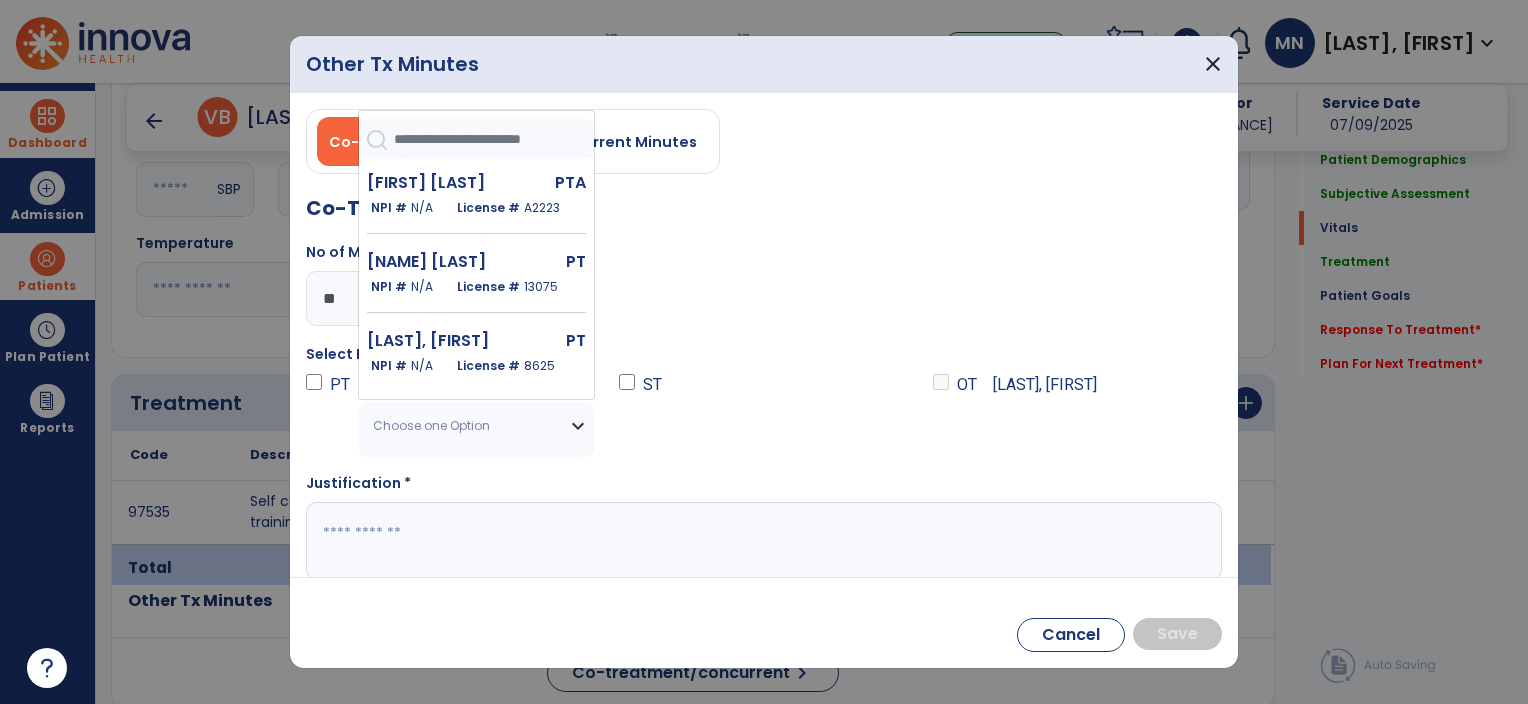 click at bounding box center (494, 139) 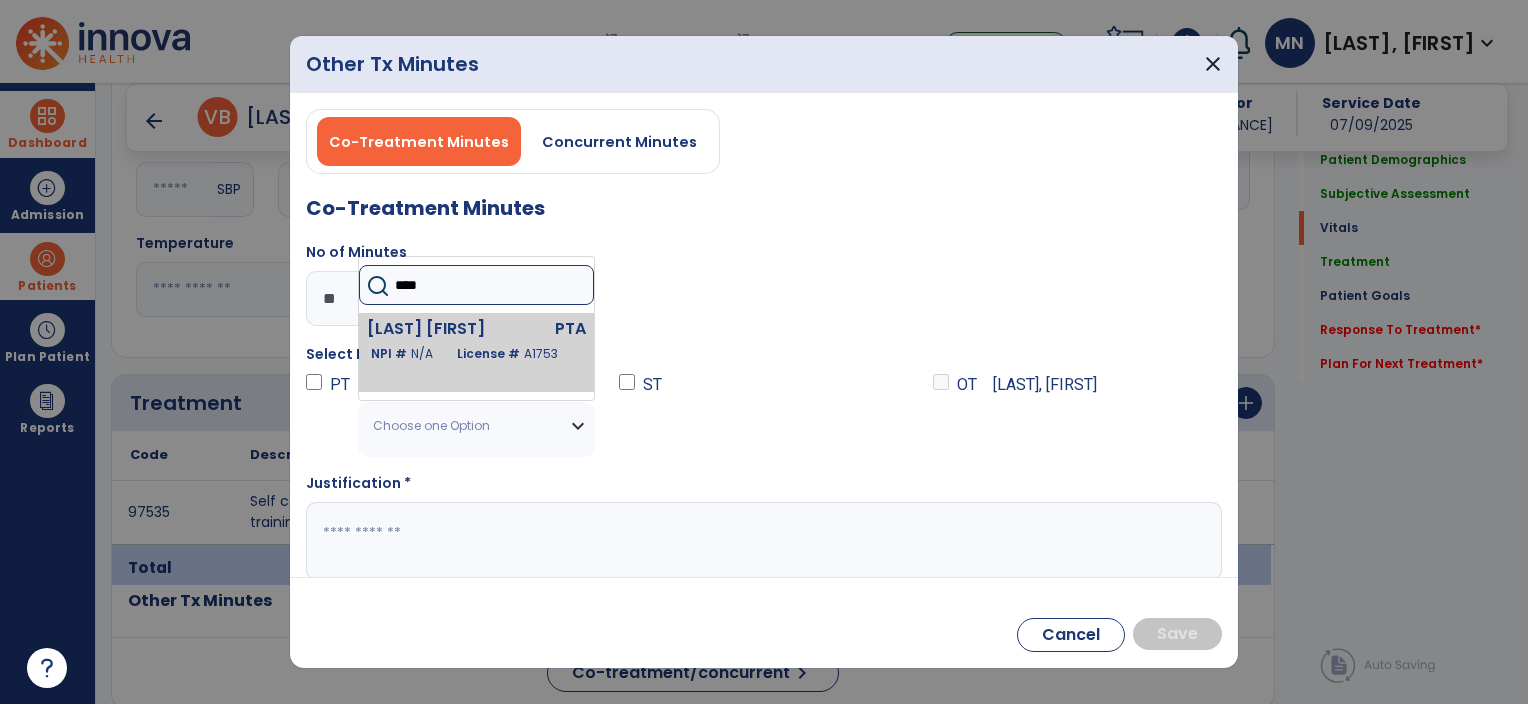 type on "****" 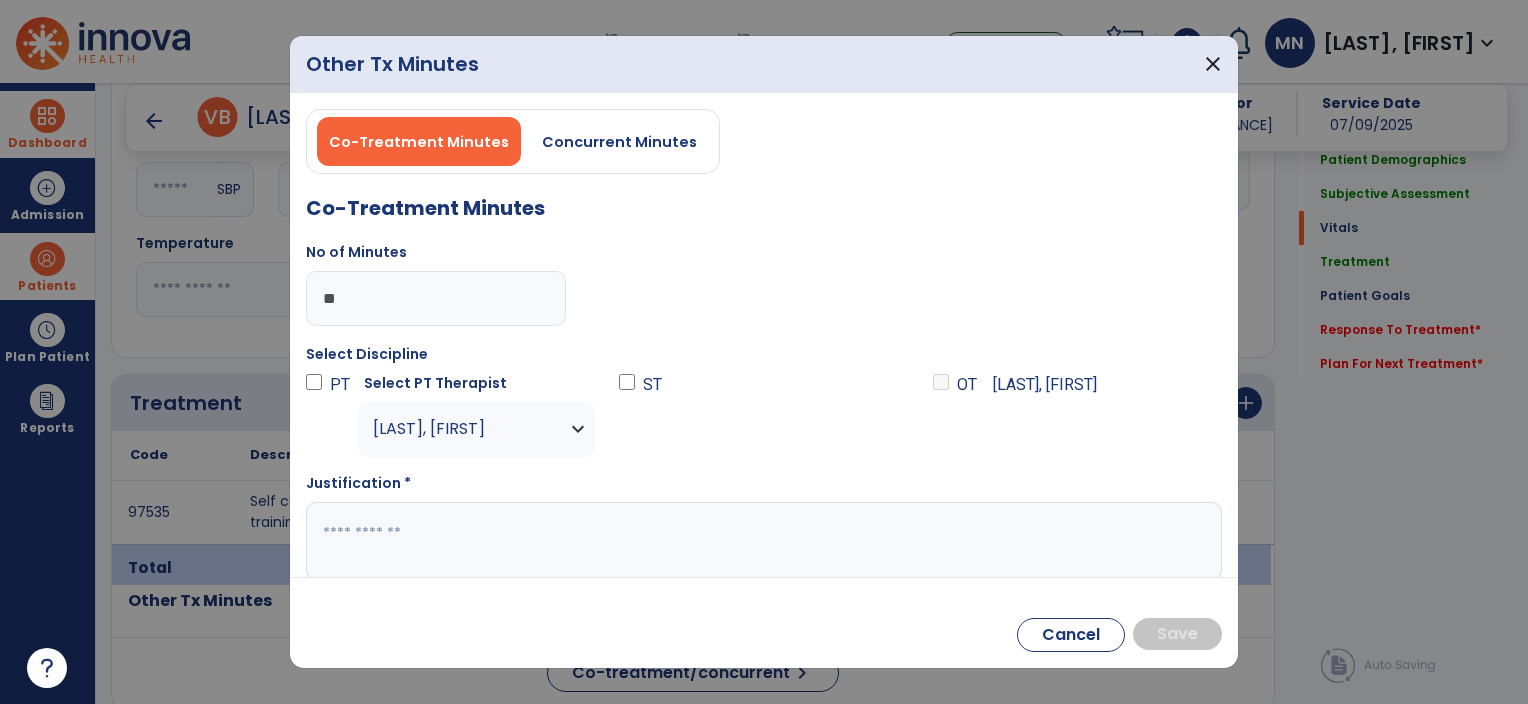 click at bounding box center [762, 541] 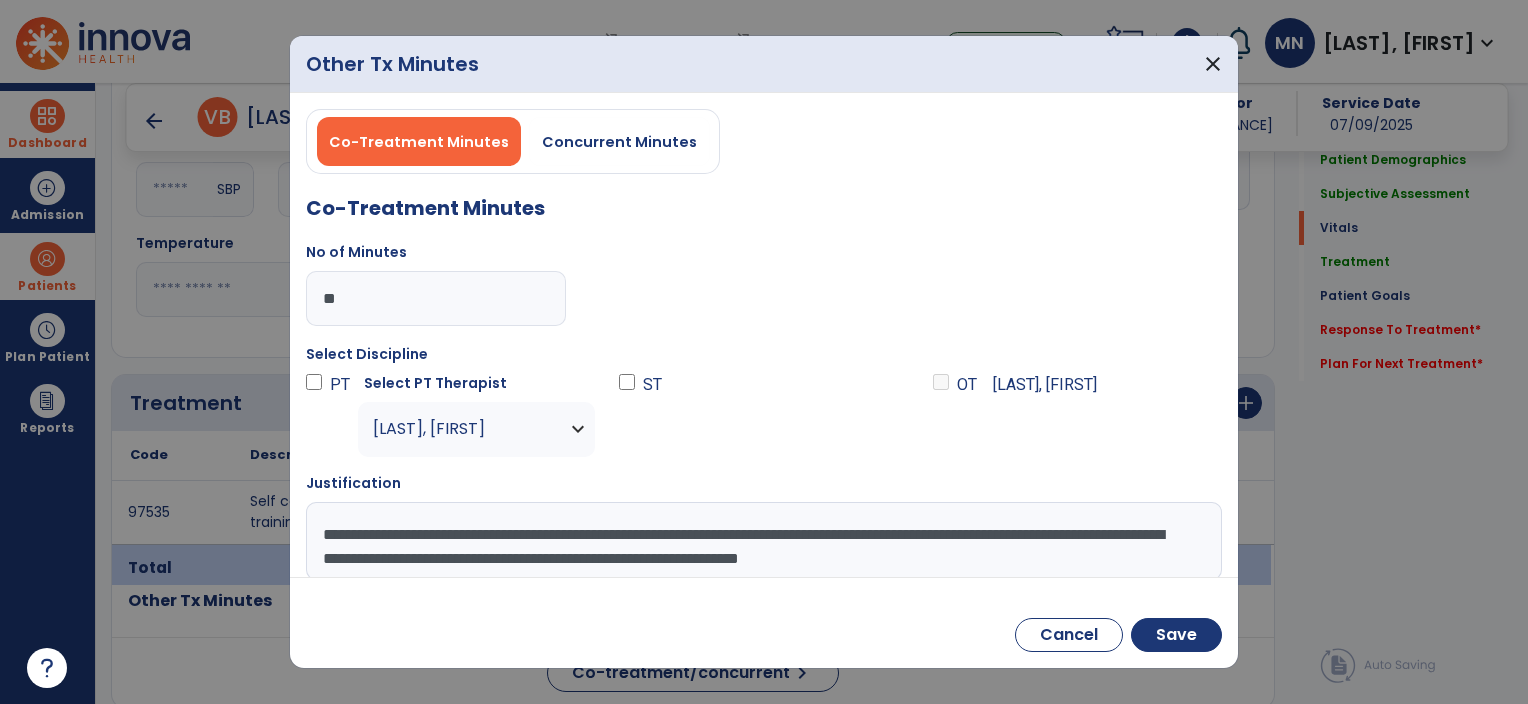 scroll, scrollTop: 15, scrollLeft: 0, axis: vertical 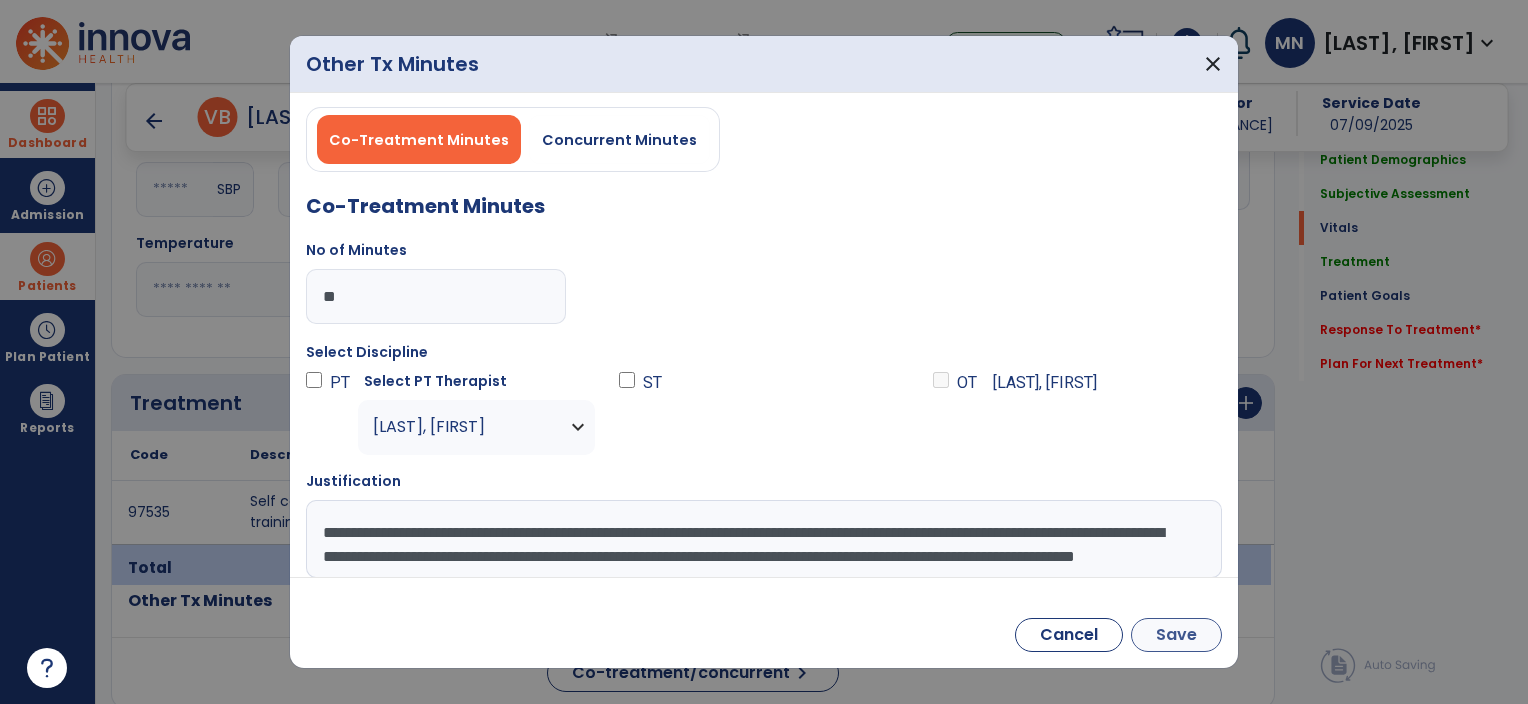 type on "**********" 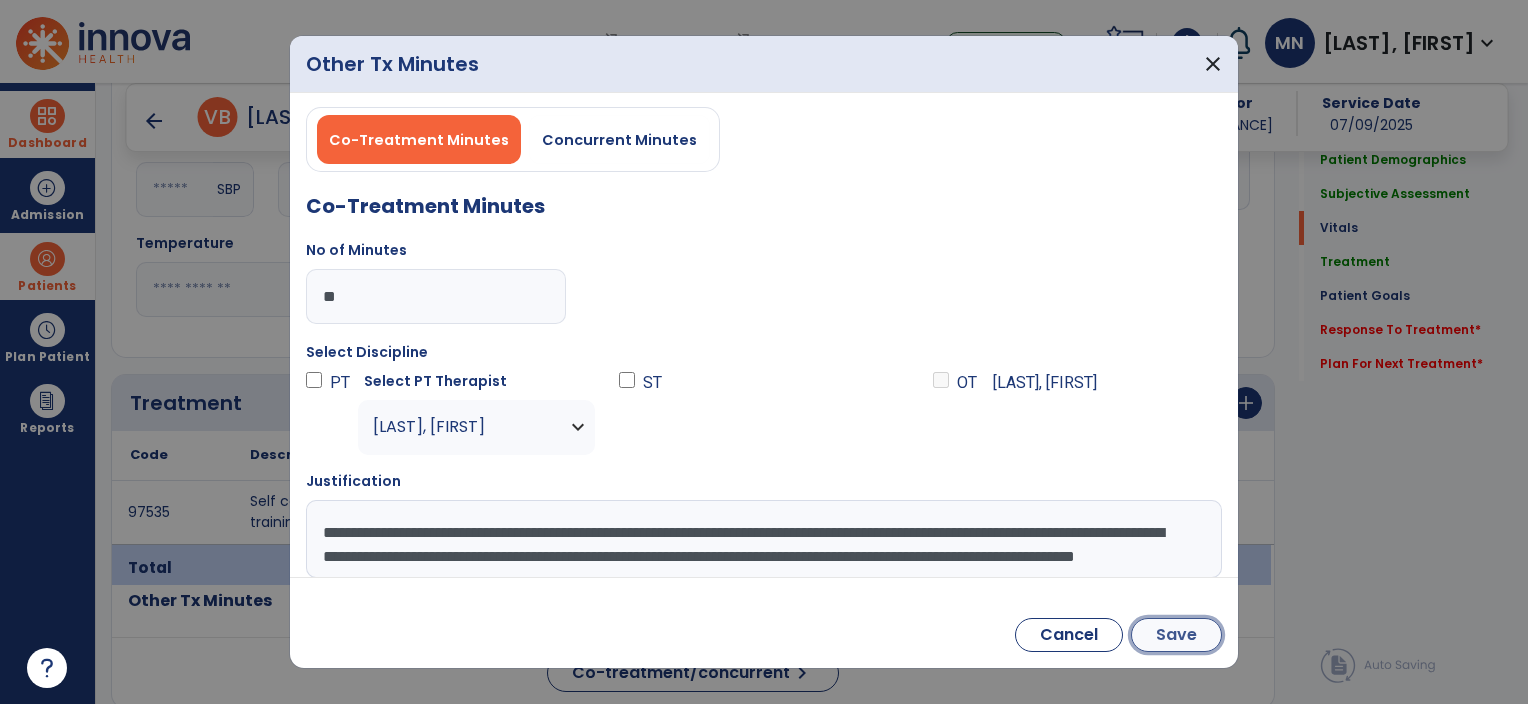 click on "Save" at bounding box center [1176, 635] 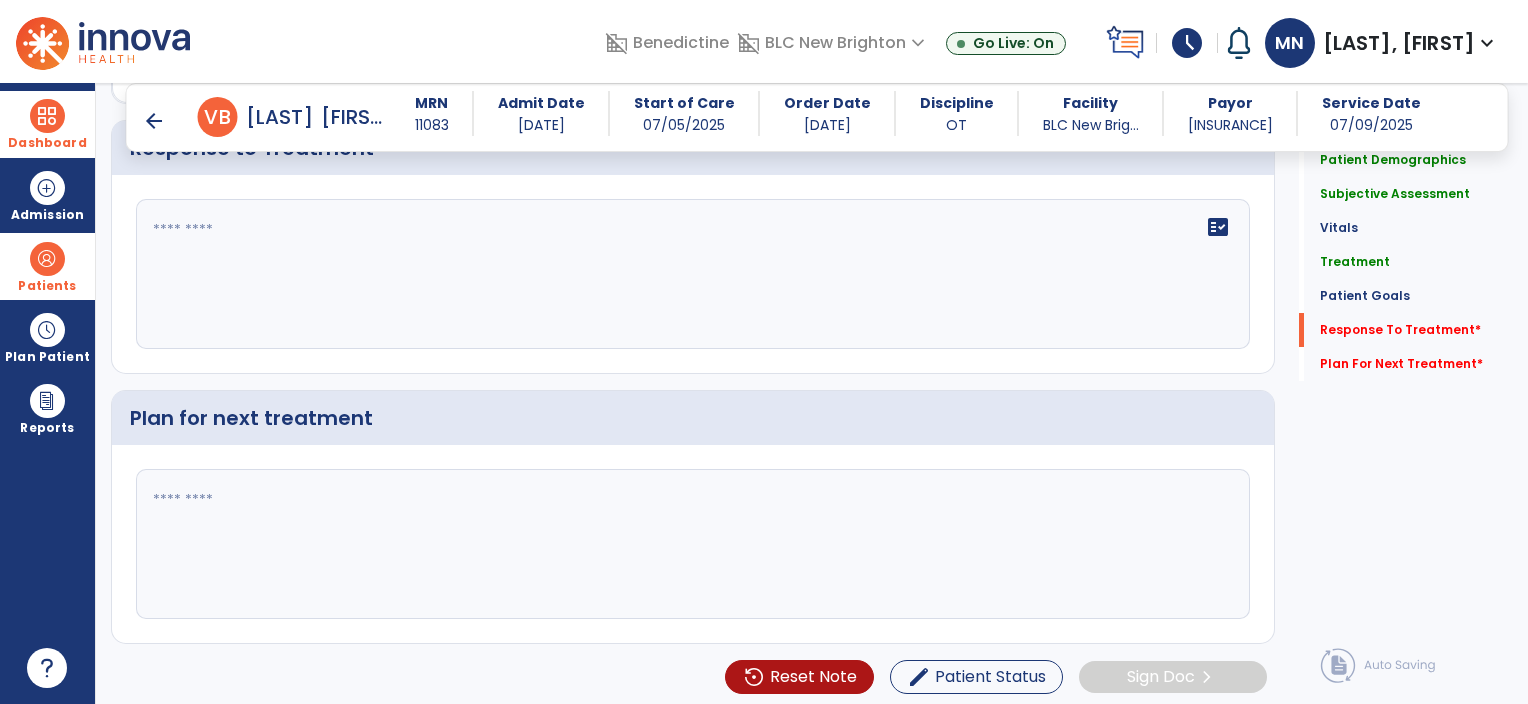 scroll, scrollTop: 2503, scrollLeft: 0, axis: vertical 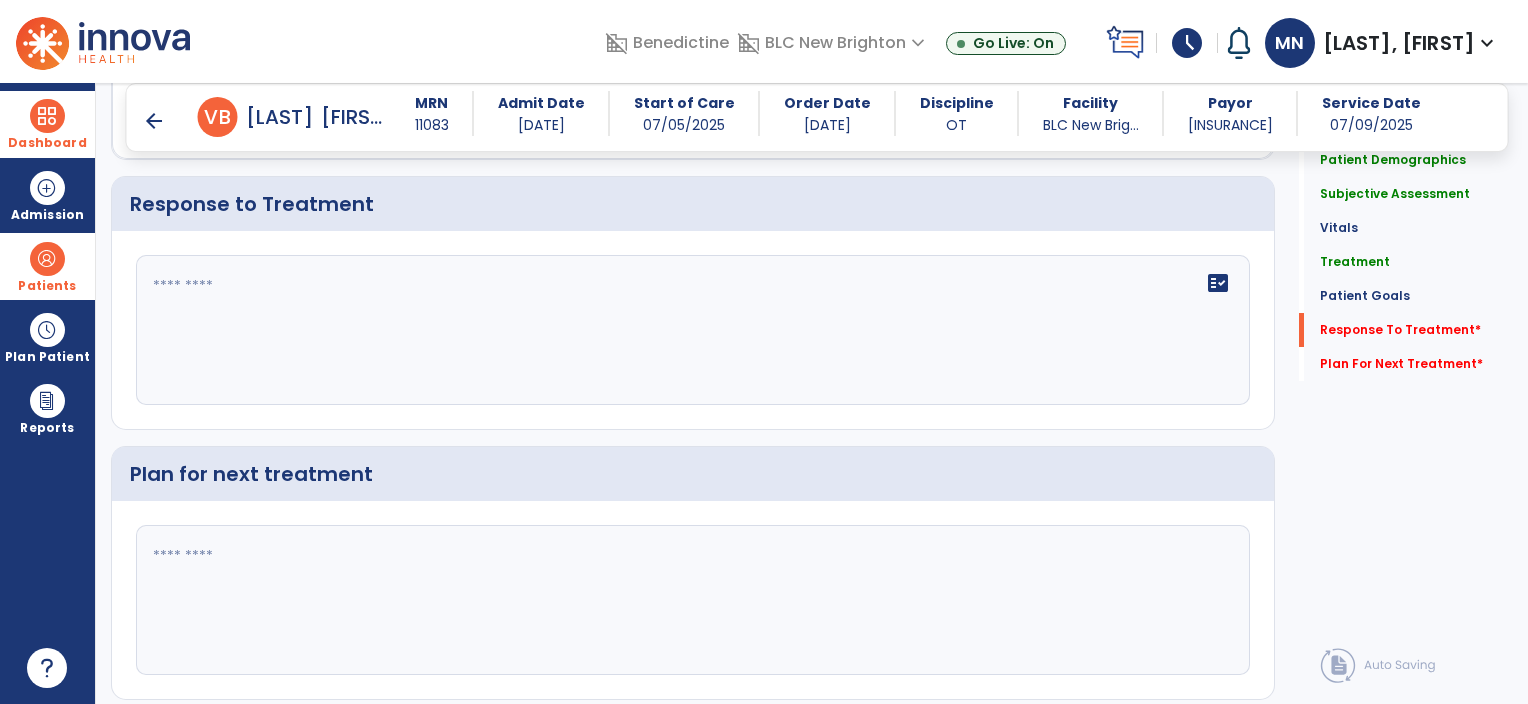 click on "Response to Treatment  fact_check" at bounding box center (693, 303) 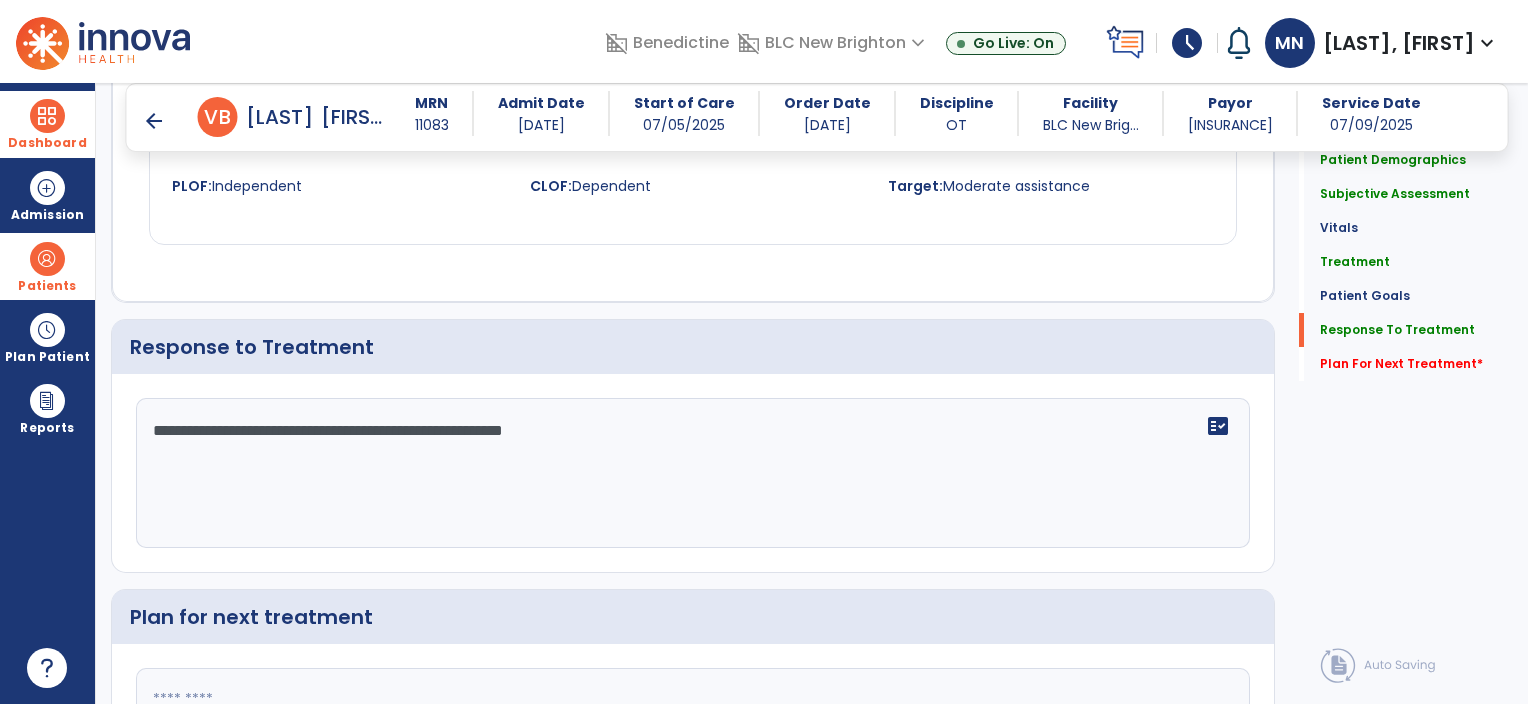 scroll, scrollTop: 2503, scrollLeft: 0, axis: vertical 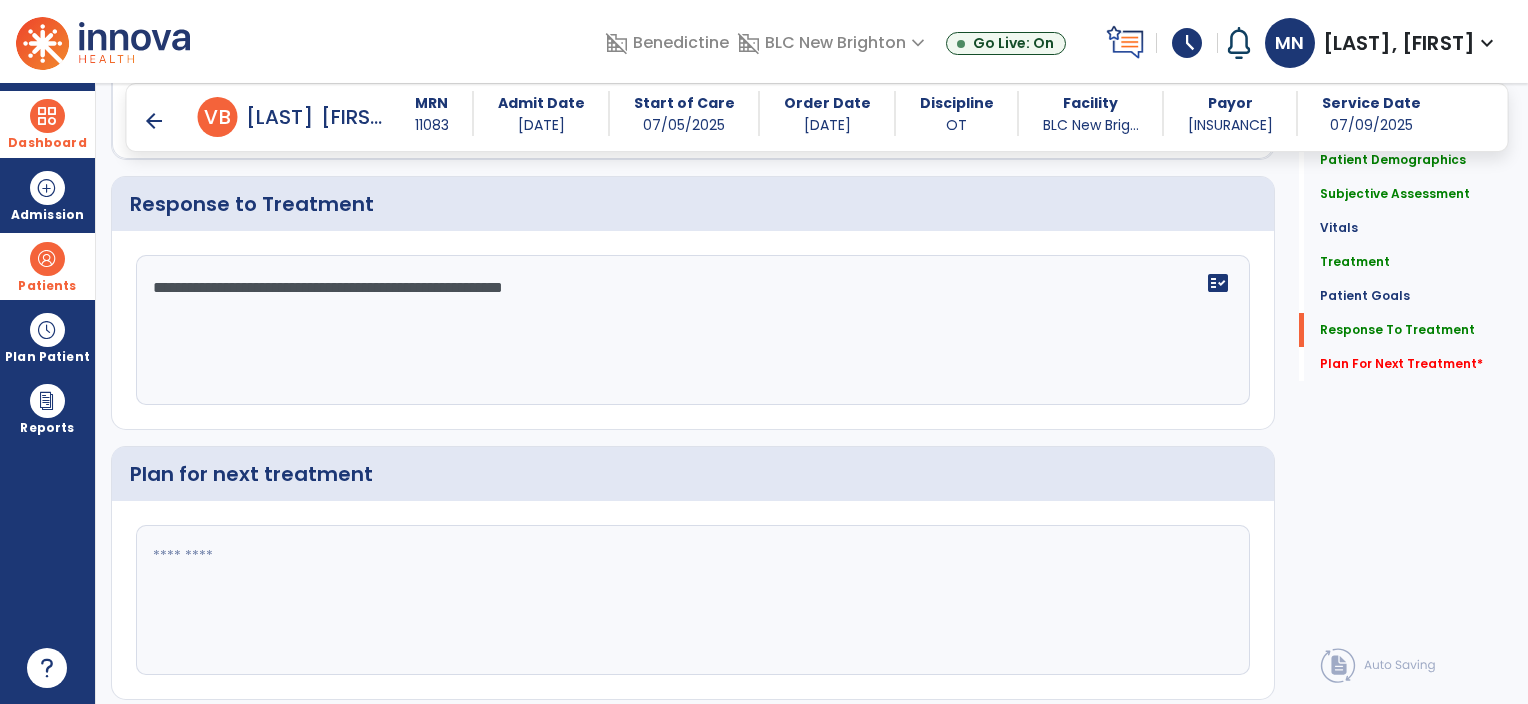 click on "**********" at bounding box center [691, 330] 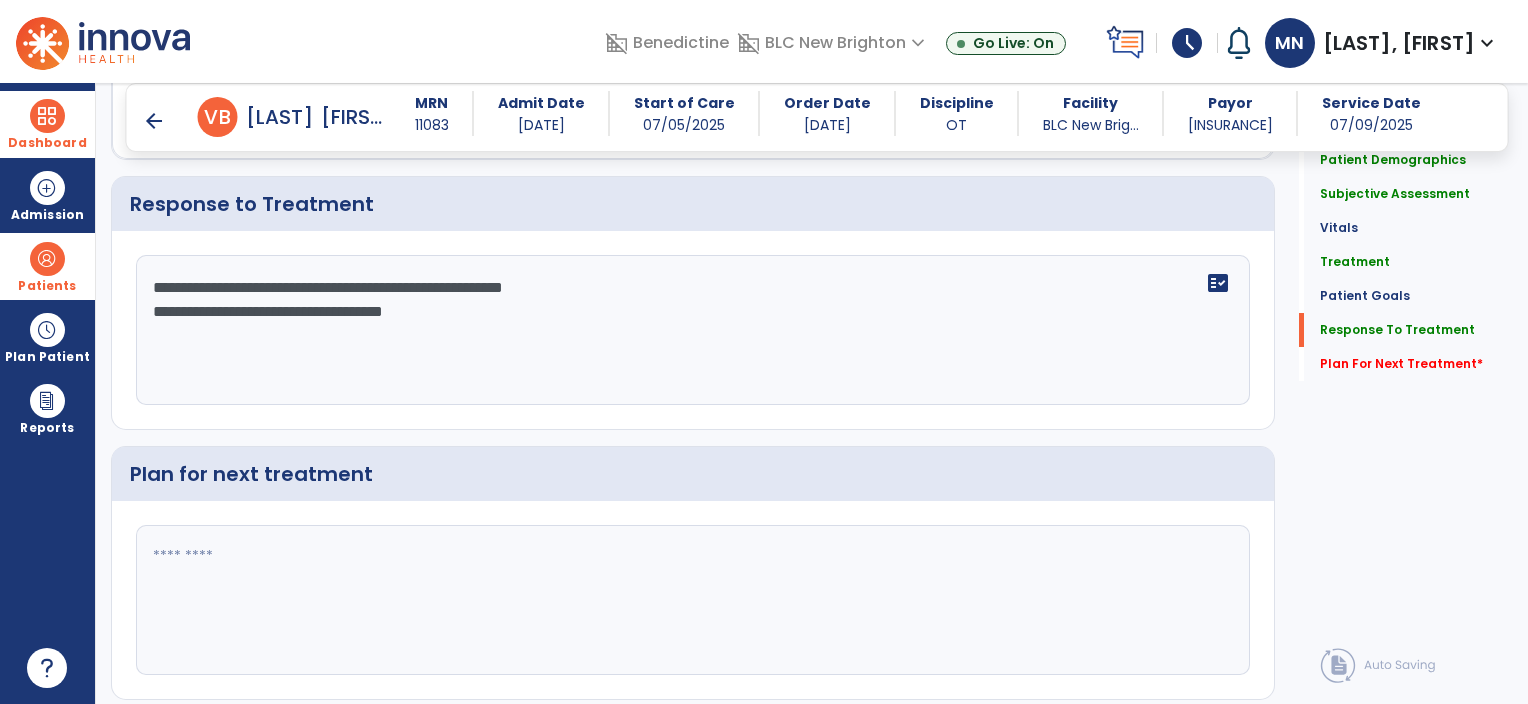 type on "**********" 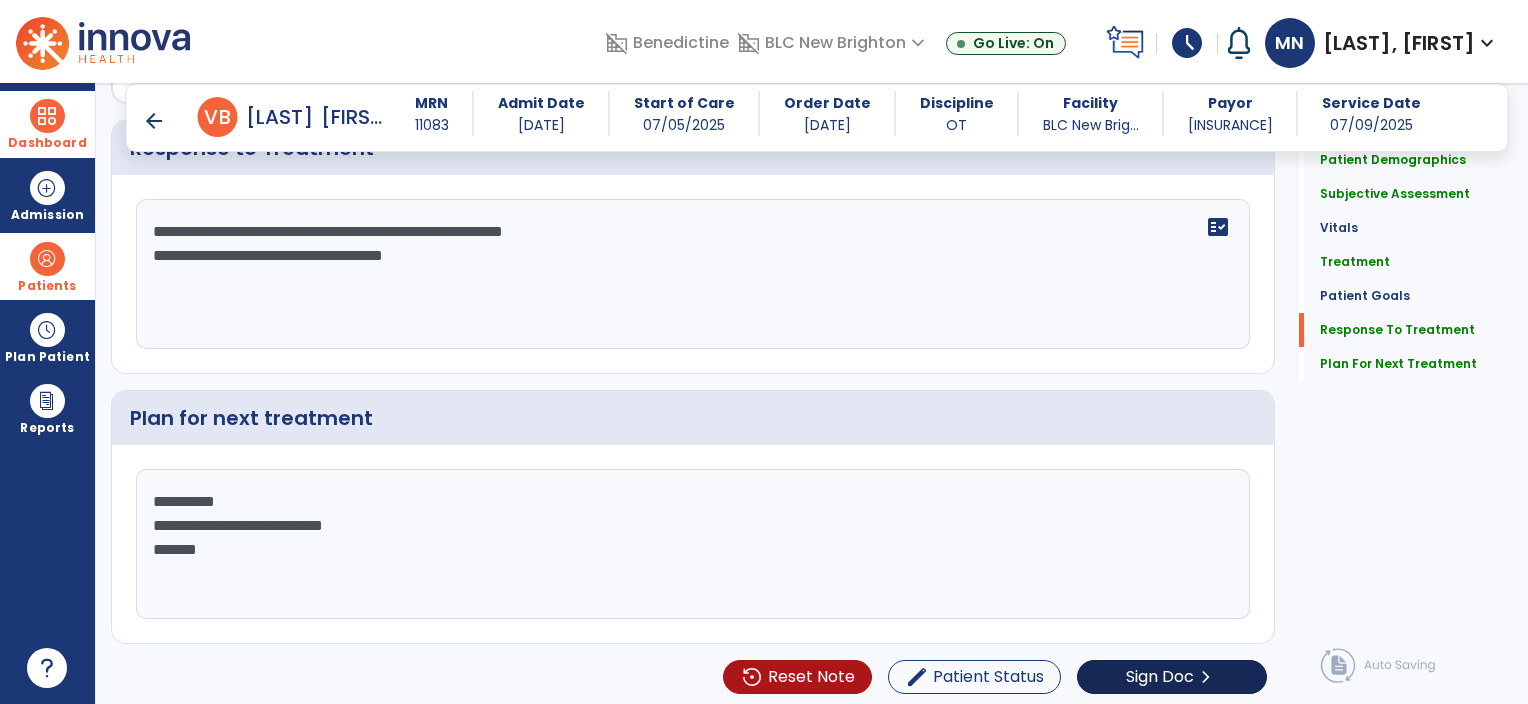 scroll, scrollTop: 2559, scrollLeft: 0, axis: vertical 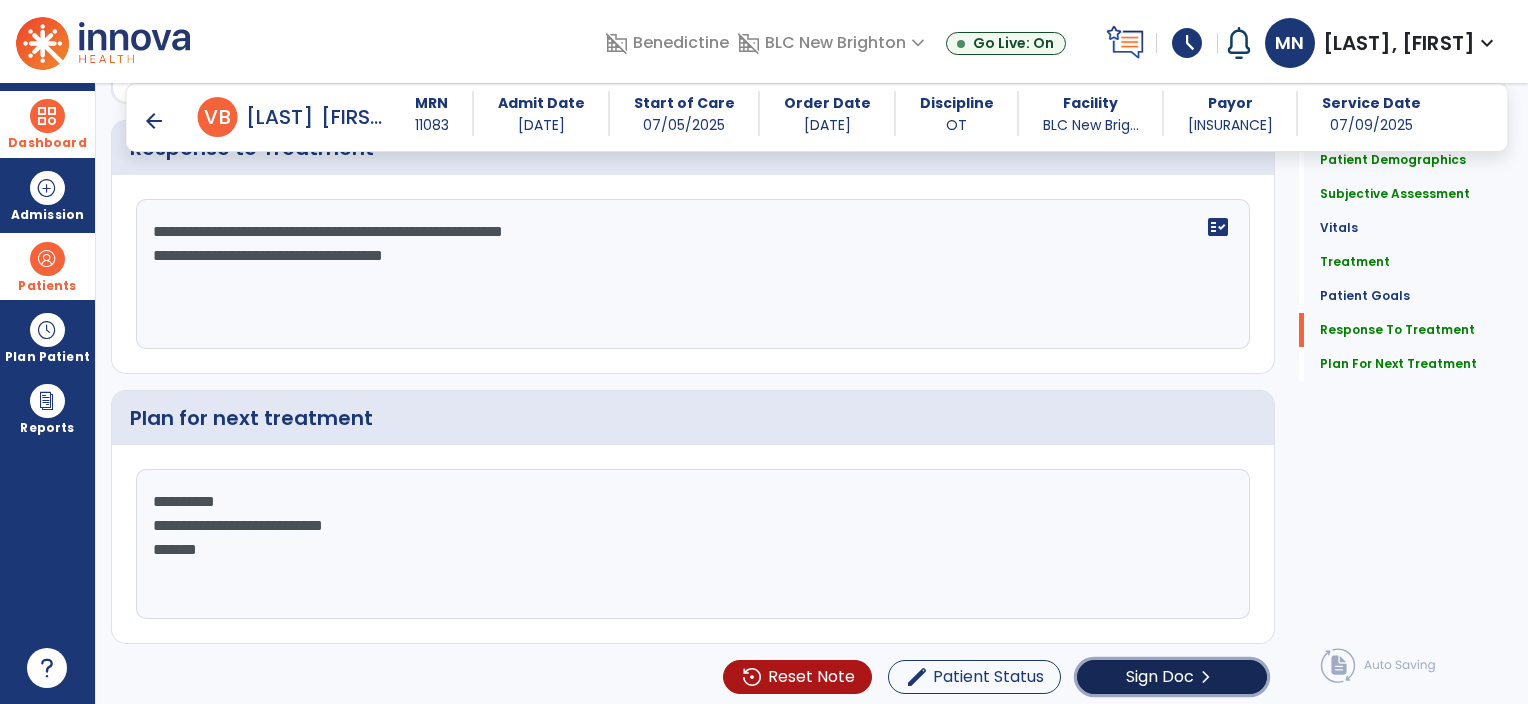 click on "Sign Doc" at bounding box center [1160, 677] 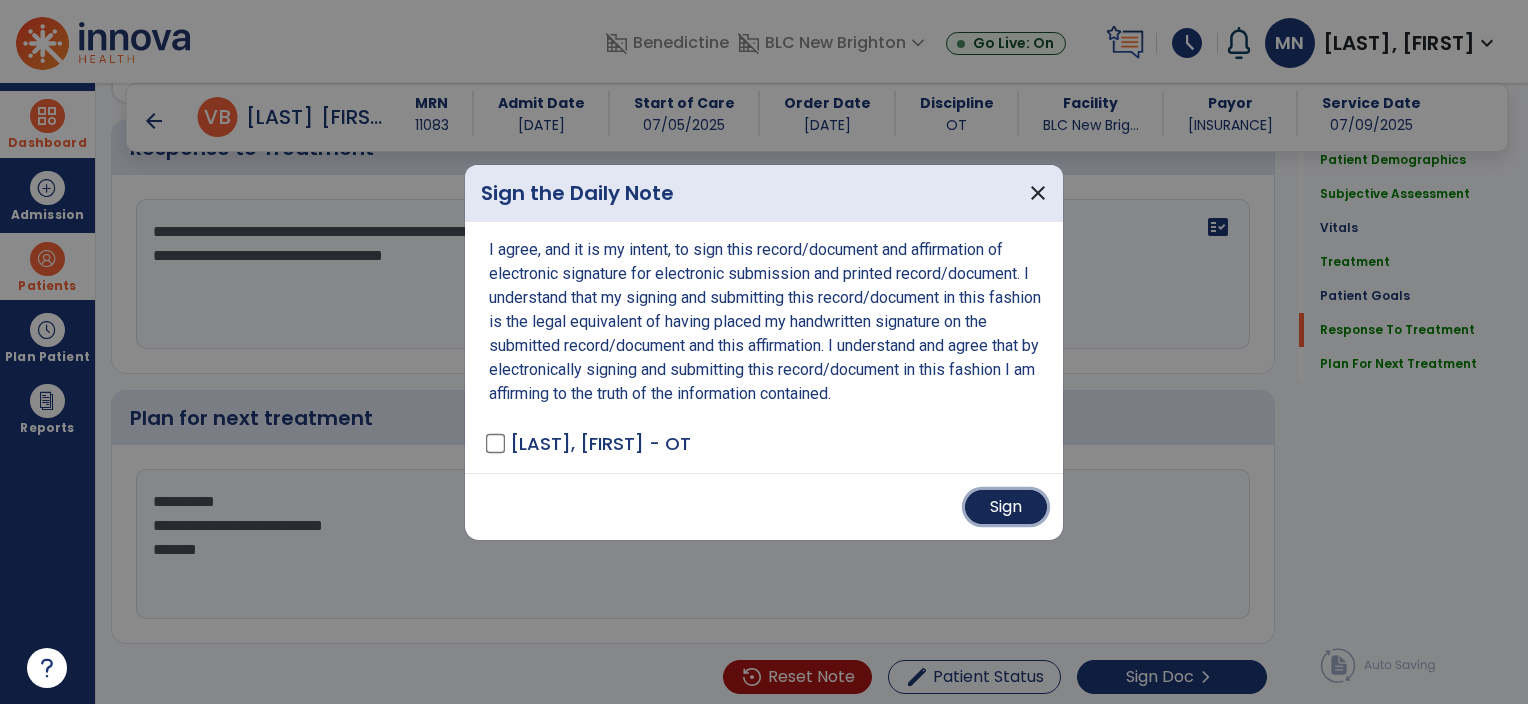 click on "Sign" at bounding box center [1006, 507] 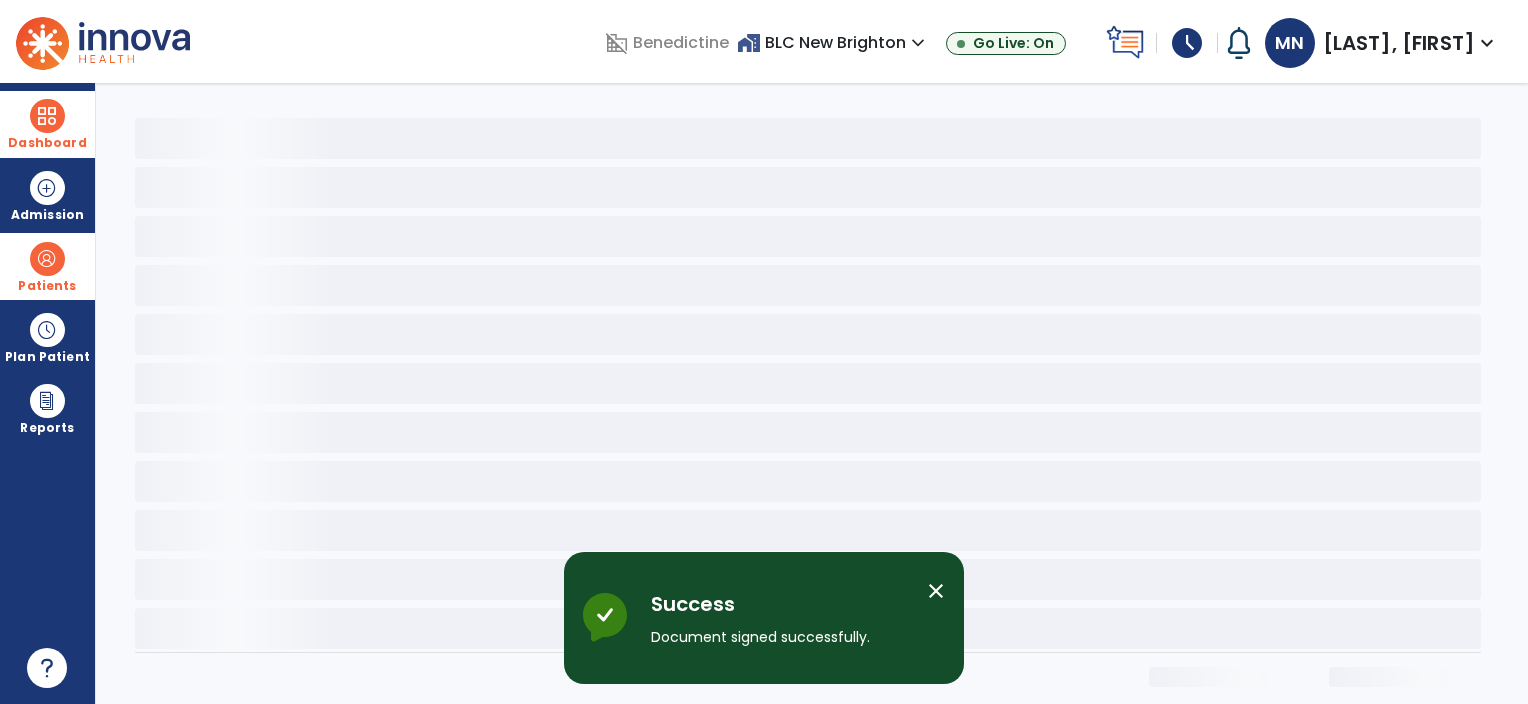 scroll, scrollTop: 0, scrollLeft: 0, axis: both 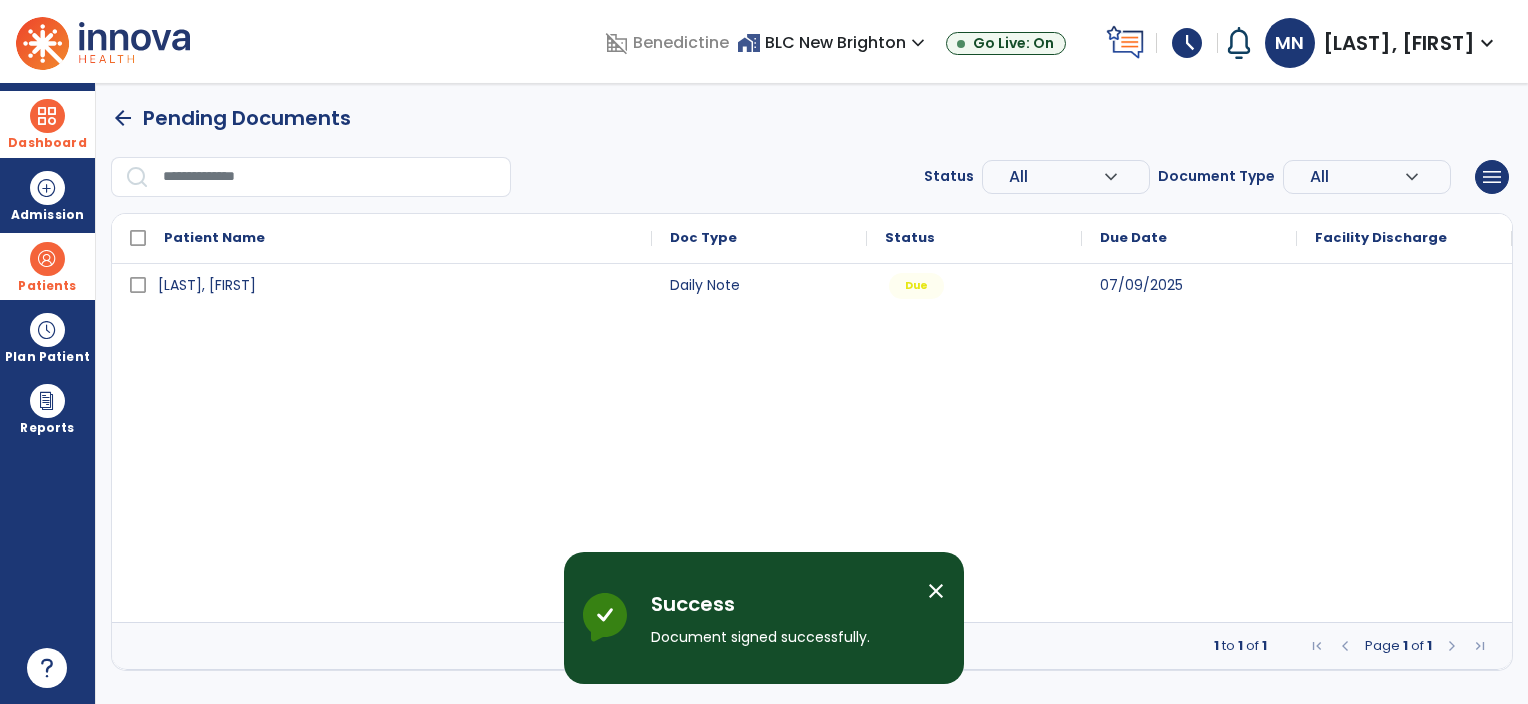 click on "Patients" at bounding box center [47, 266] 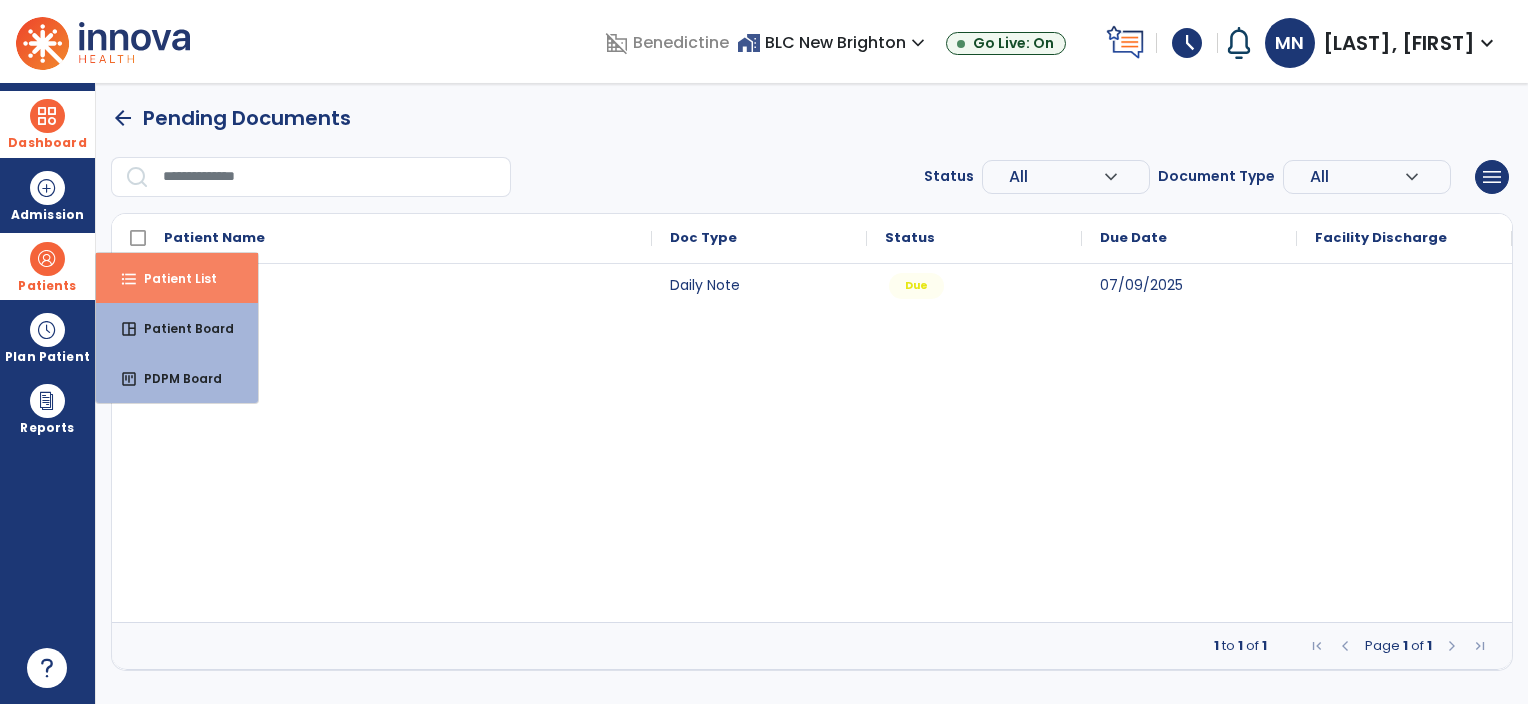 click on "Patient List" at bounding box center (172, 278) 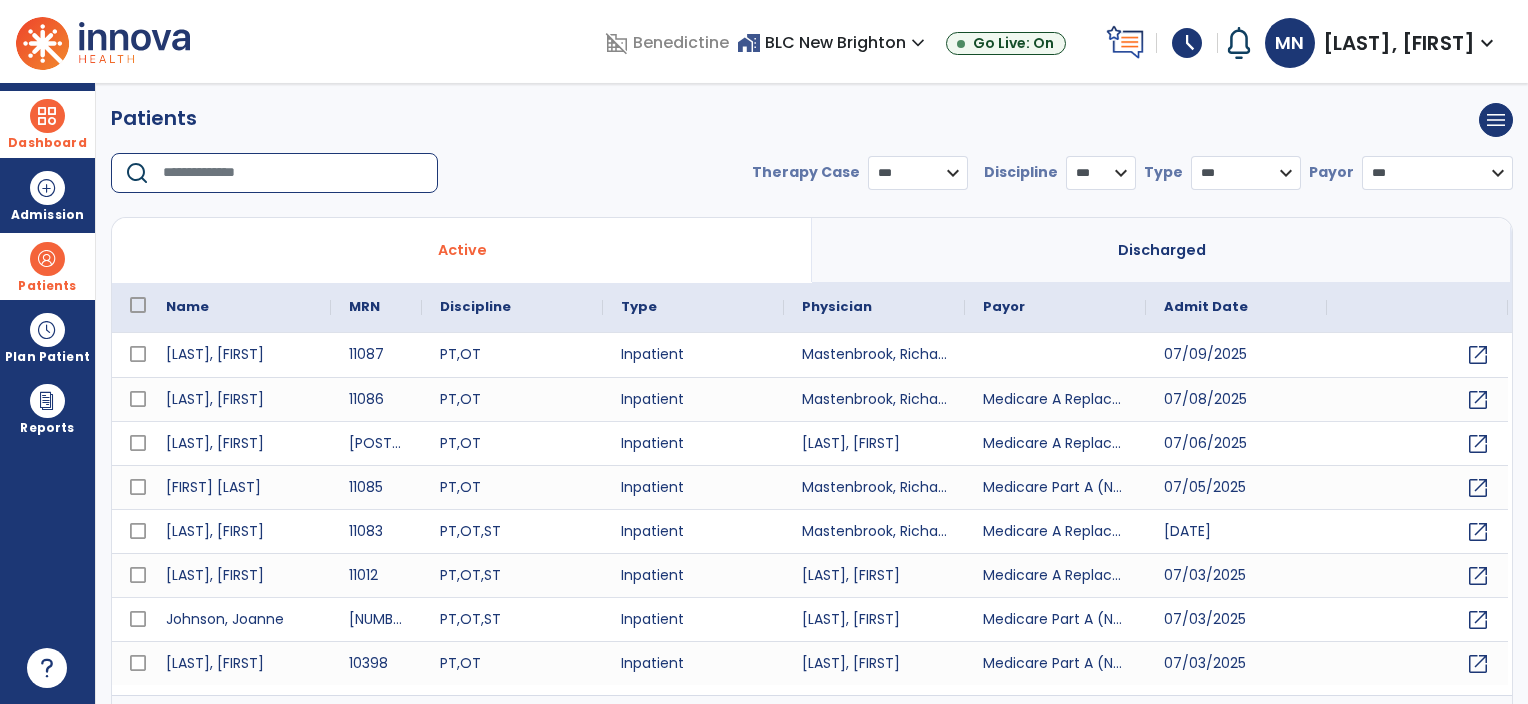 click at bounding box center [293, 173] 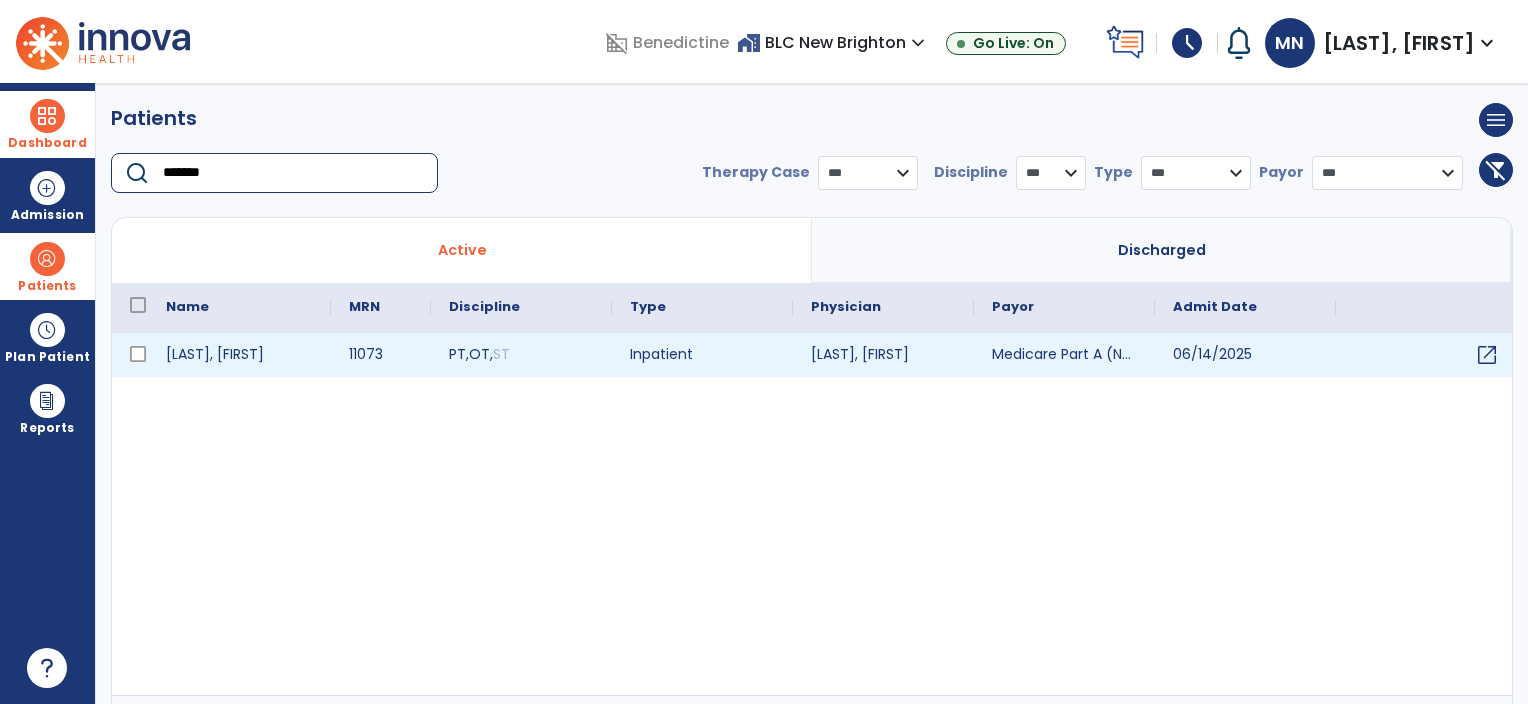 type on "*******" 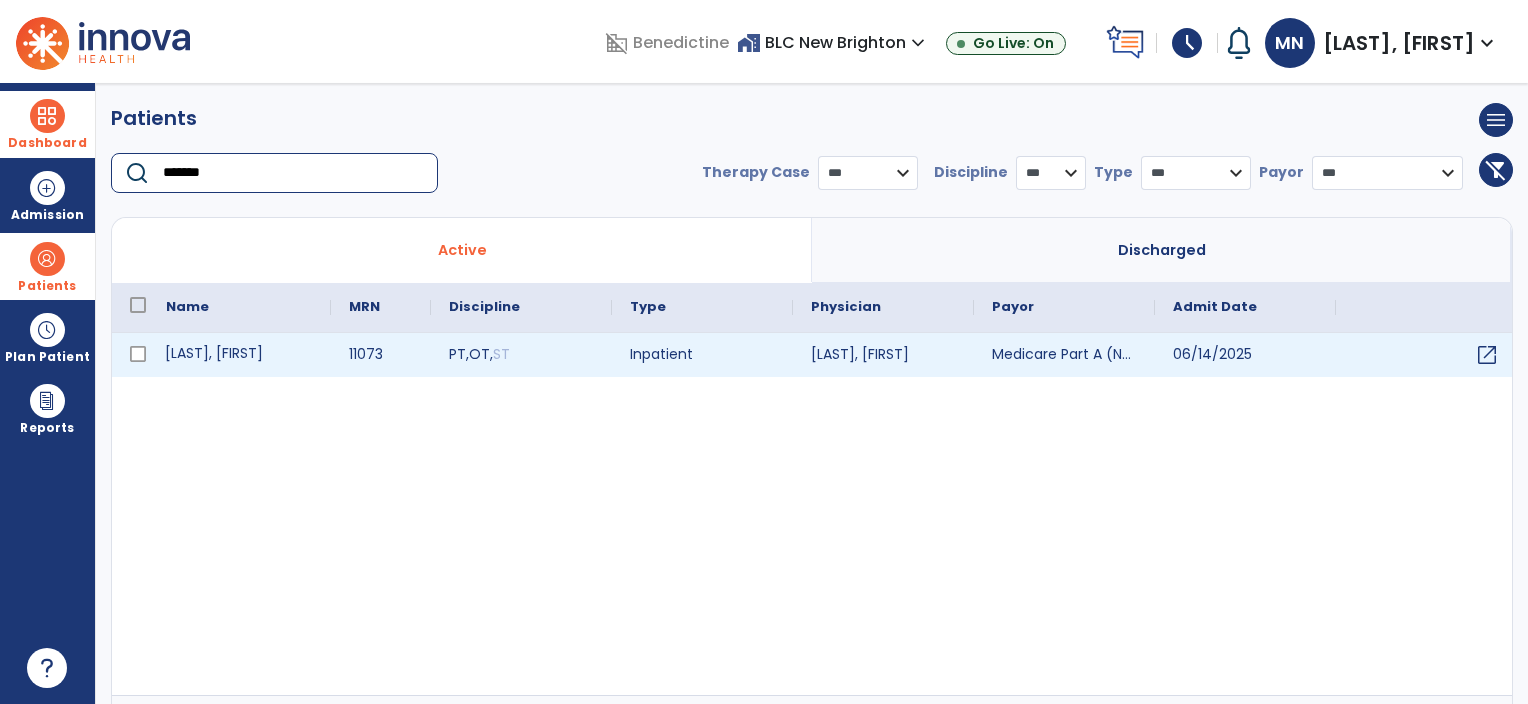click on "[LAST], [FIRST]" at bounding box center (239, 355) 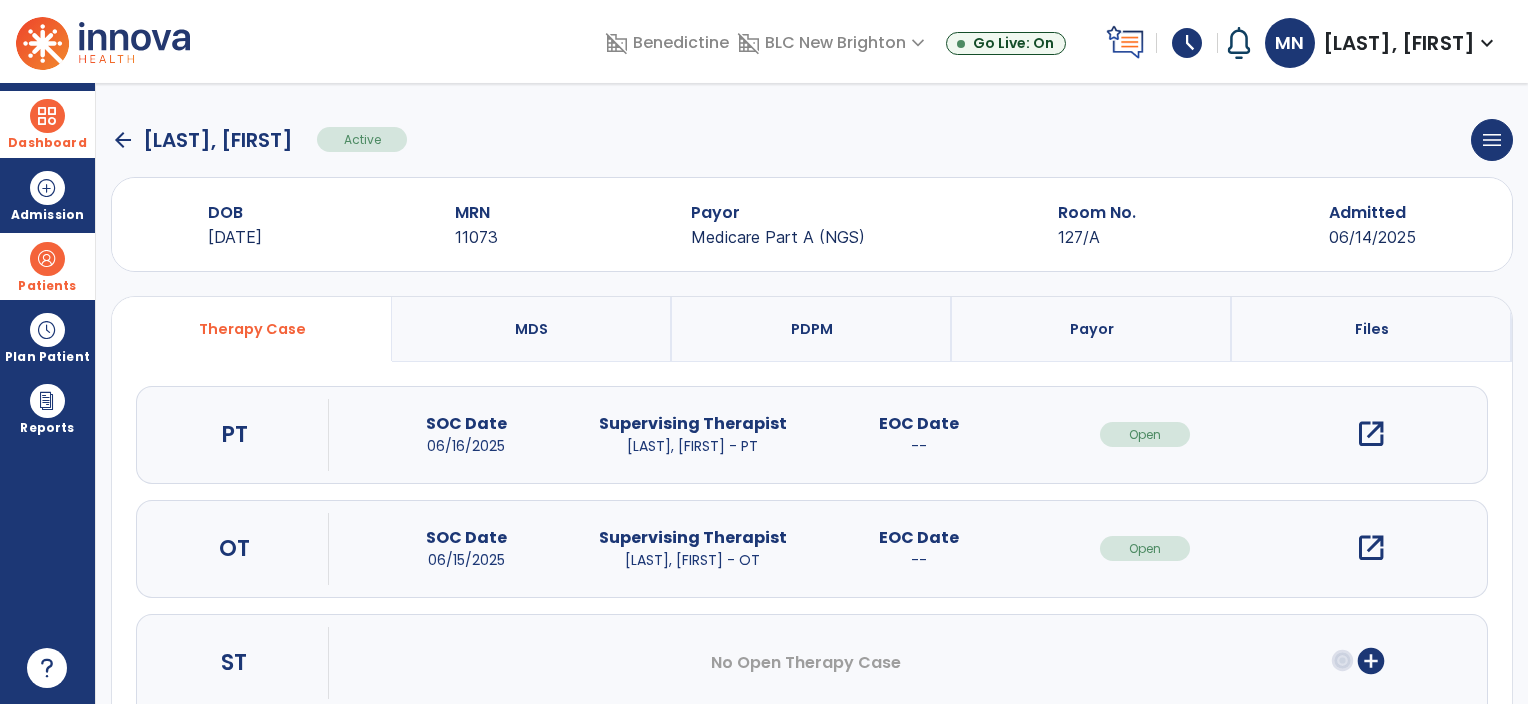 click on "open_in_new" at bounding box center (1371, 434) 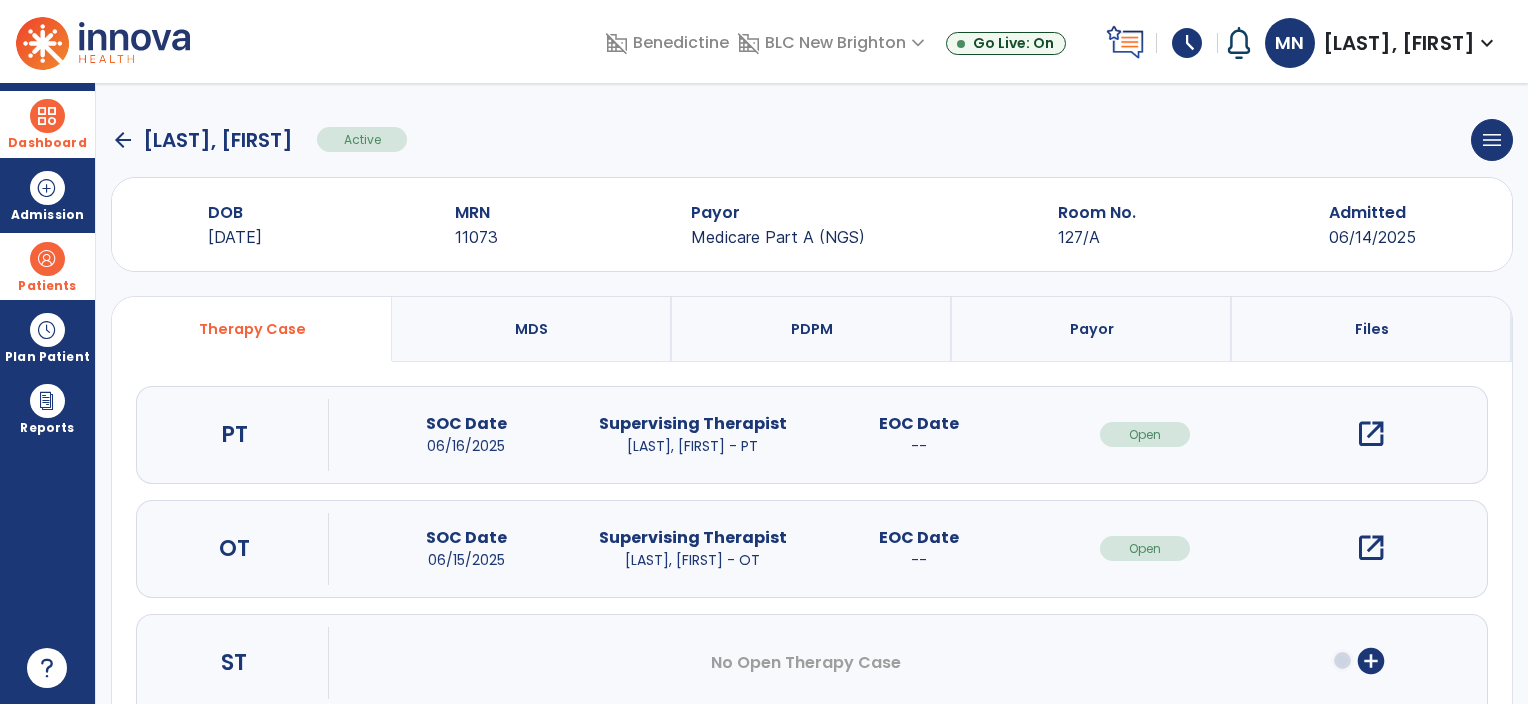 click on "open_in_new" at bounding box center [1371, 434] 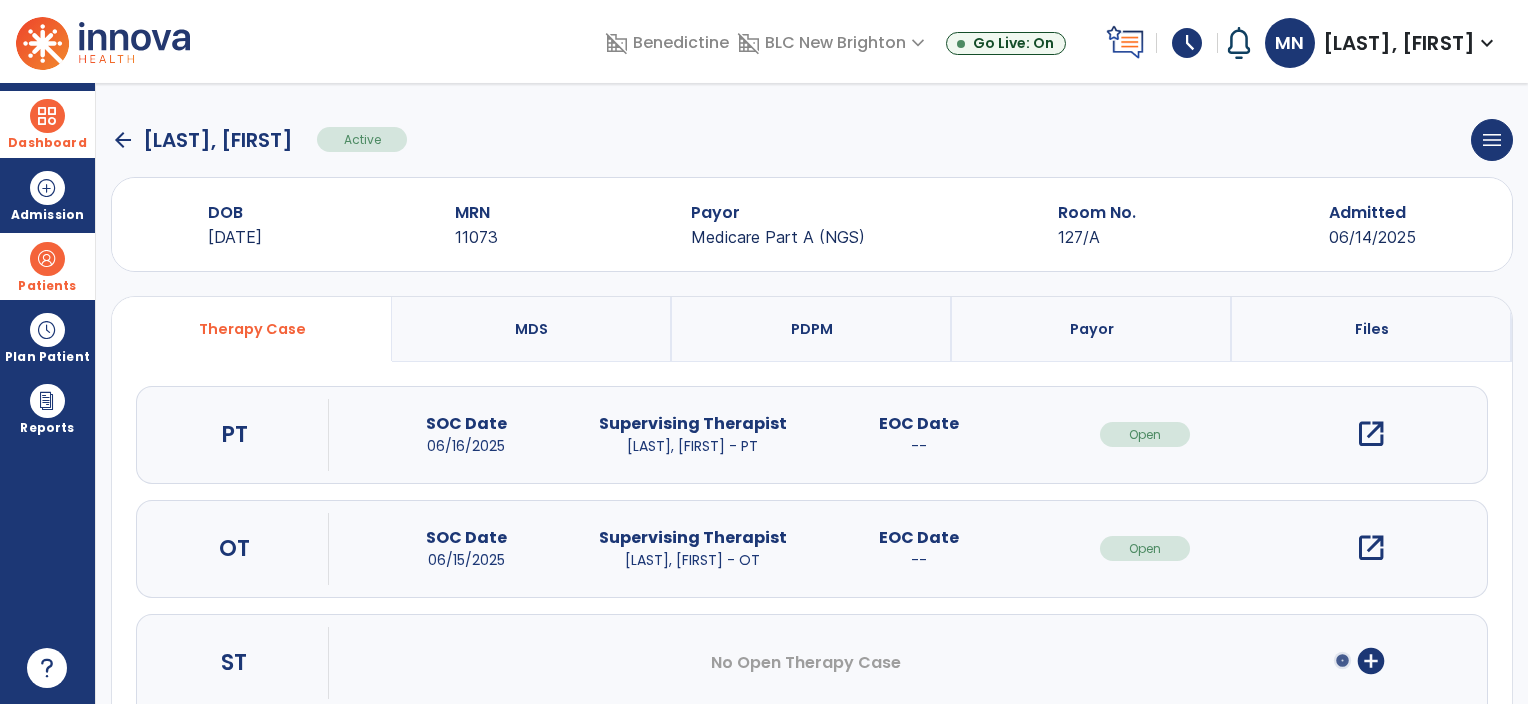 click on "open_in_new" at bounding box center (1371, 434) 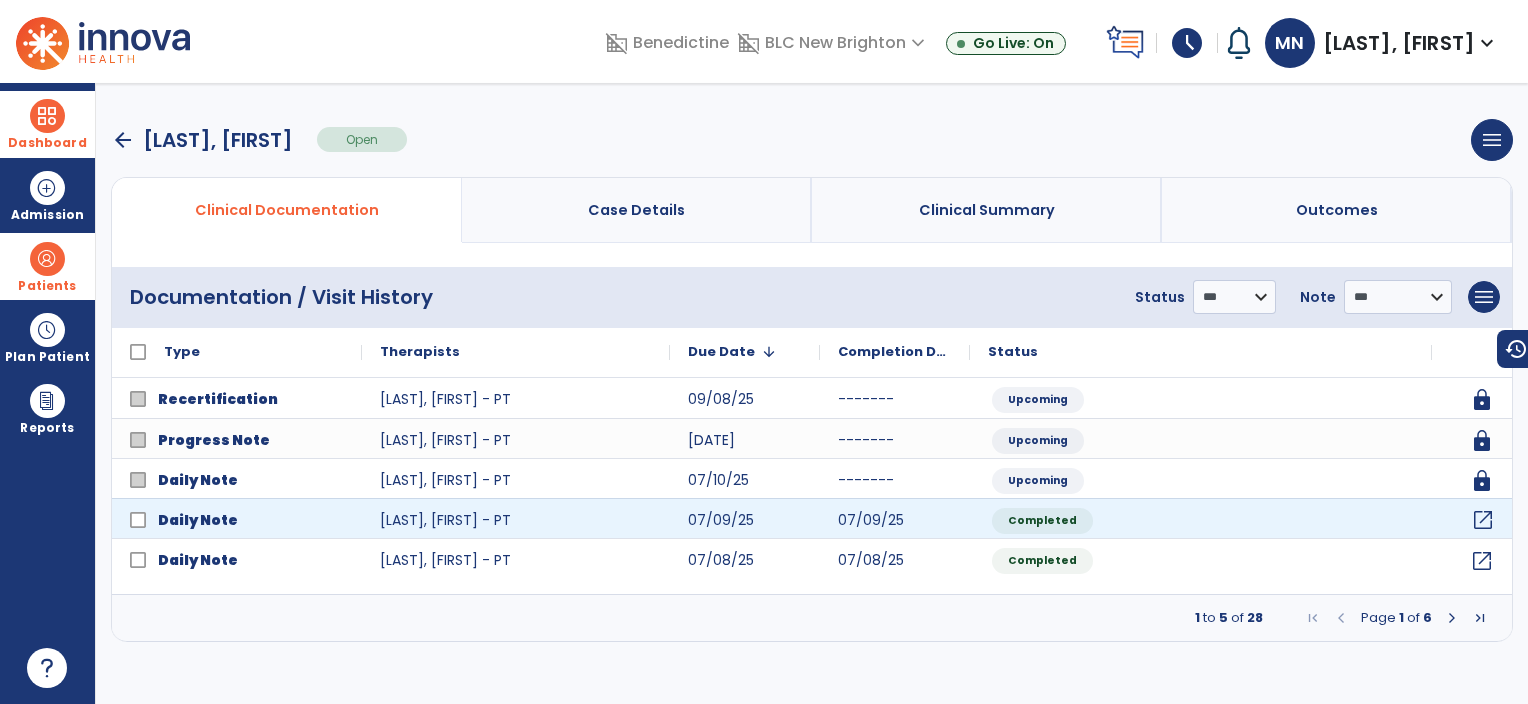 click on "open_in_new" at bounding box center [1483, 520] 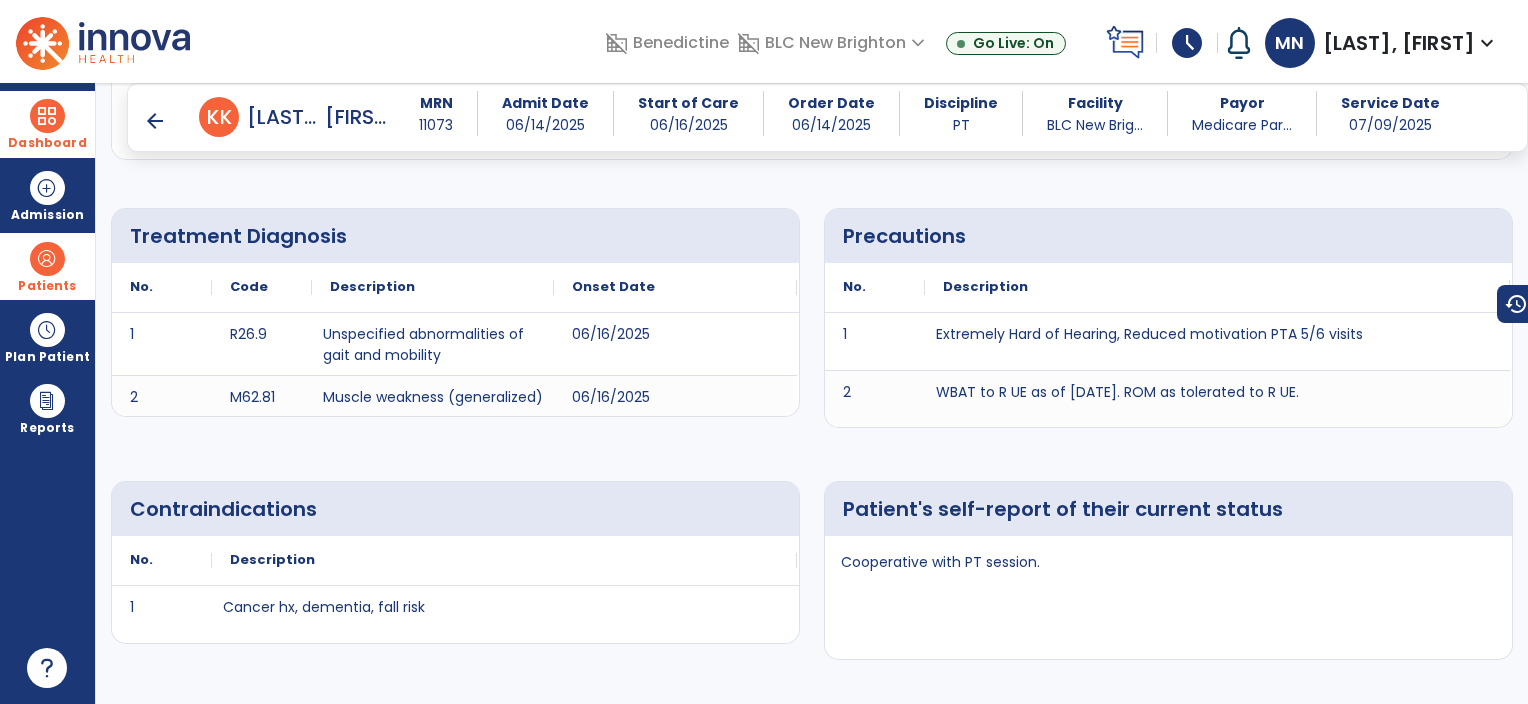 scroll, scrollTop: 99, scrollLeft: 0, axis: vertical 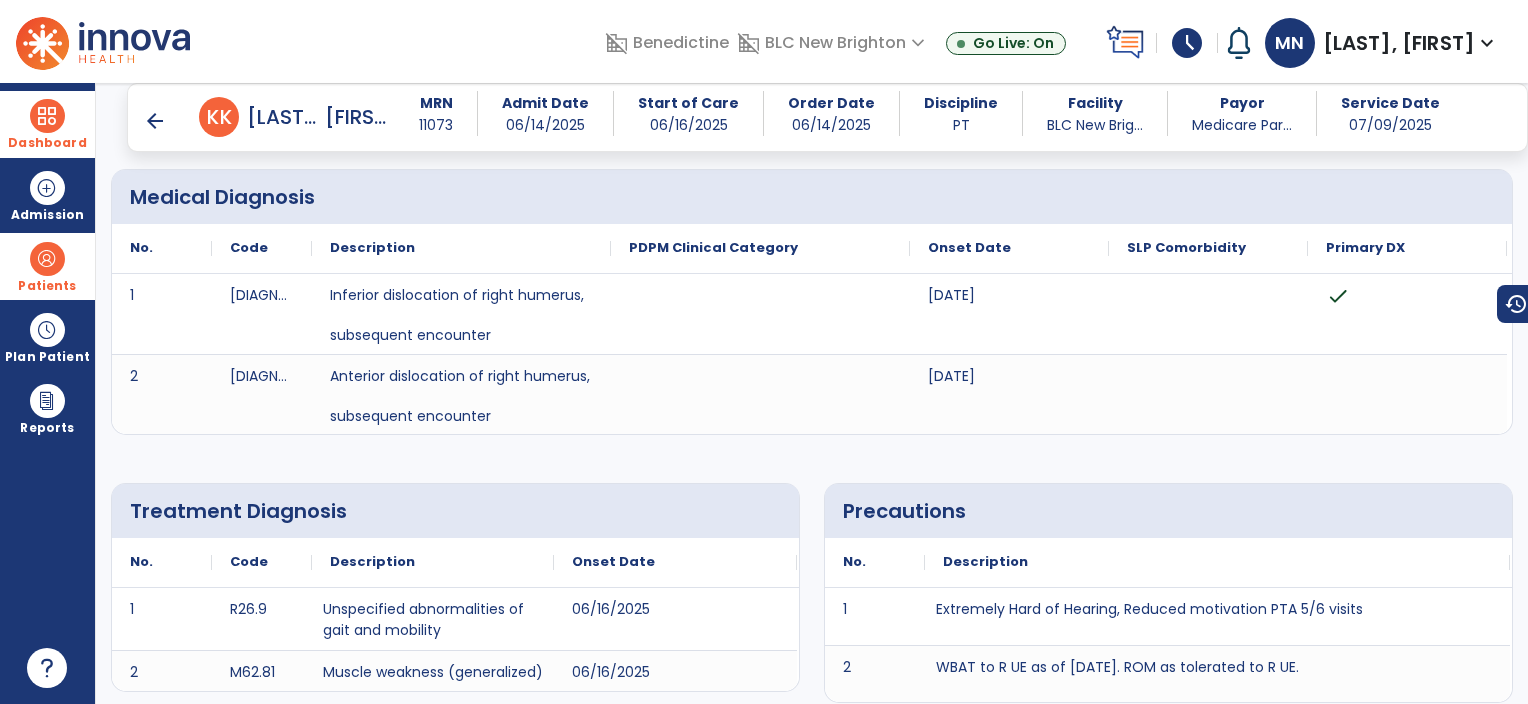 click on "arrow_back" at bounding box center (155, 121) 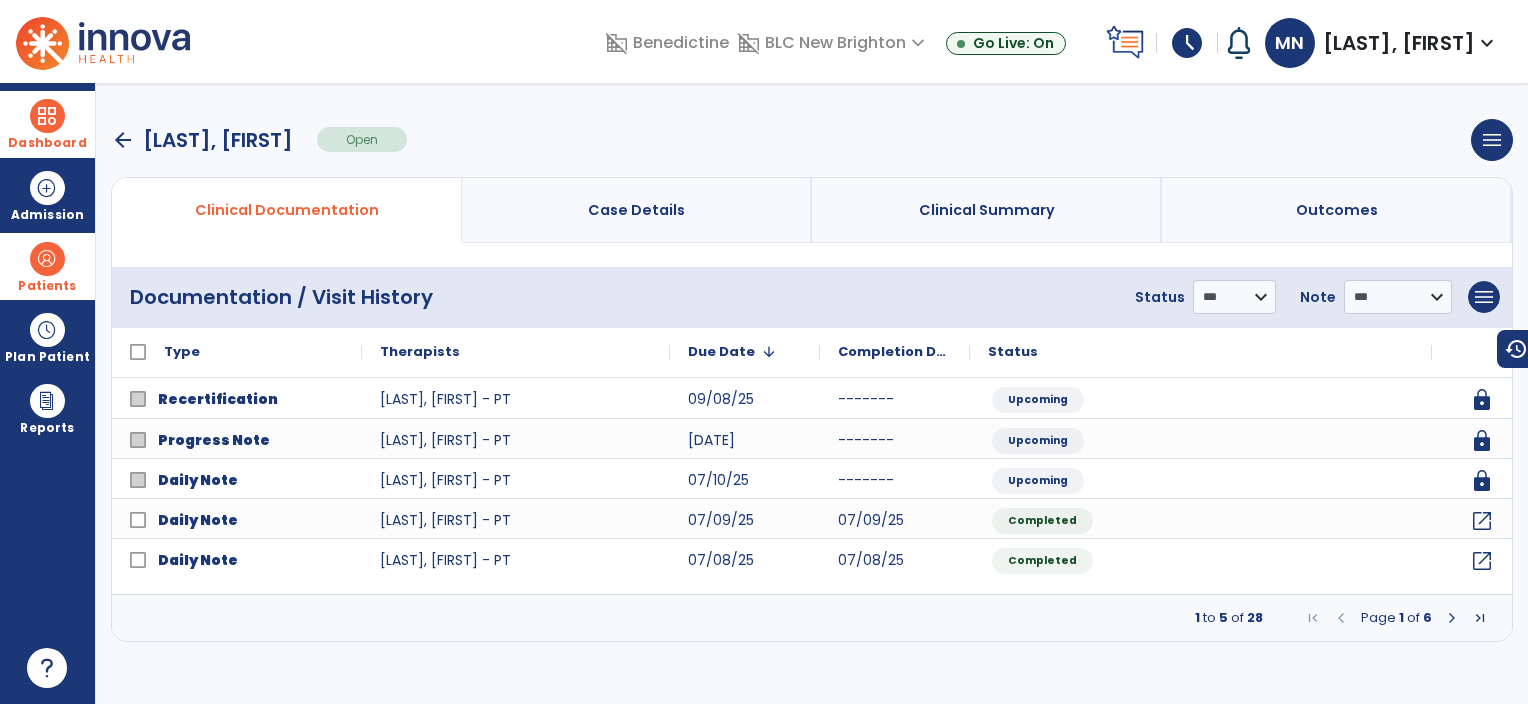 scroll, scrollTop: 0, scrollLeft: 0, axis: both 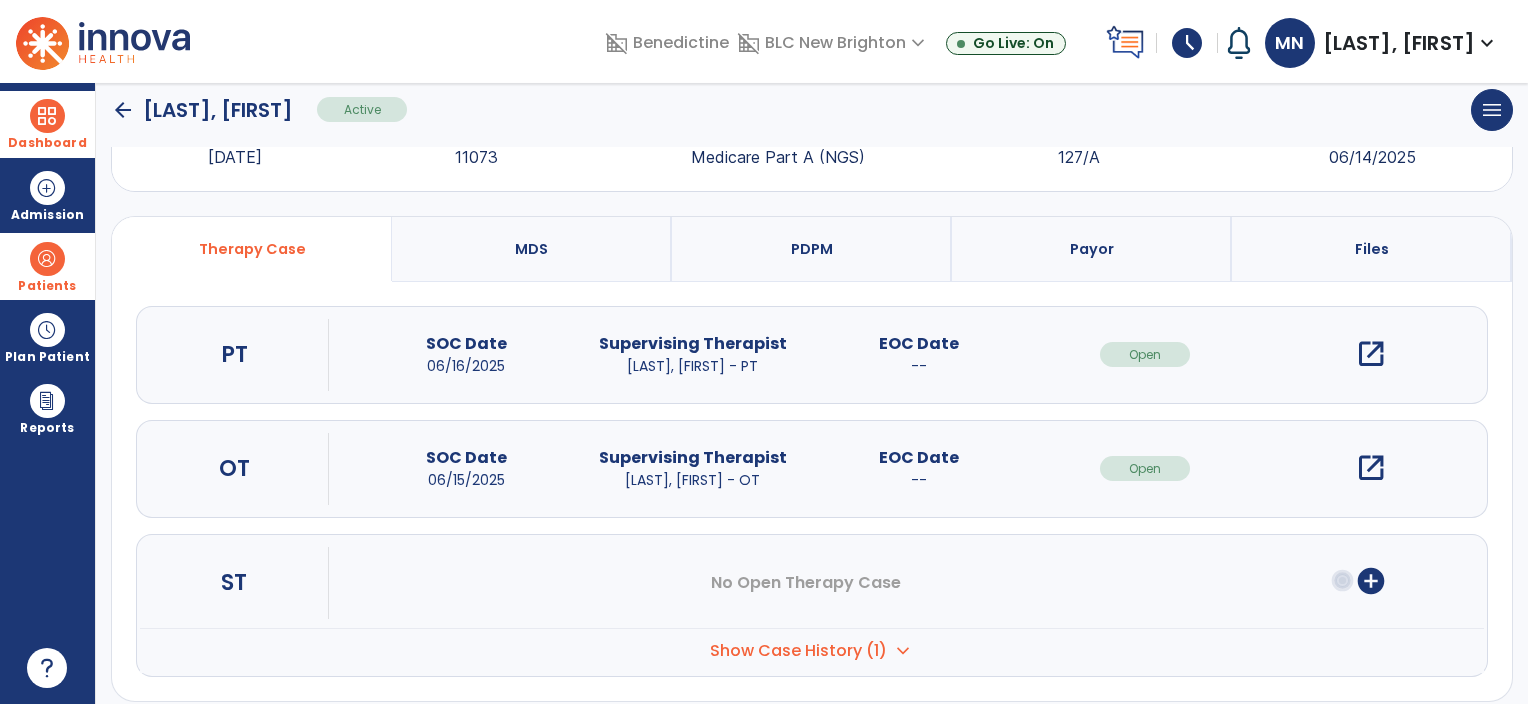 click on "open_in_new" at bounding box center (1371, 354) 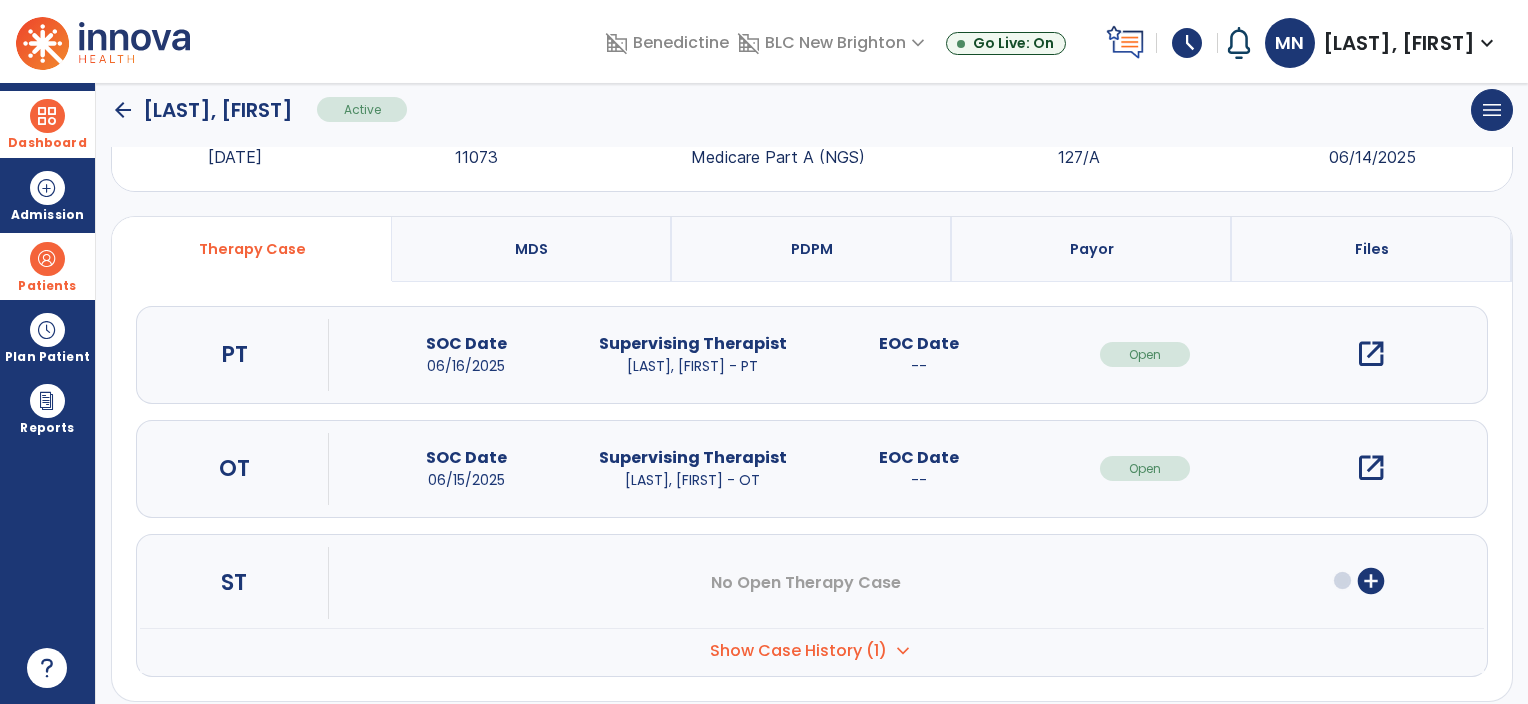 click on "open_in_new" at bounding box center (1371, 354) 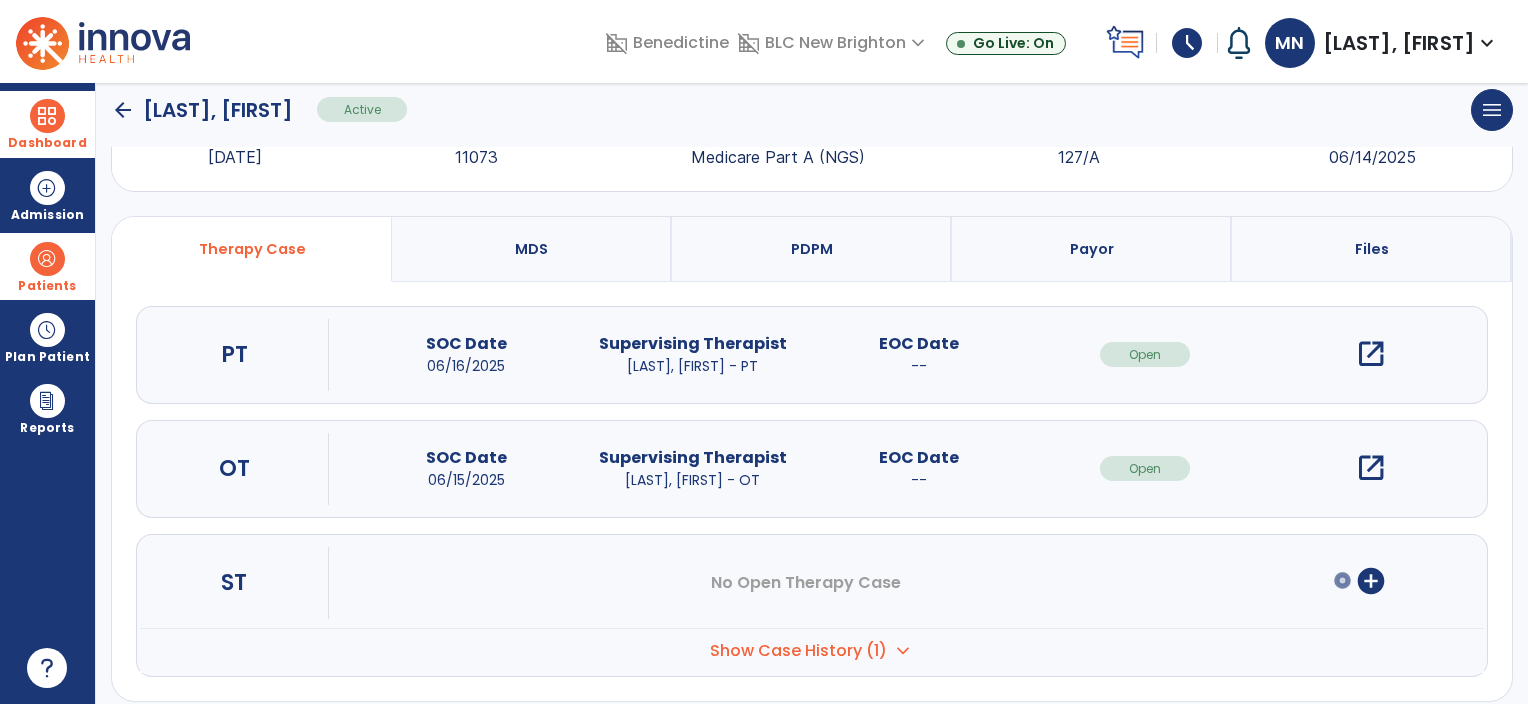 scroll, scrollTop: 0, scrollLeft: 0, axis: both 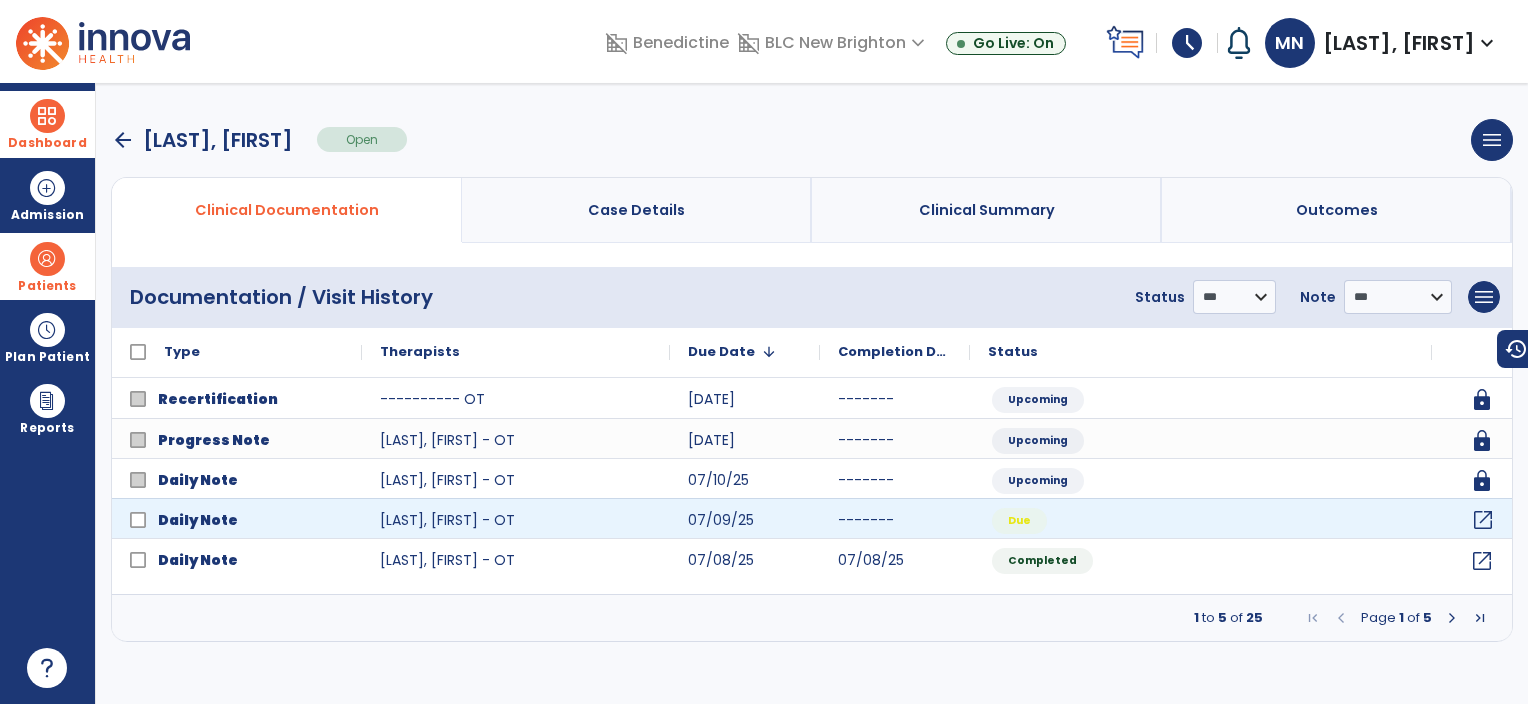 click on "open_in_new" at bounding box center [1483, 520] 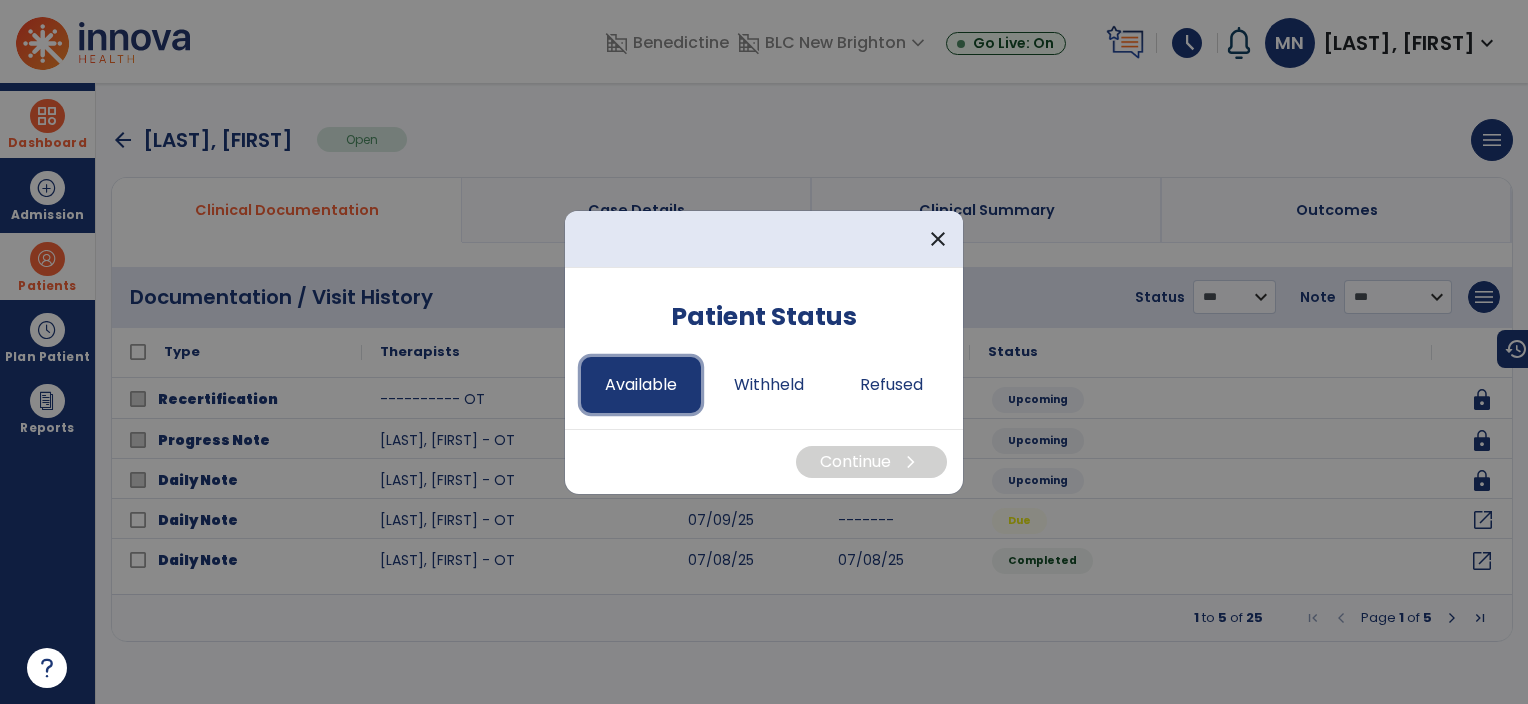 click on "Available" at bounding box center [641, 385] 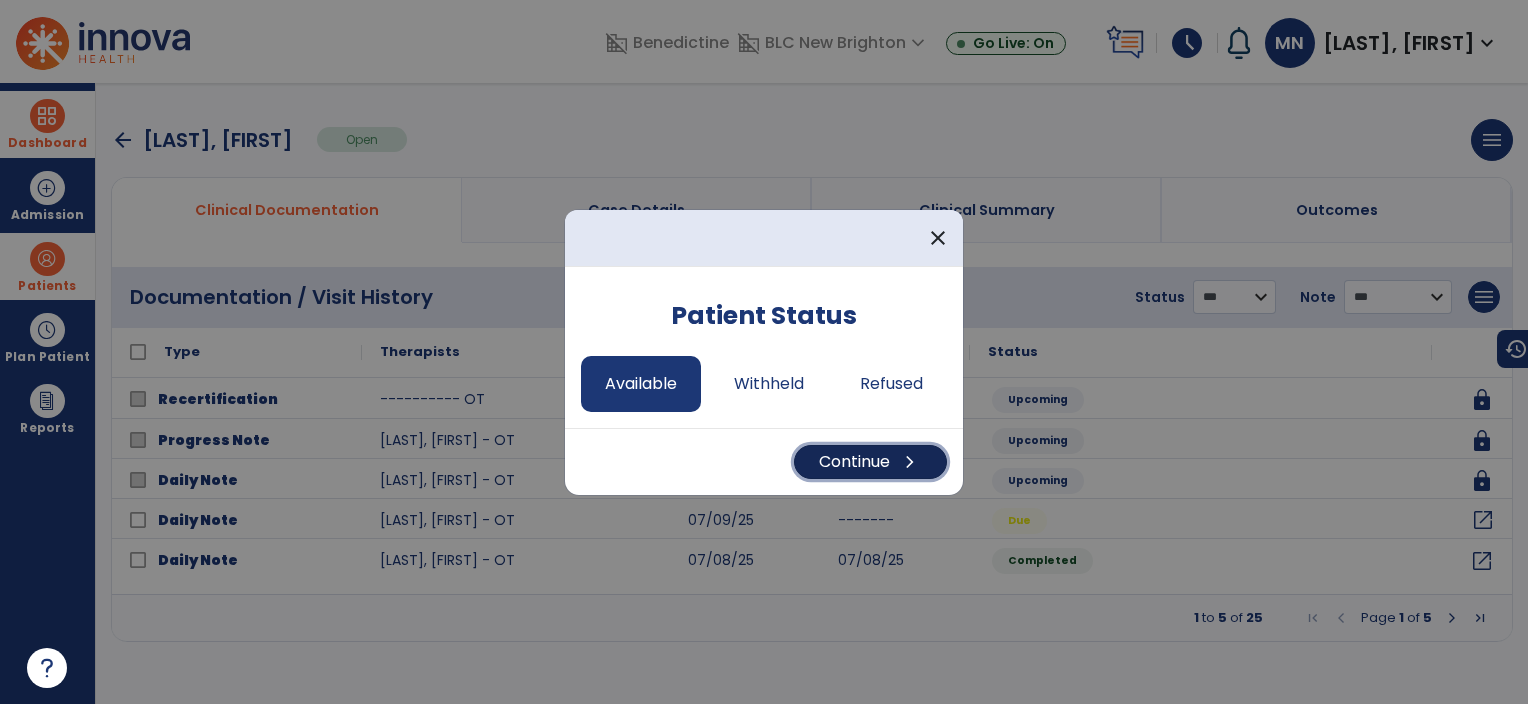 click on "Continue   chevron_right" at bounding box center (870, 462) 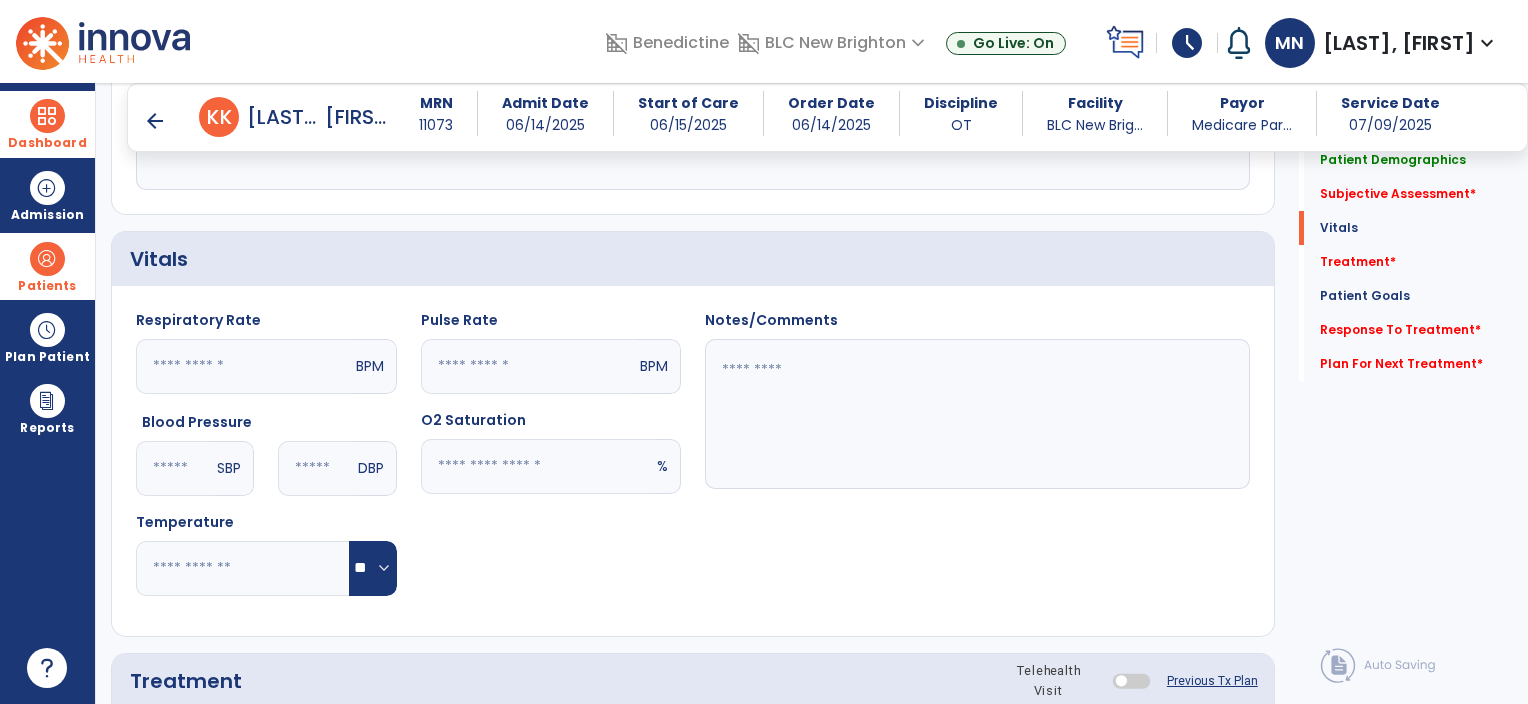 scroll, scrollTop: 488, scrollLeft: 0, axis: vertical 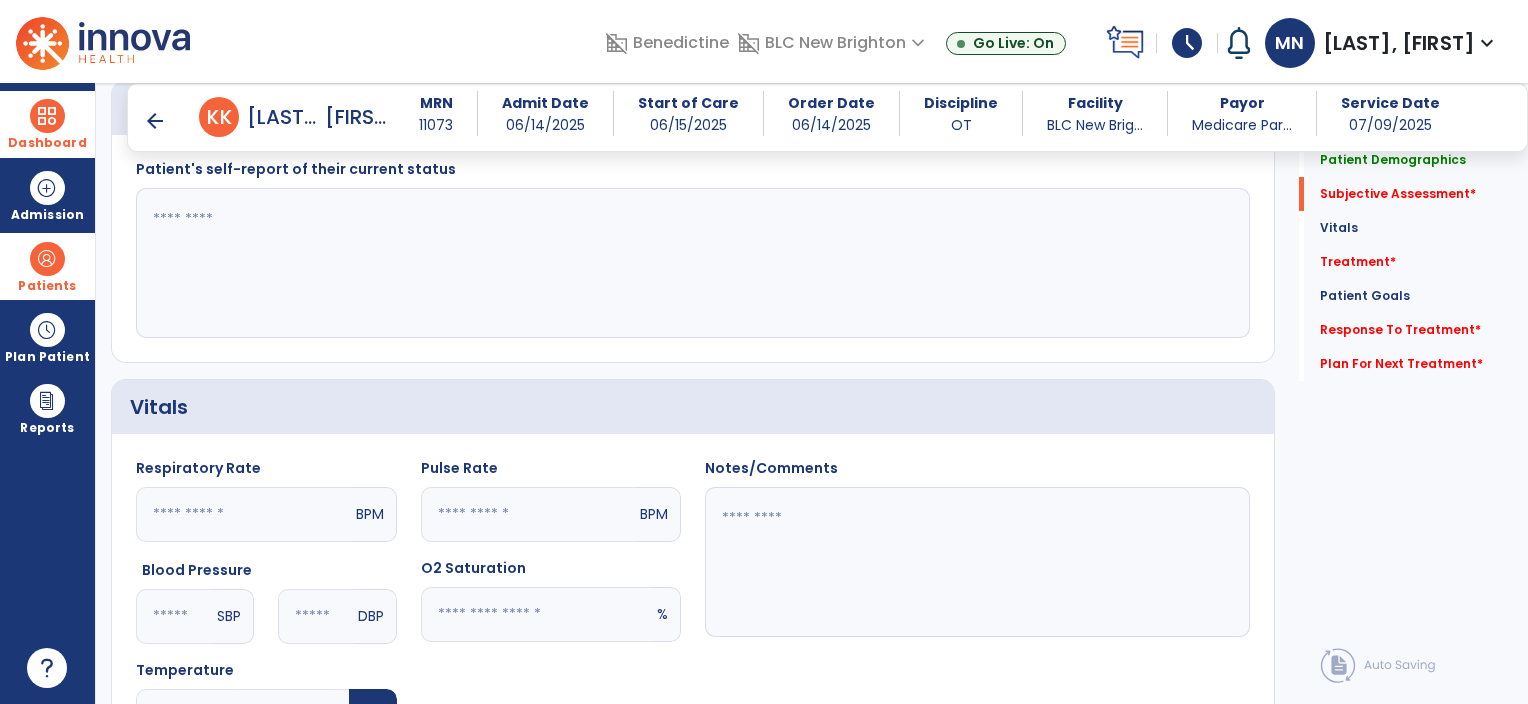 click at bounding box center [691, 263] 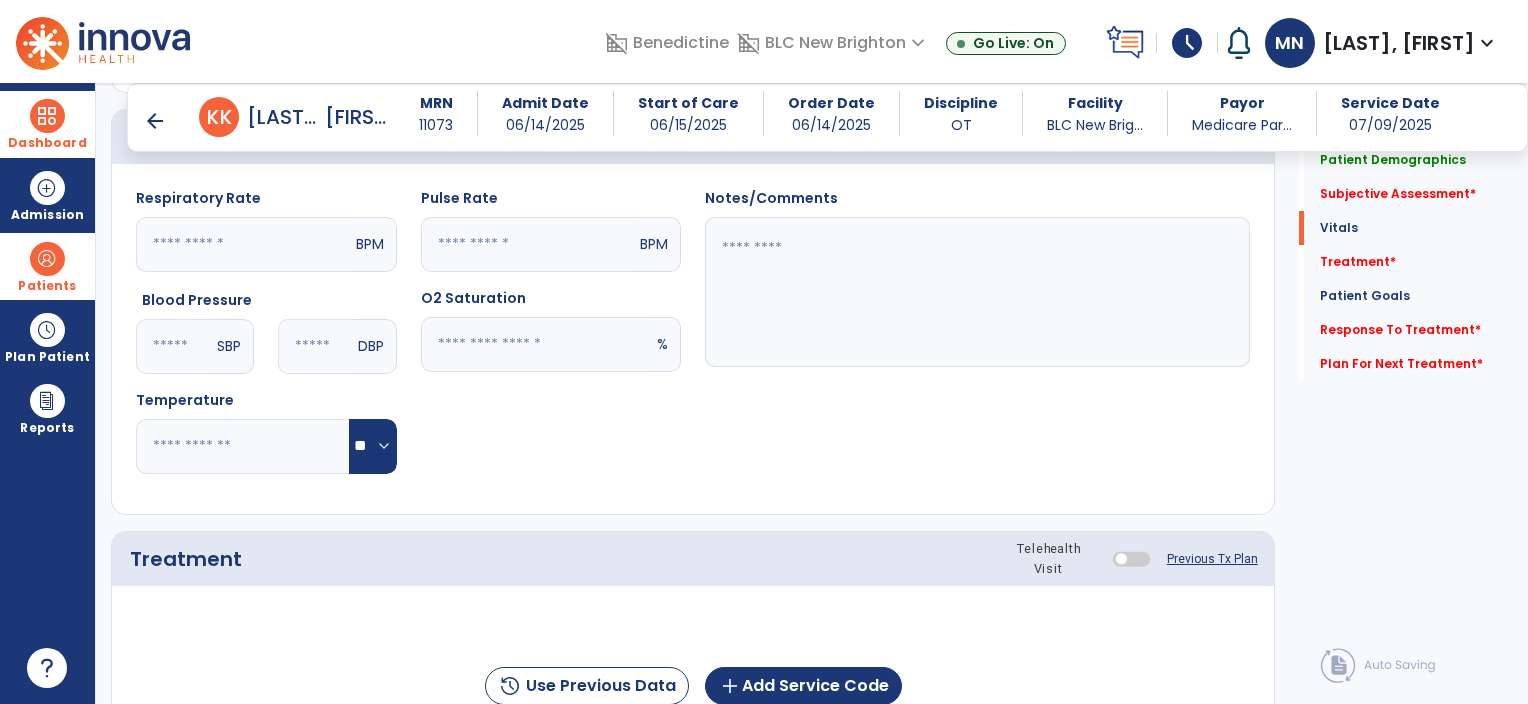 scroll, scrollTop: 768, scrollLeft: 0, axis: vertical 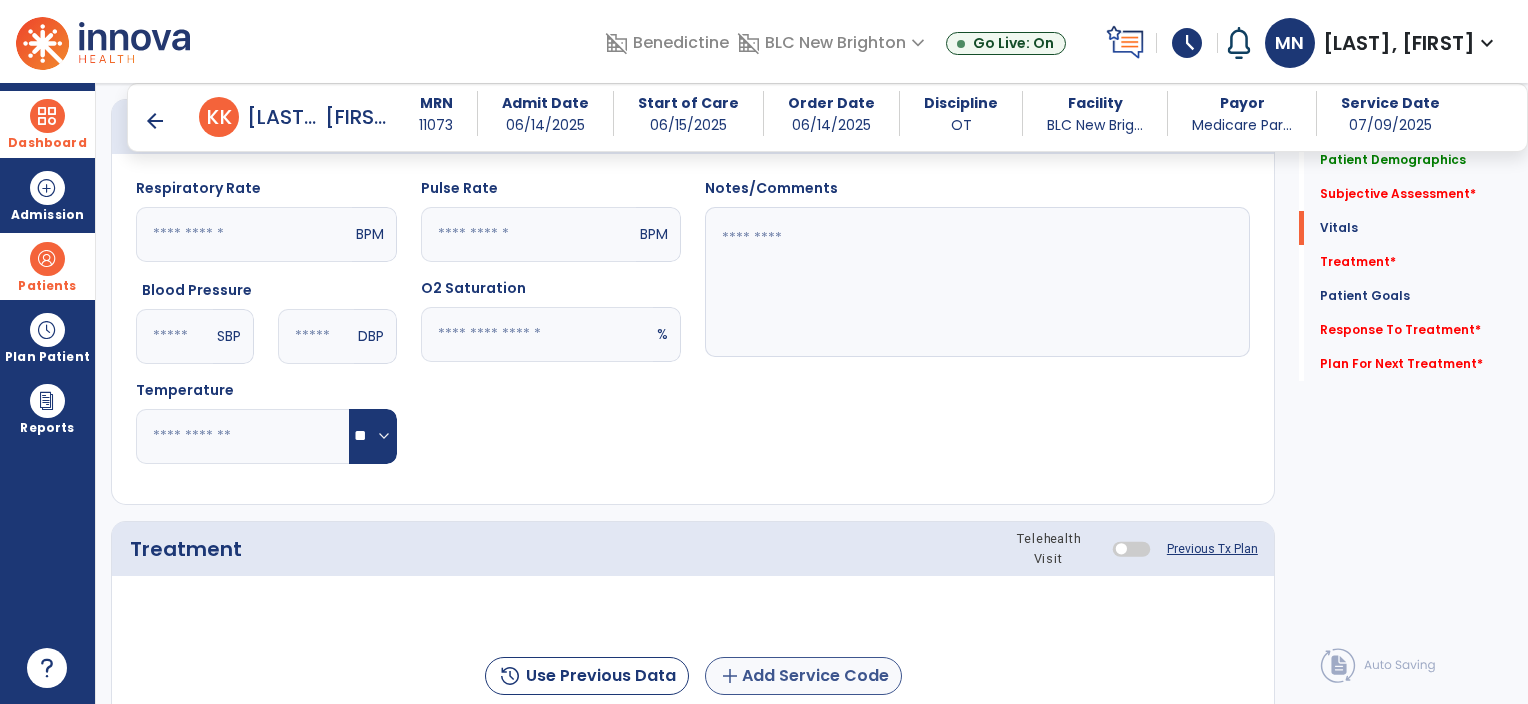 type on "**********" 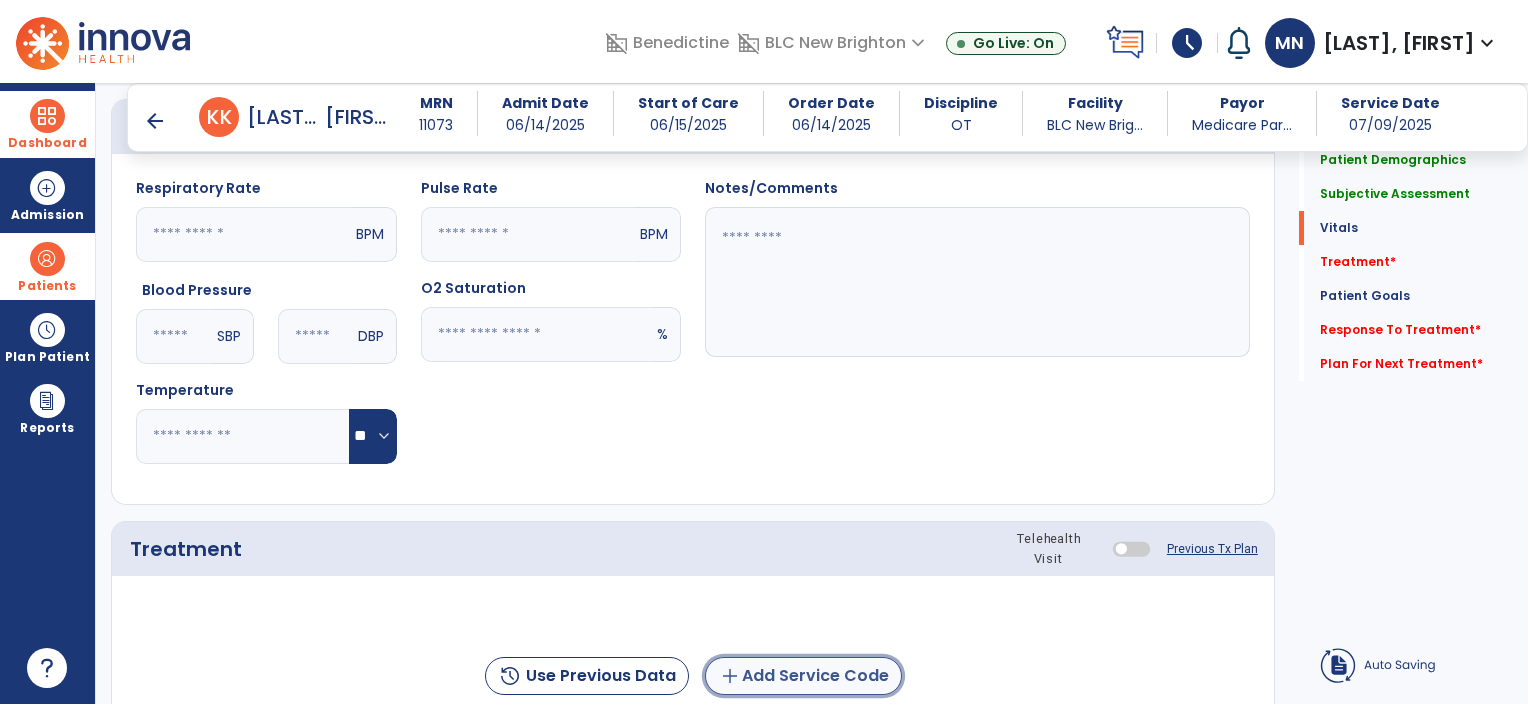 click on "add  Add Service Code" at bounding box center (803, 676) 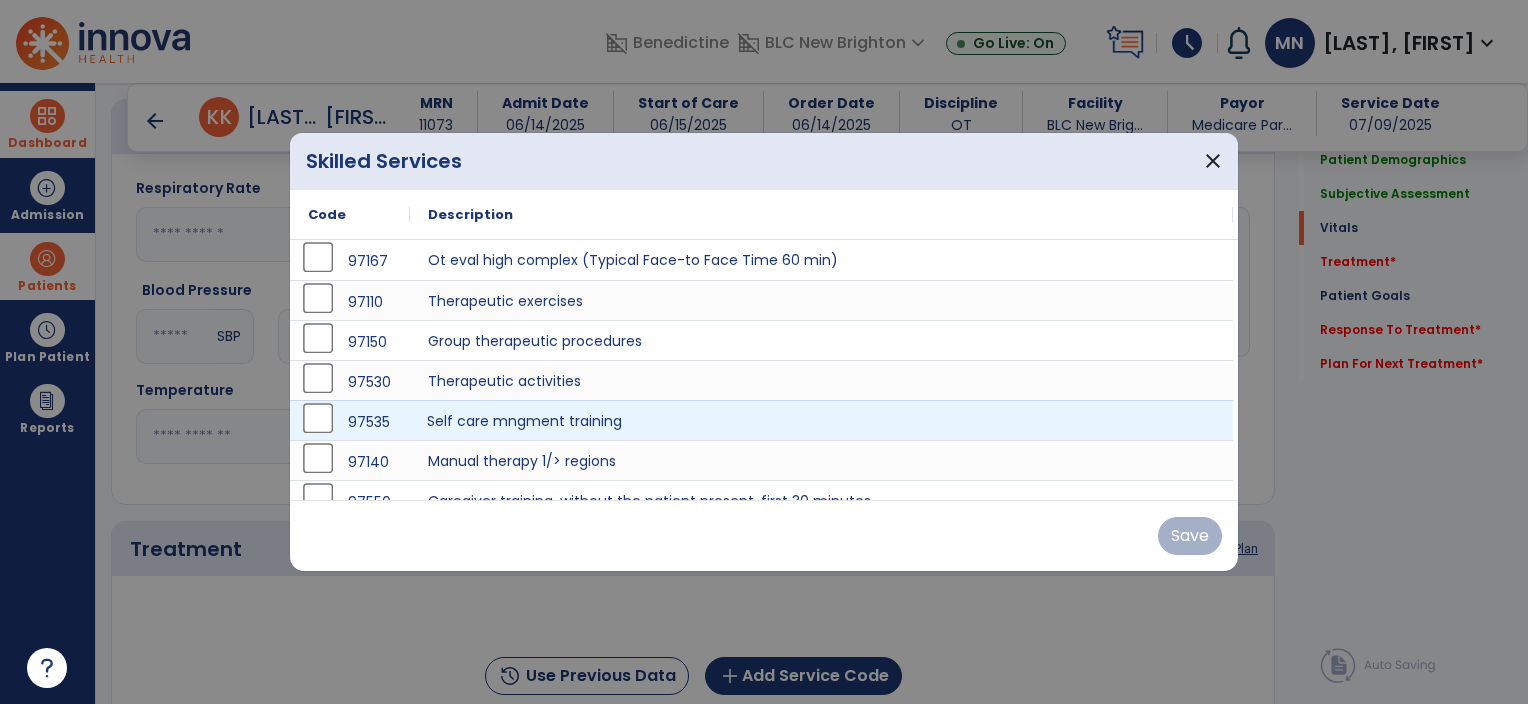 click on "Self care mngment training" at bounding box center [821, 420] 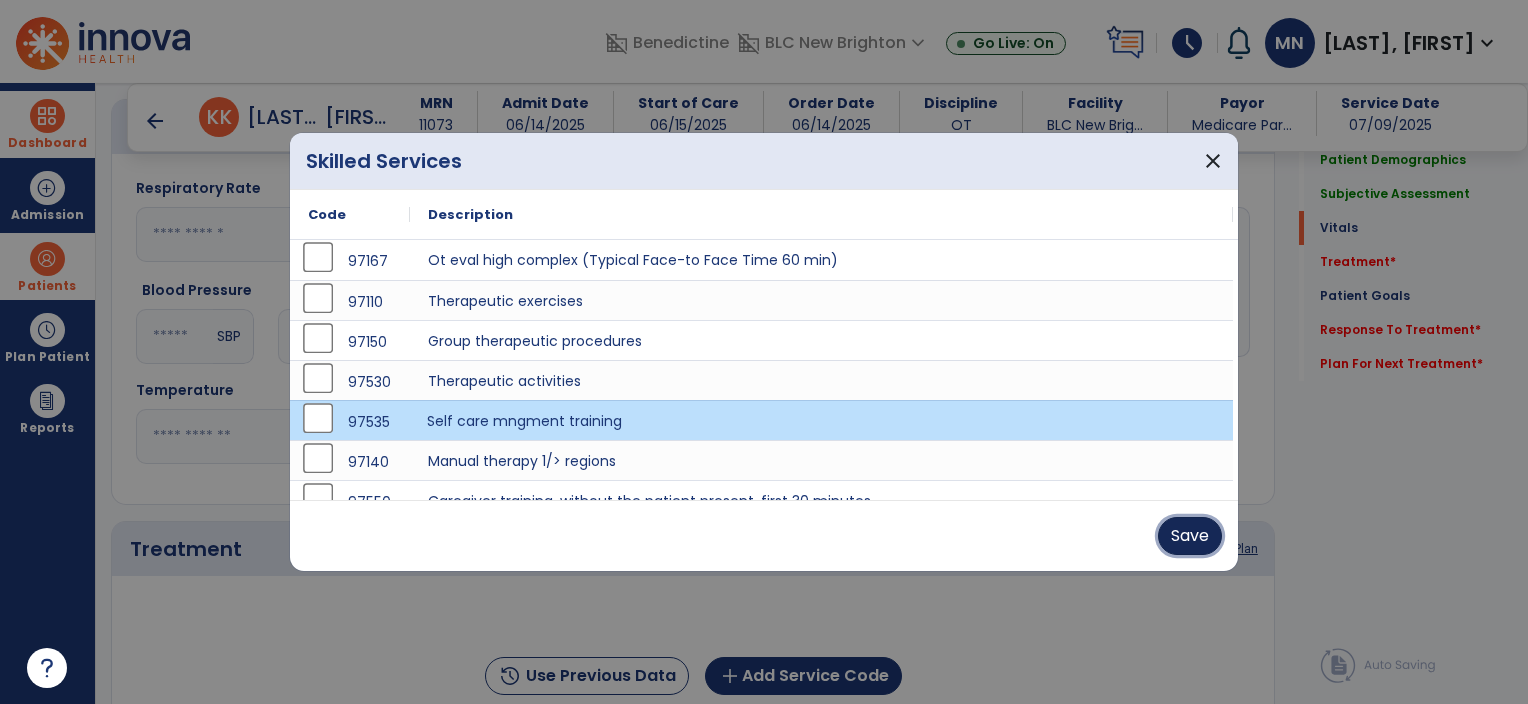 click on "Save" at bounding box center [1190, 536] 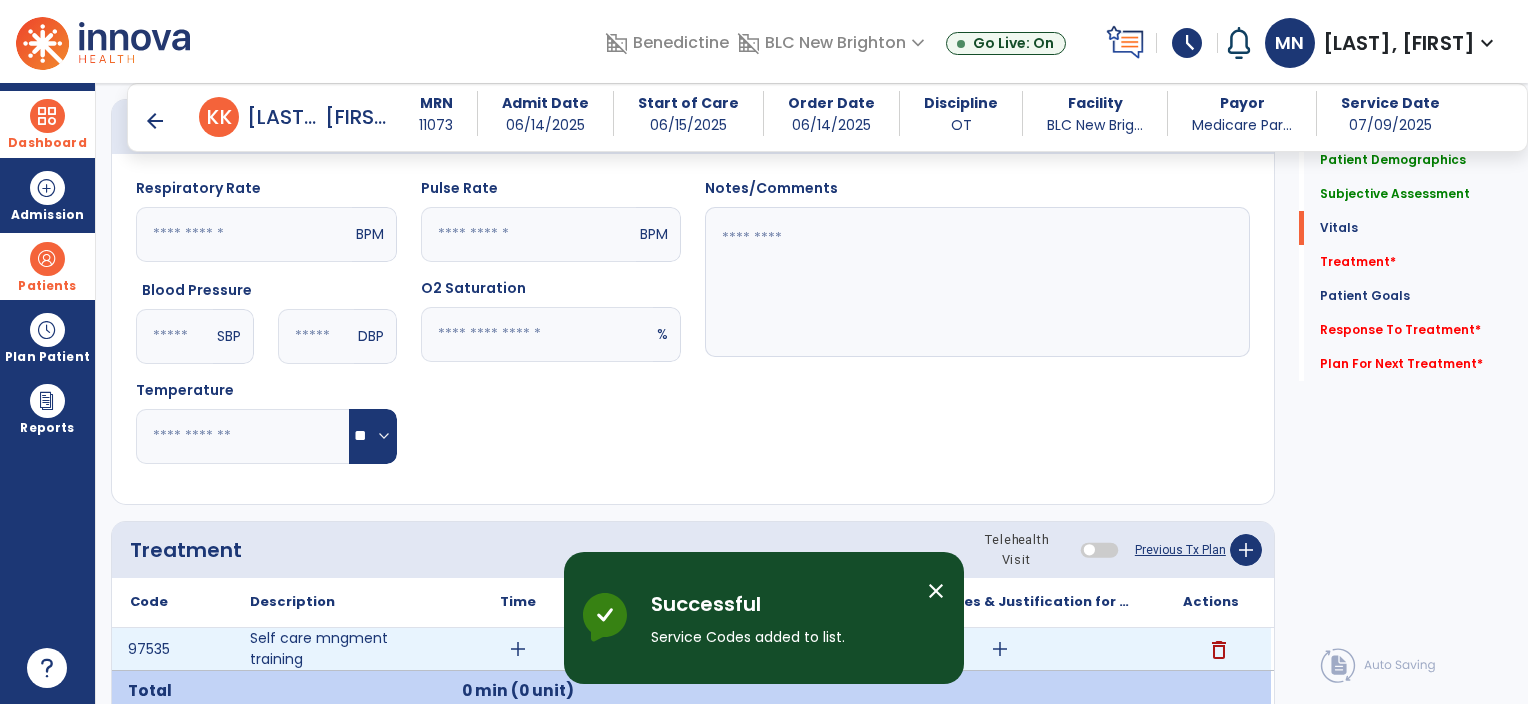 click on "add" at bounding box center [1000, 649] 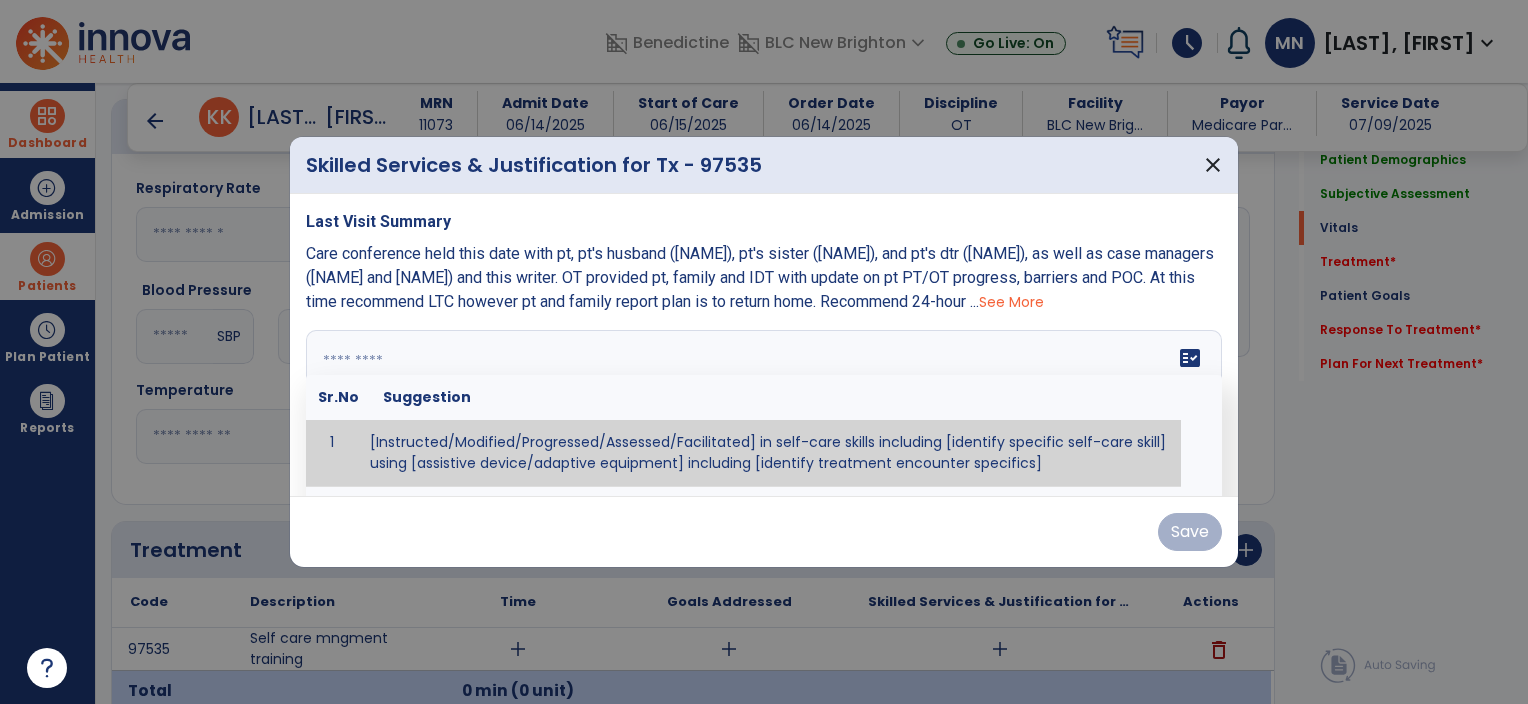 click on "fact_check  Sr.No Suggestion 1 [Instructed/Modified/Progressed/Assessed/Facilitated] in self-care skills including [identify specific self-care skill] using [assistive device/adaptive equipment] including [identify treatment encounter specifics]" at bounding box center [764, 405] 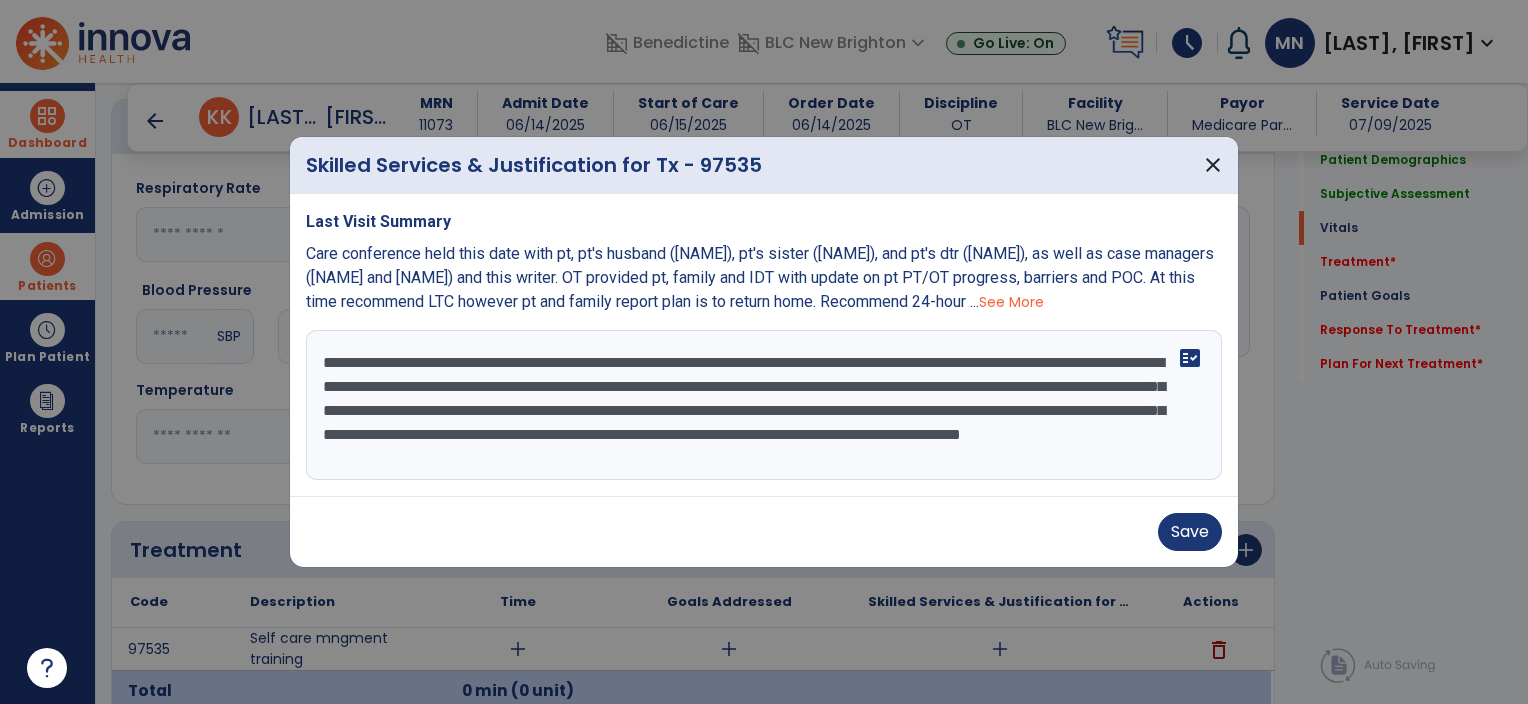 scroll, scrollTop: 16, scrollLeft: 0, axis: vertical 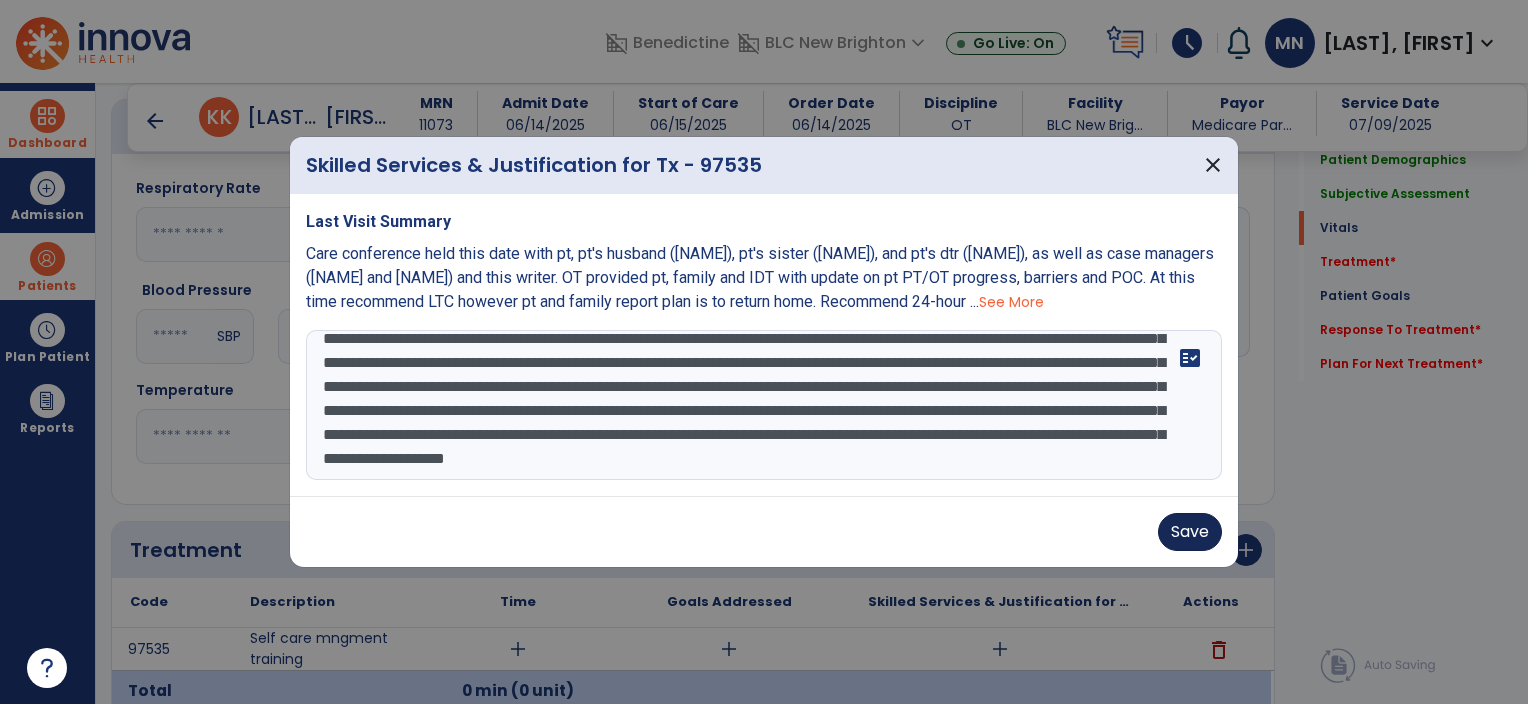 type on "**********" 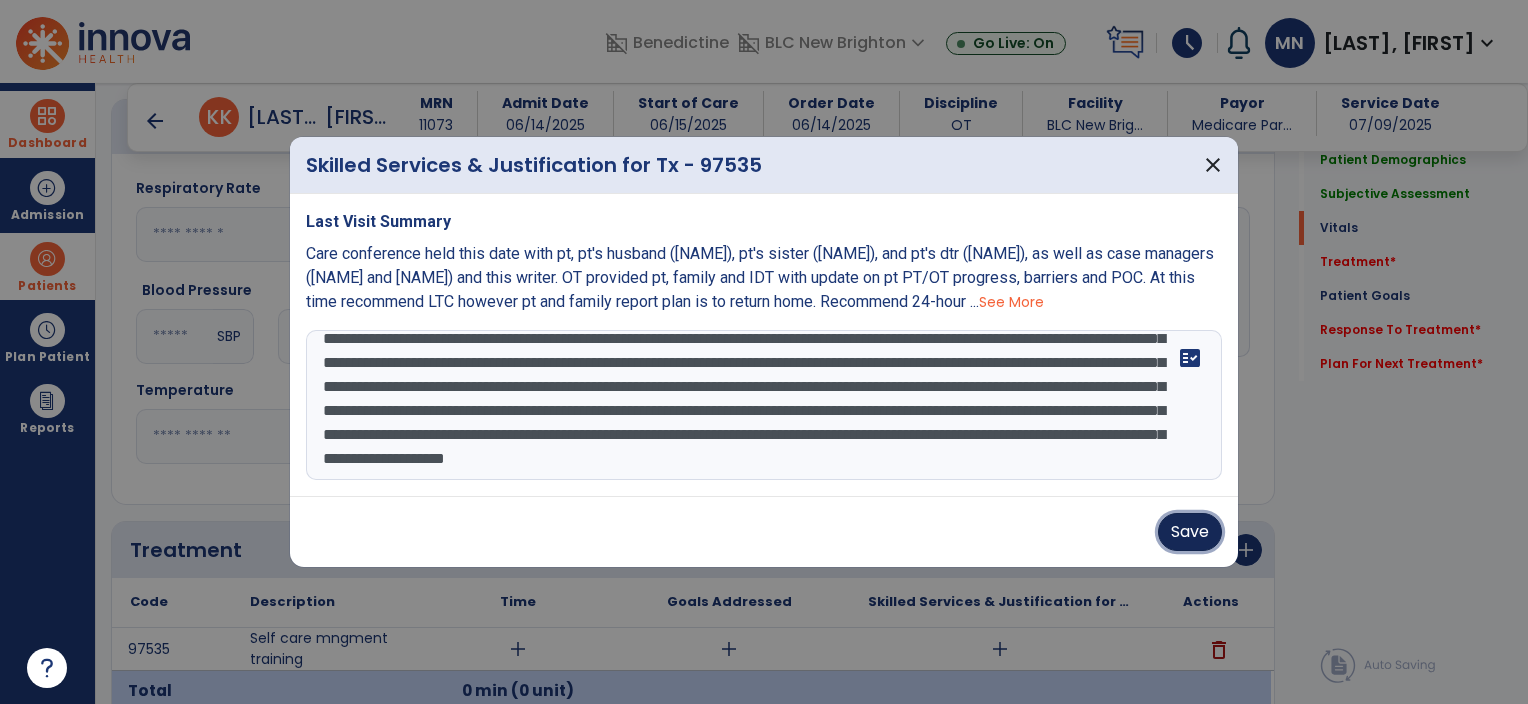 click on "Save" at bounding box center (1190, 532) 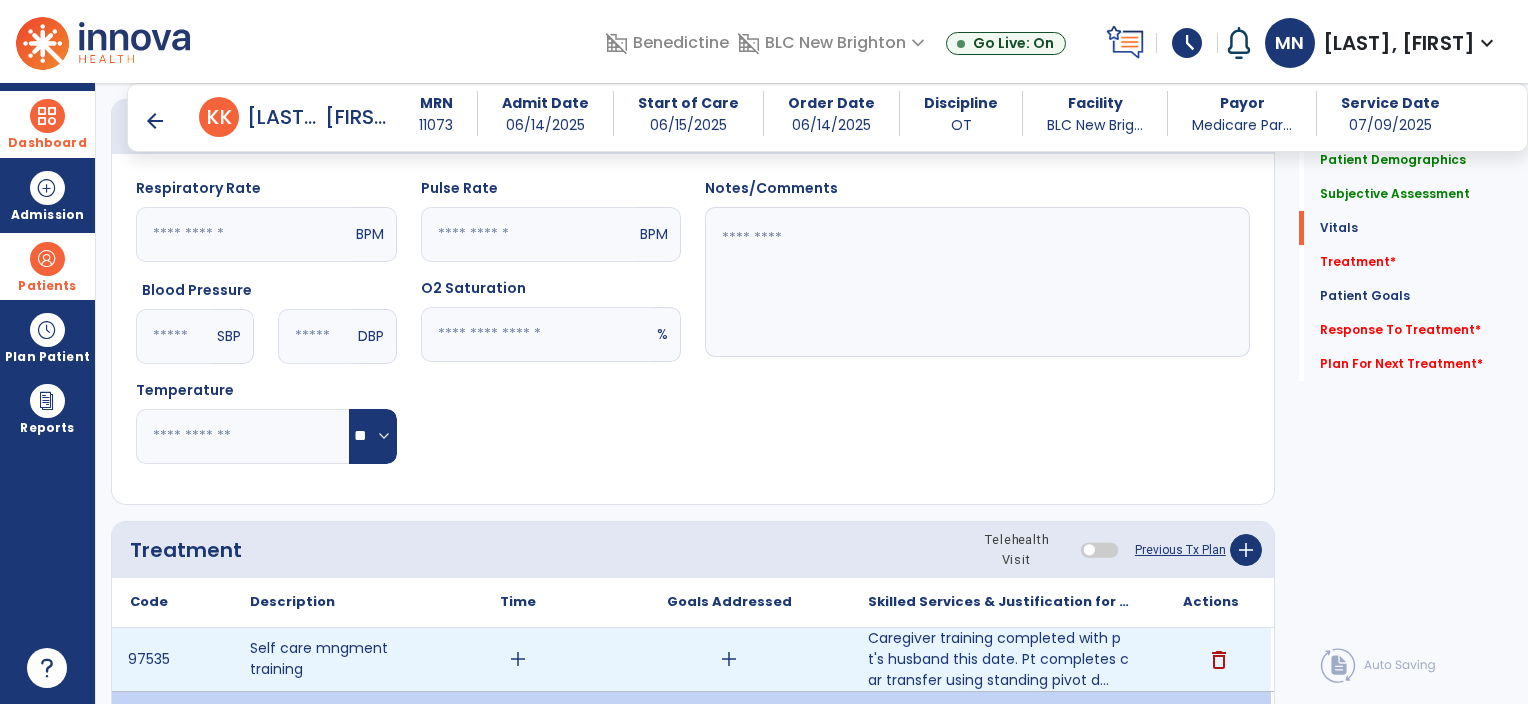 click on "add" at bounding box center [518, 659] 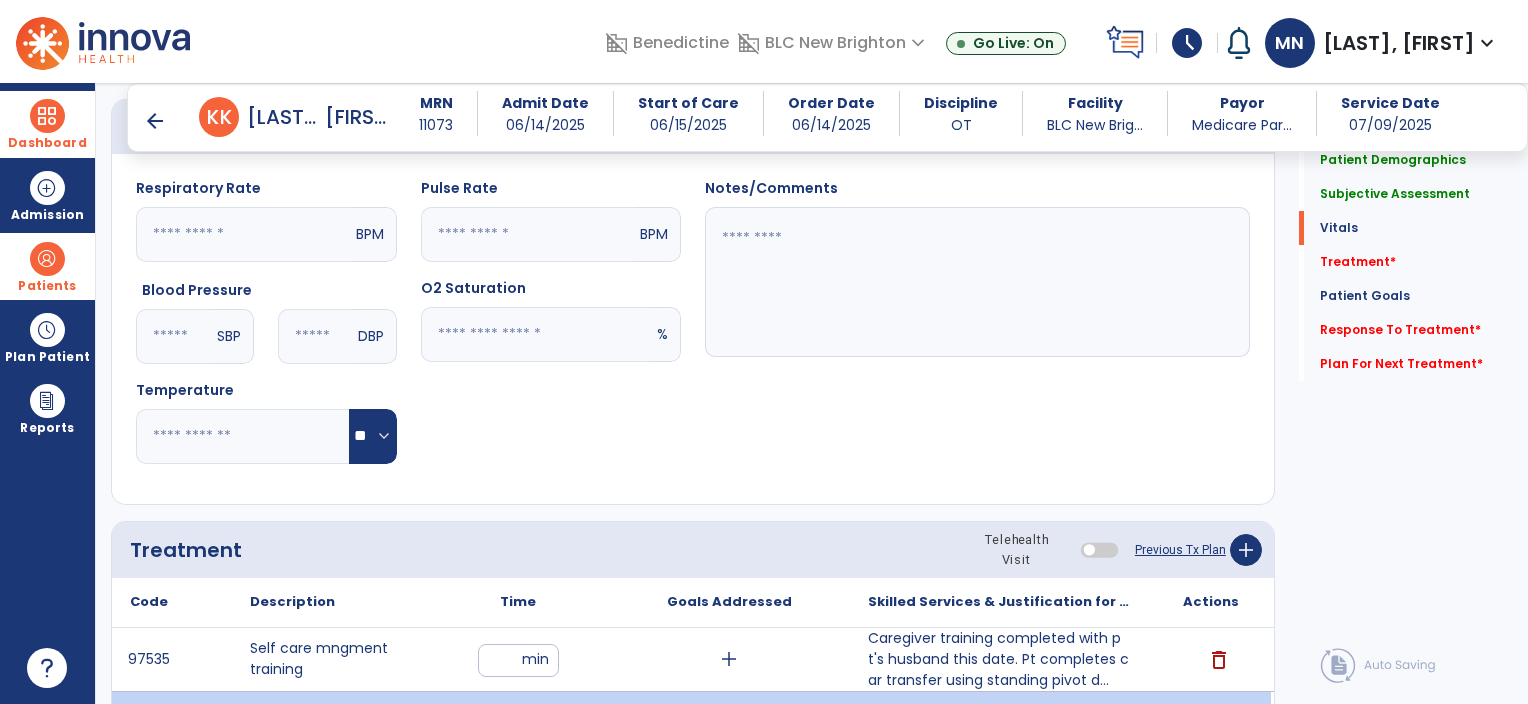 click on "Treatment Telehealth Visit  Previous Tx Plan   add" at bounding box center [693, 550] 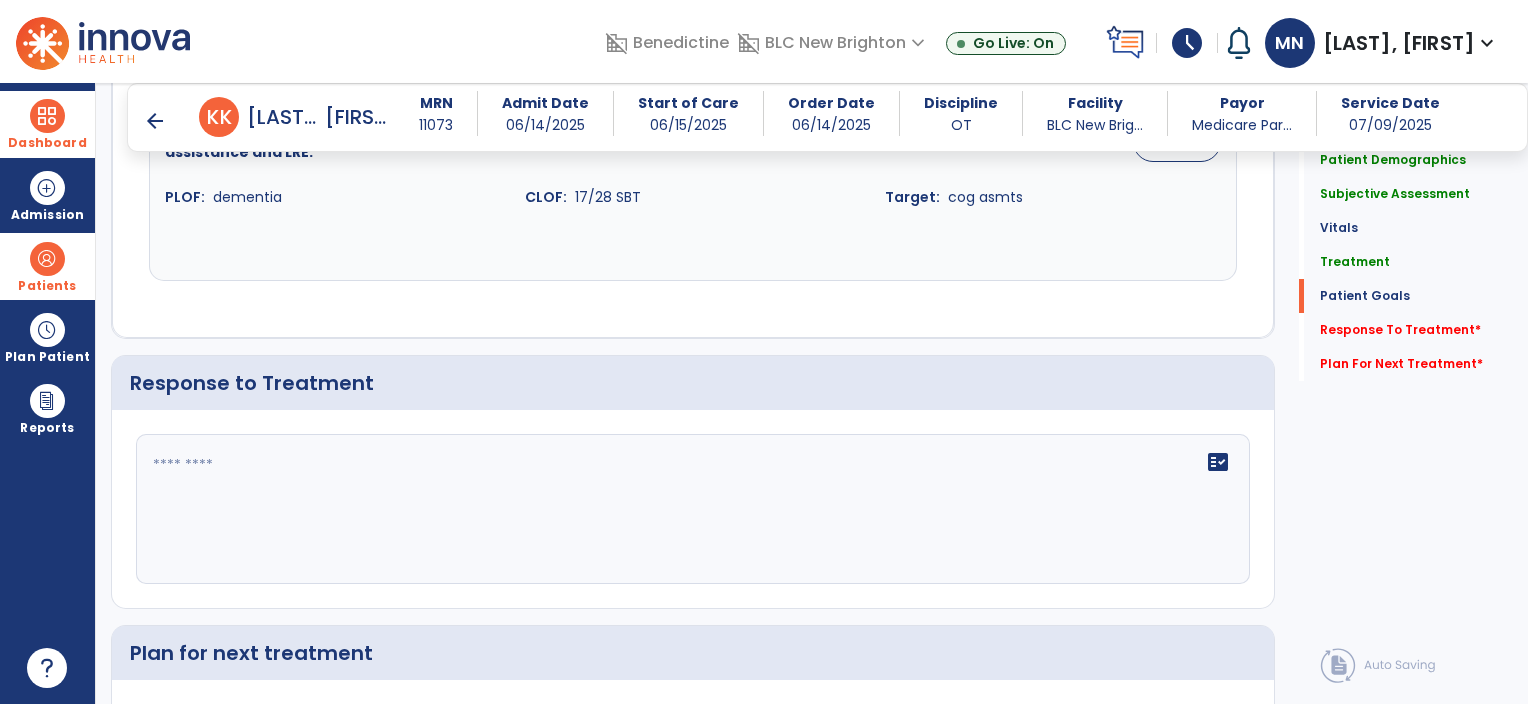 scroll, scrollTop: 2290, scrollLeft: 0, axis: vertical 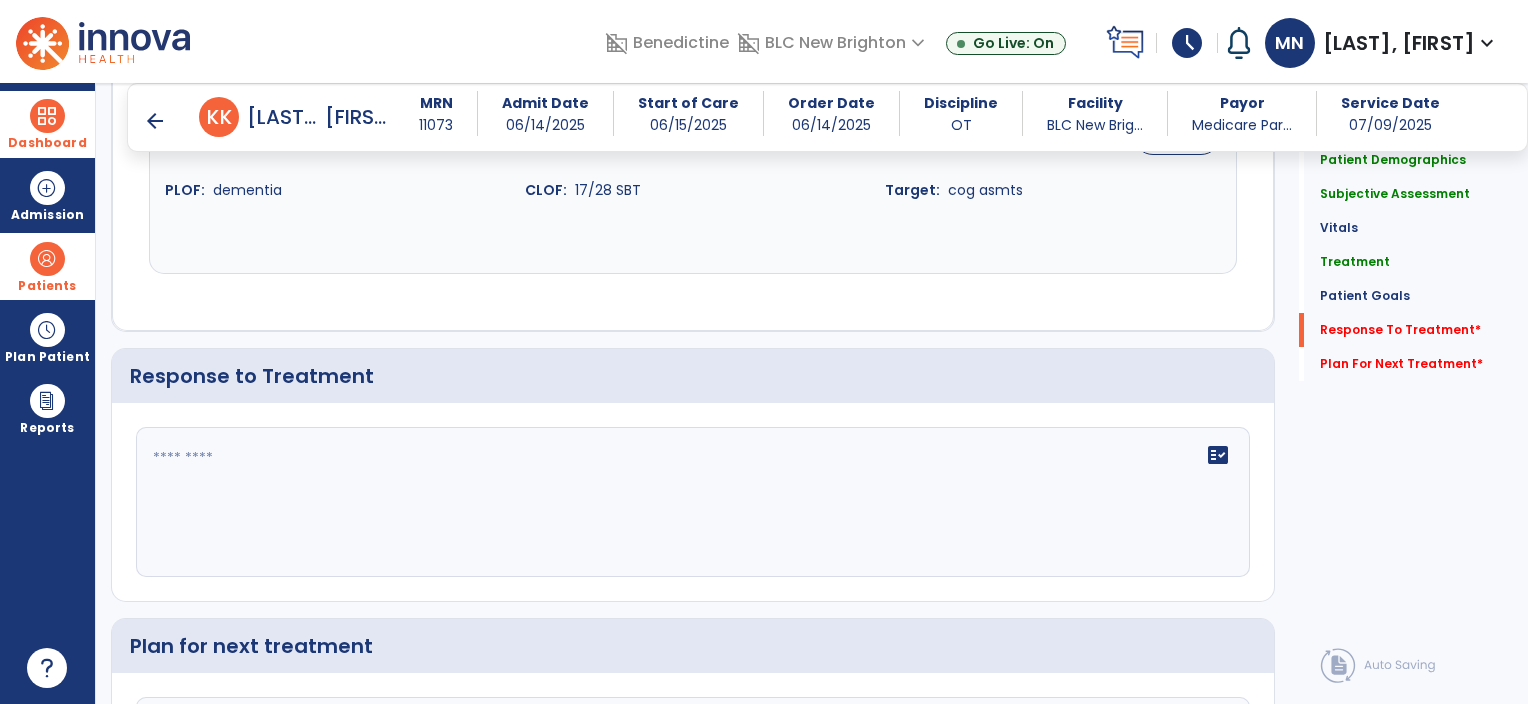 click on "fact_check" at bounding box center (693, 502) 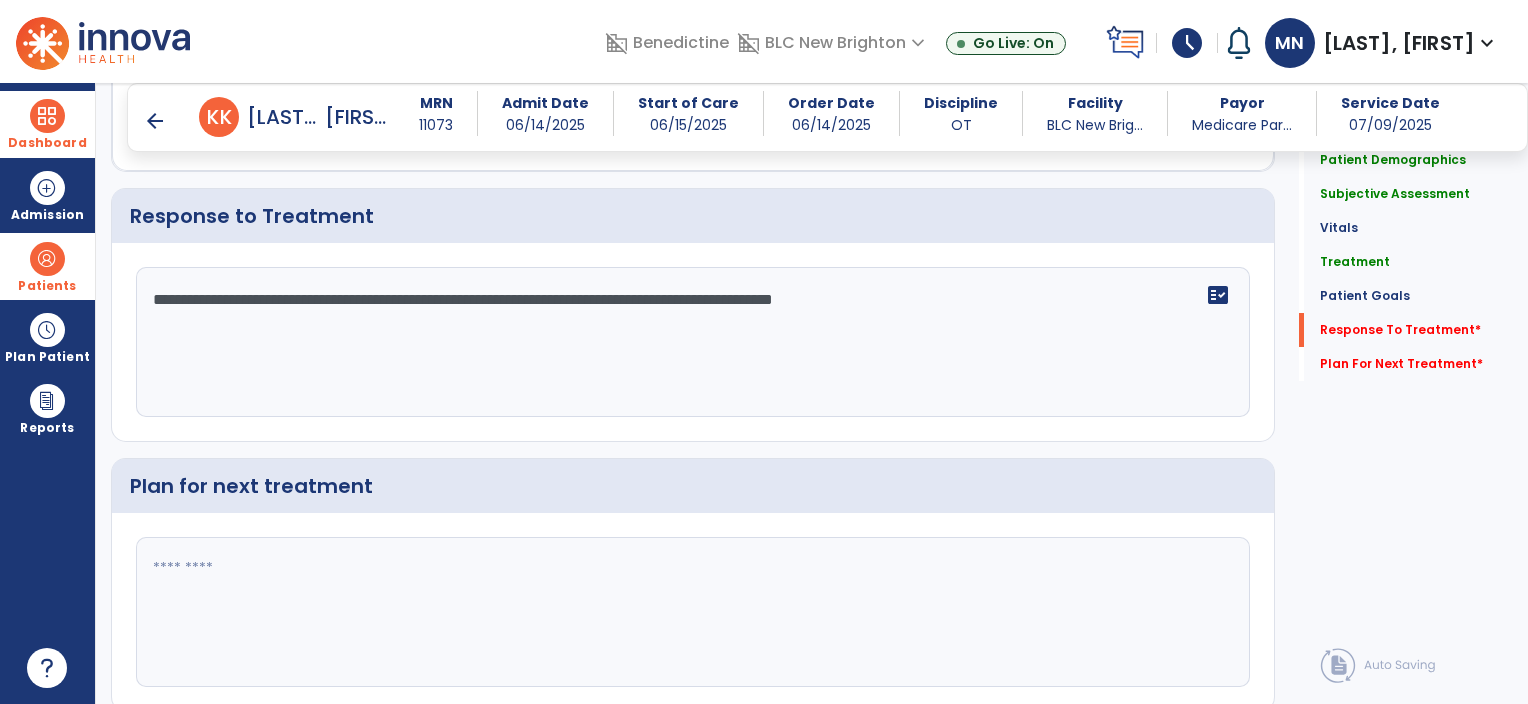 type on "**********" 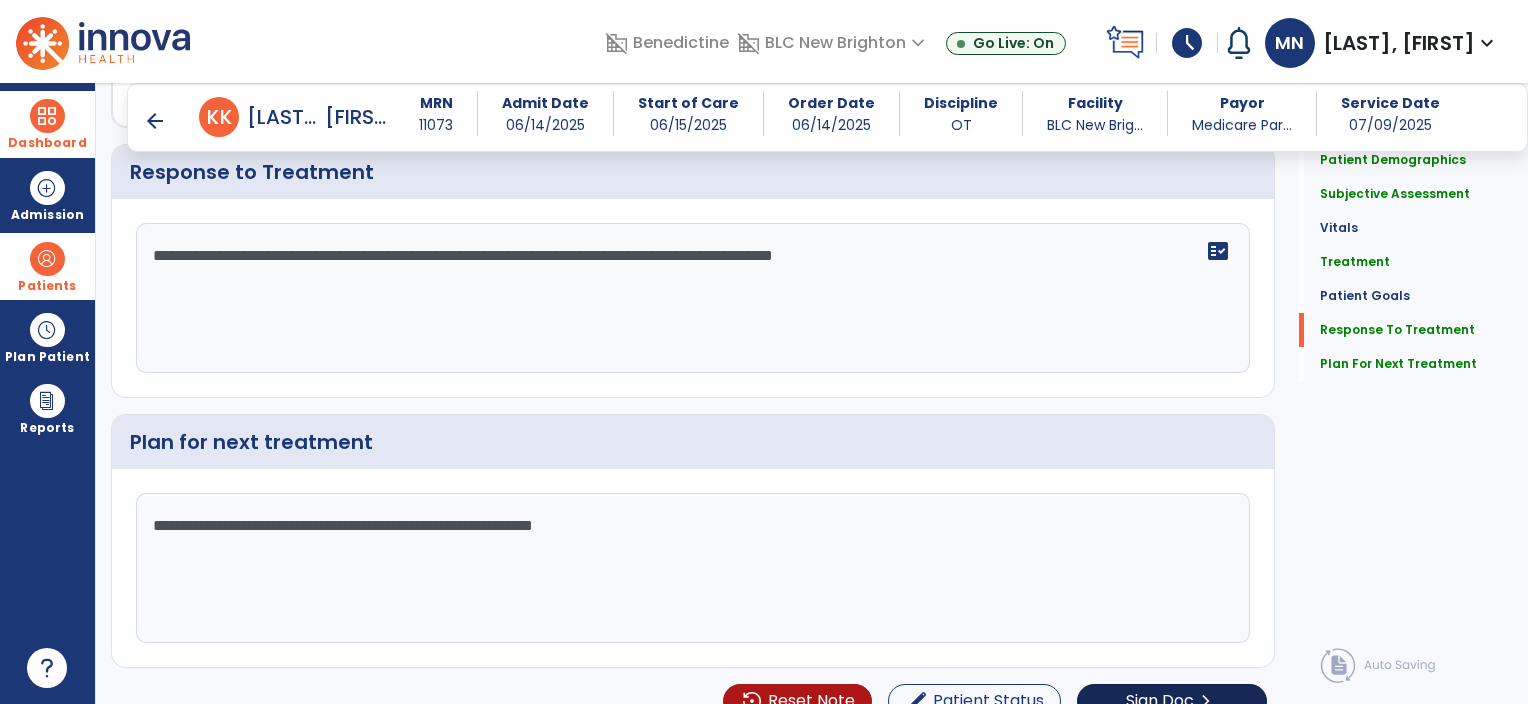scroll, scrollTop: 2517, scrollLeft: 0, axis: vertical 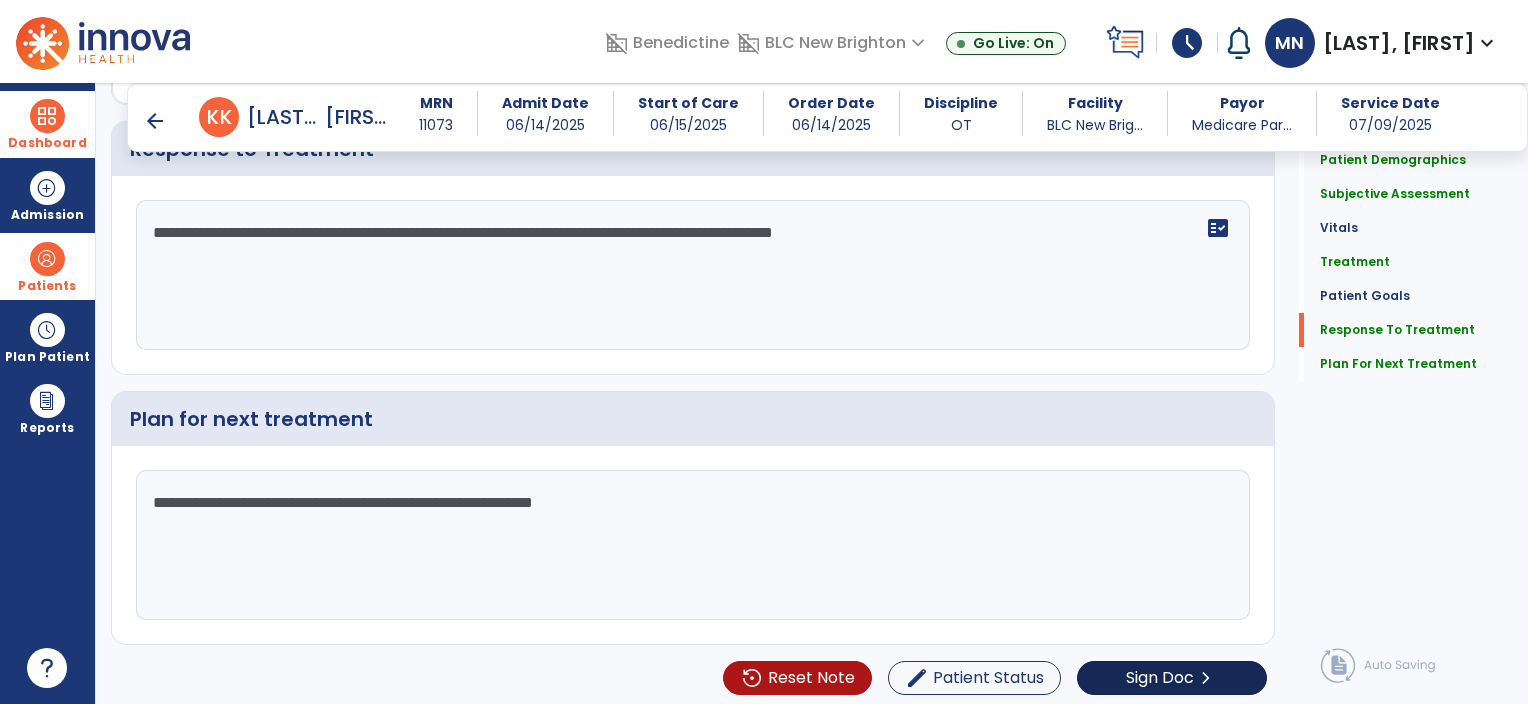 type on "**********" 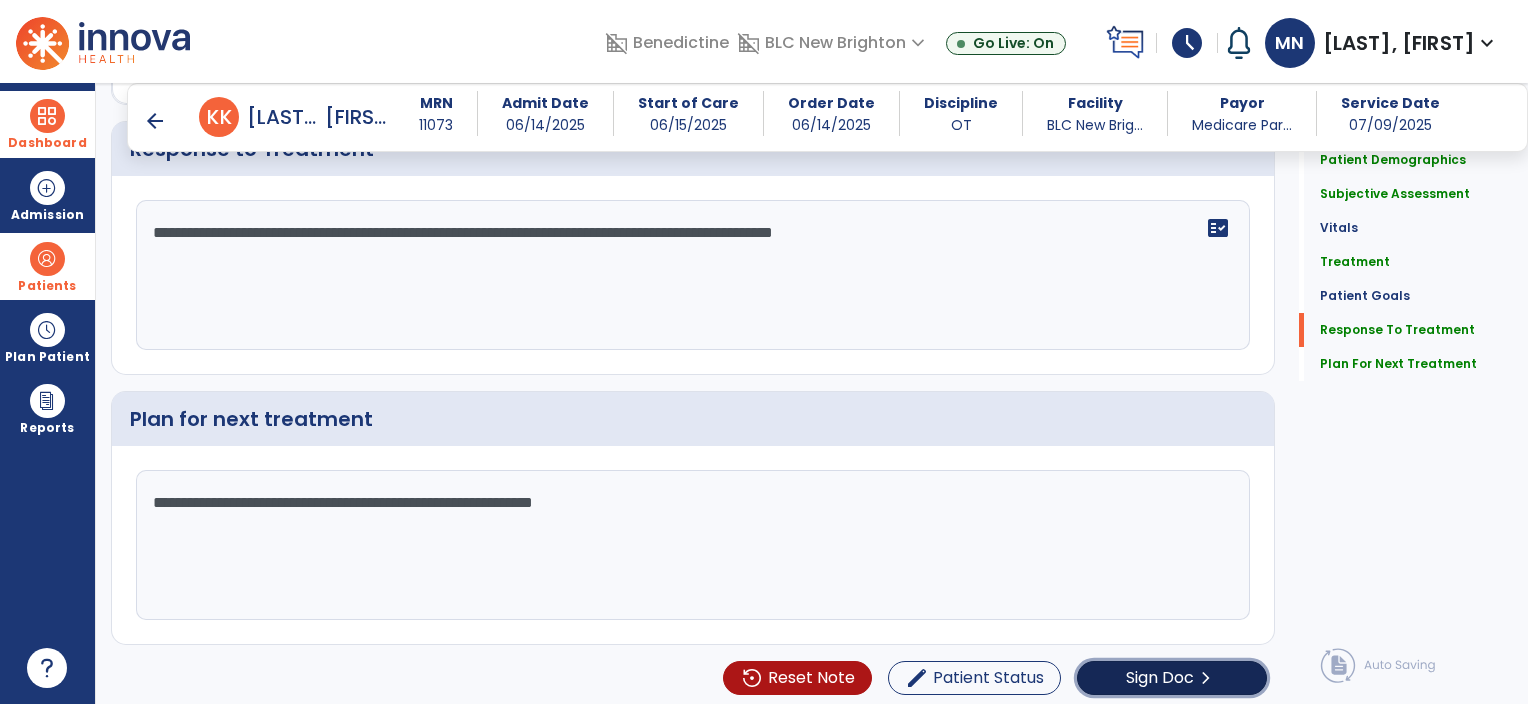 click on "Sign Doc" at bounding box center [1160, 678] 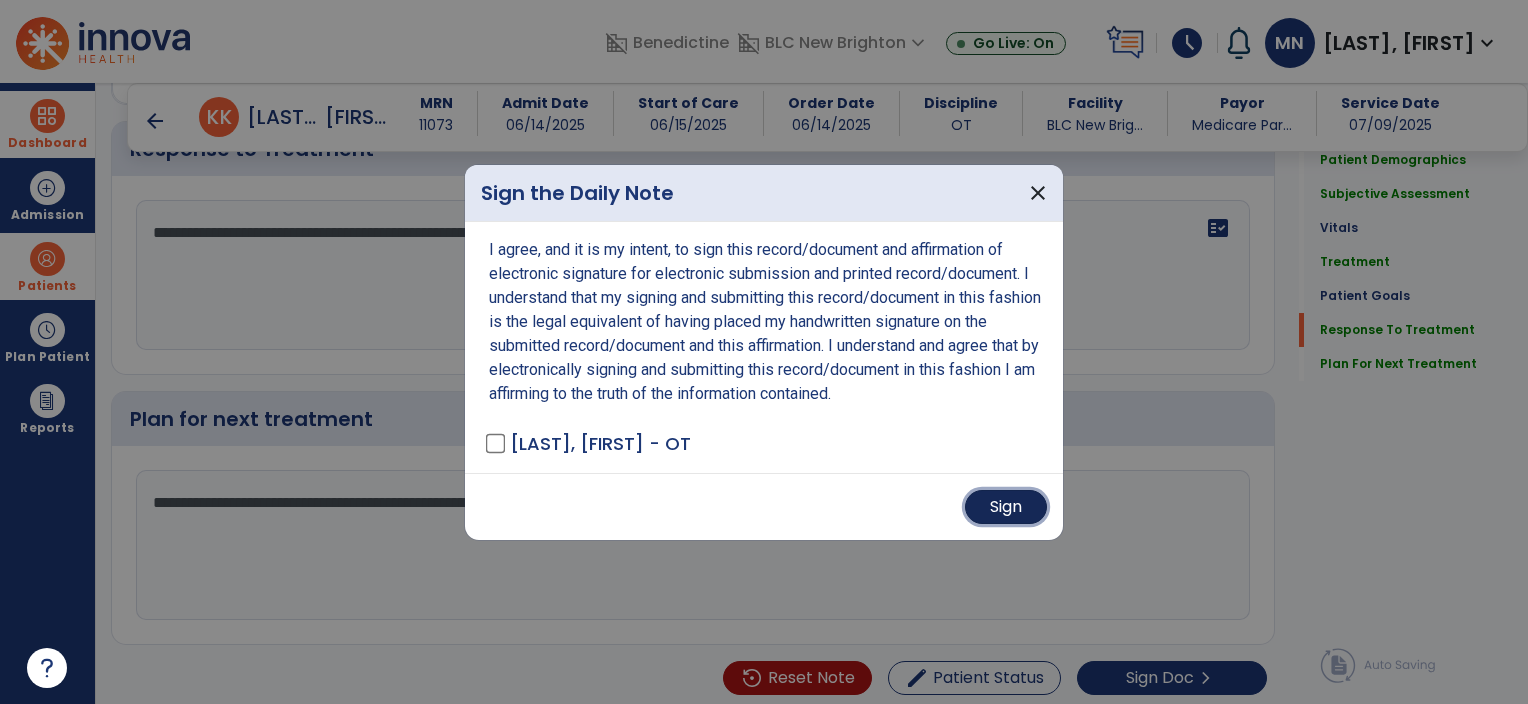 click on "Sign" at bounding box center (1006, 507) 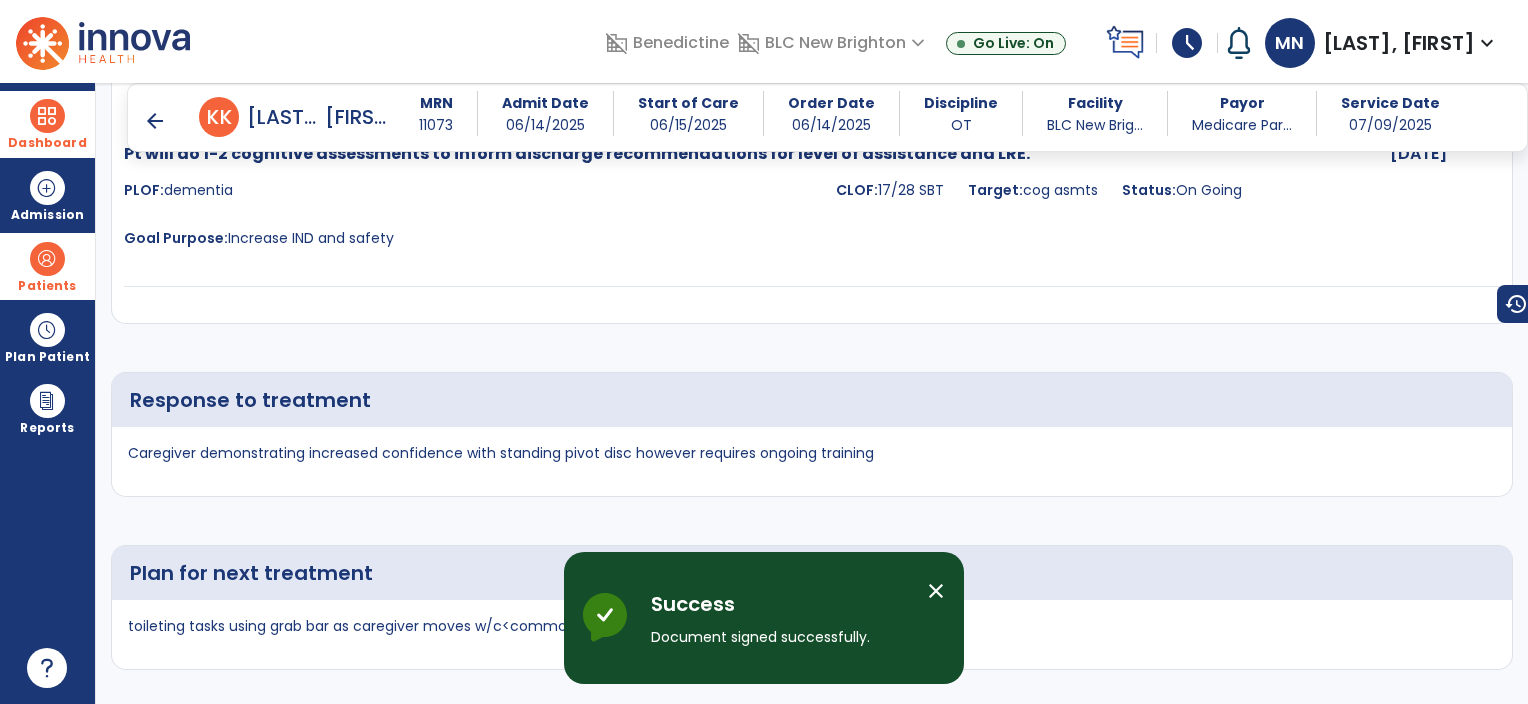 scroll, scrollTop: 3994, scrollLeft: 0, axis: vertical 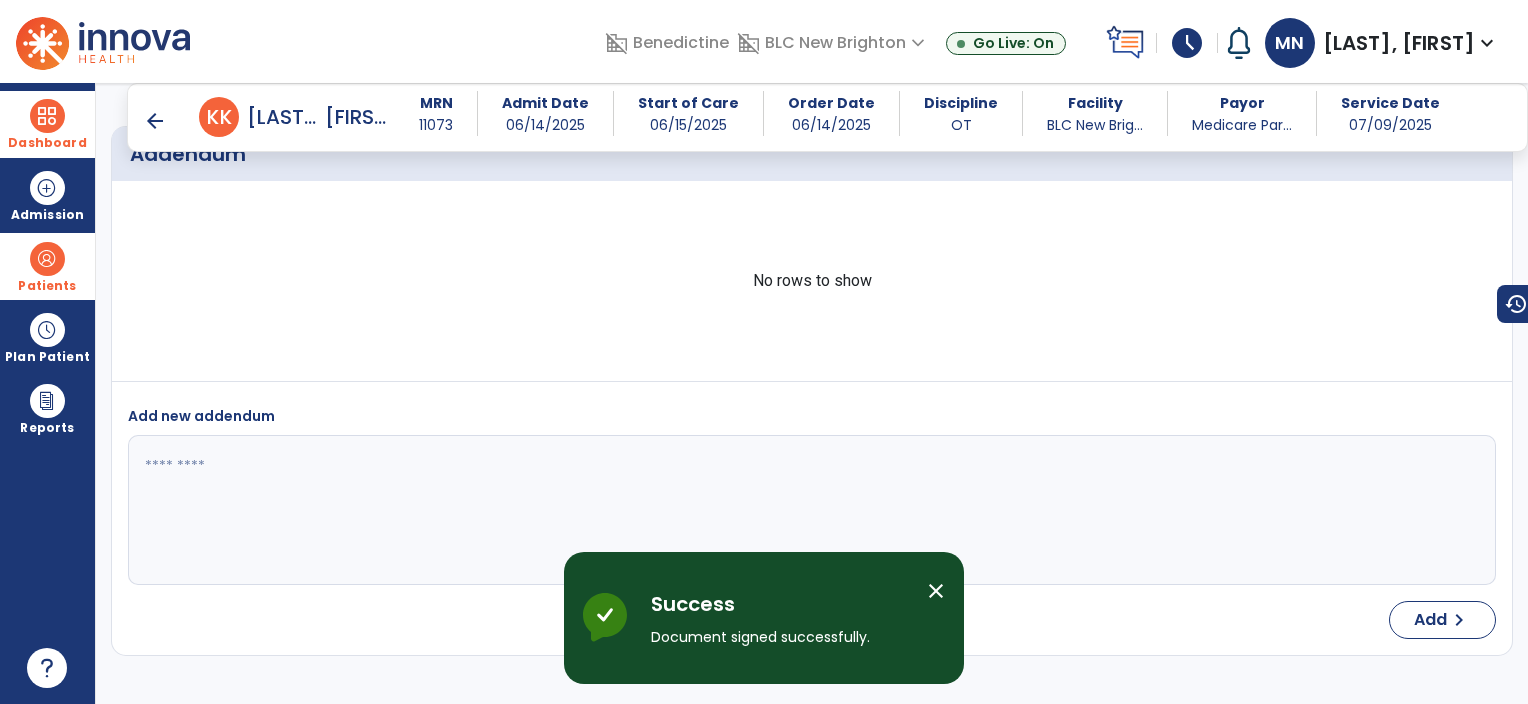 click at bounding box center [47, 116] 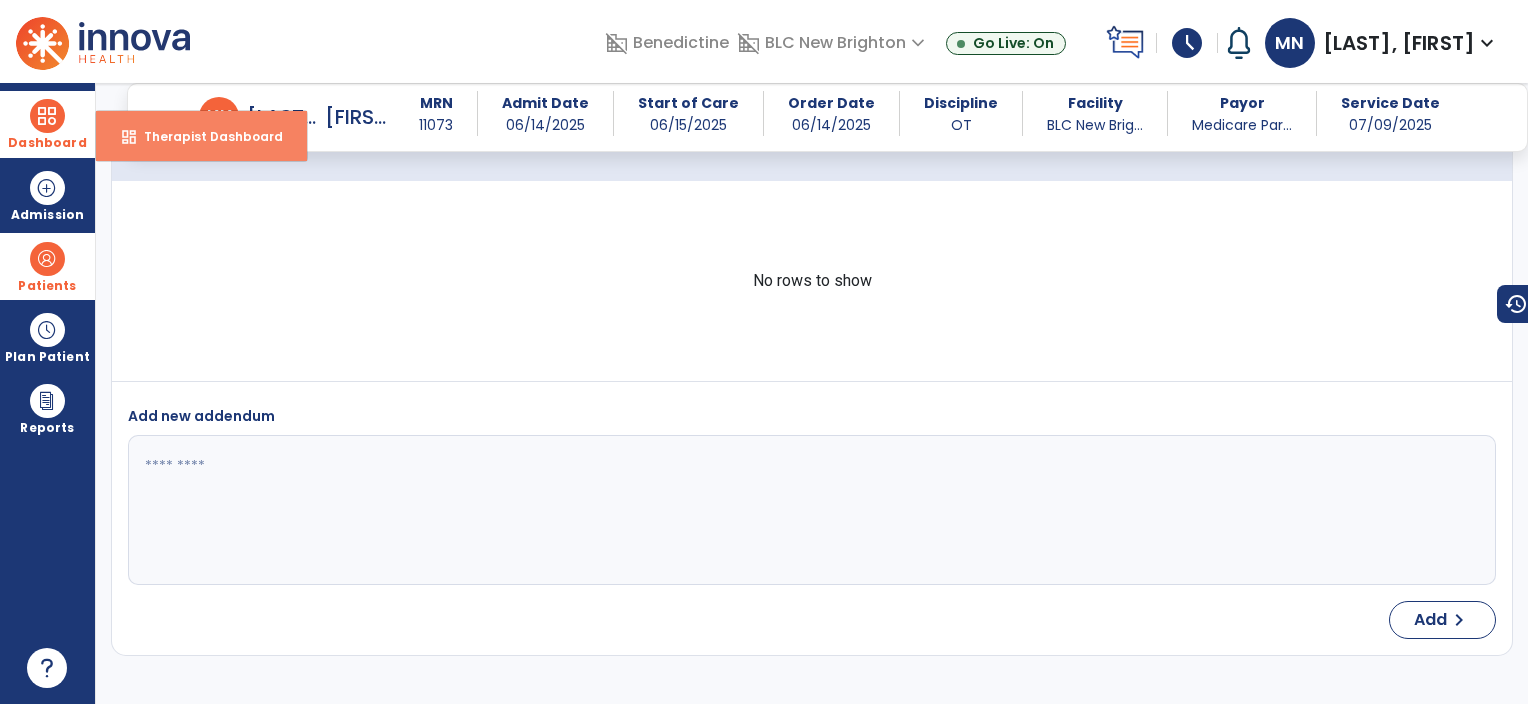click on "dashboard  Therapist Dashboard" at bounding box center [201, 136] 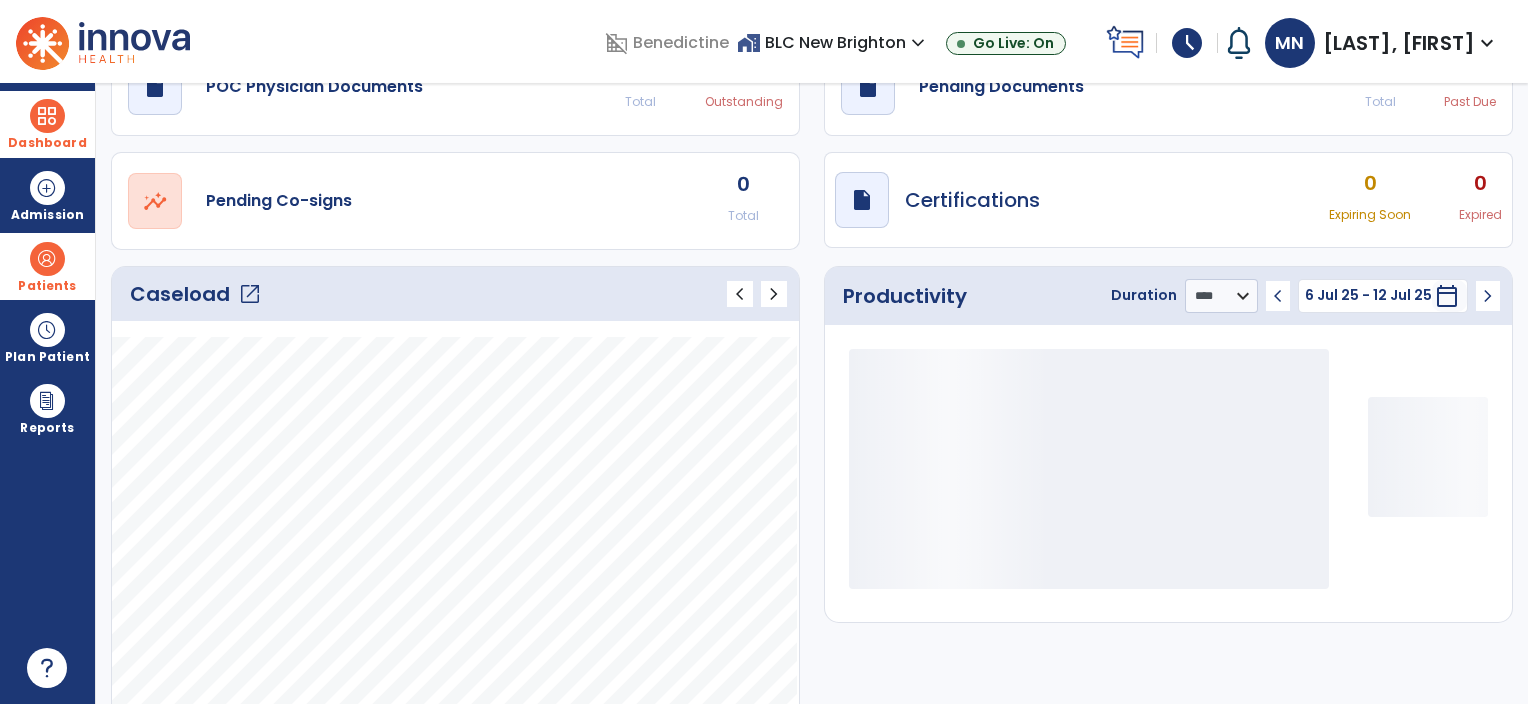 scroll, scrollTop: 0, scrollLeft: 0, axis: both 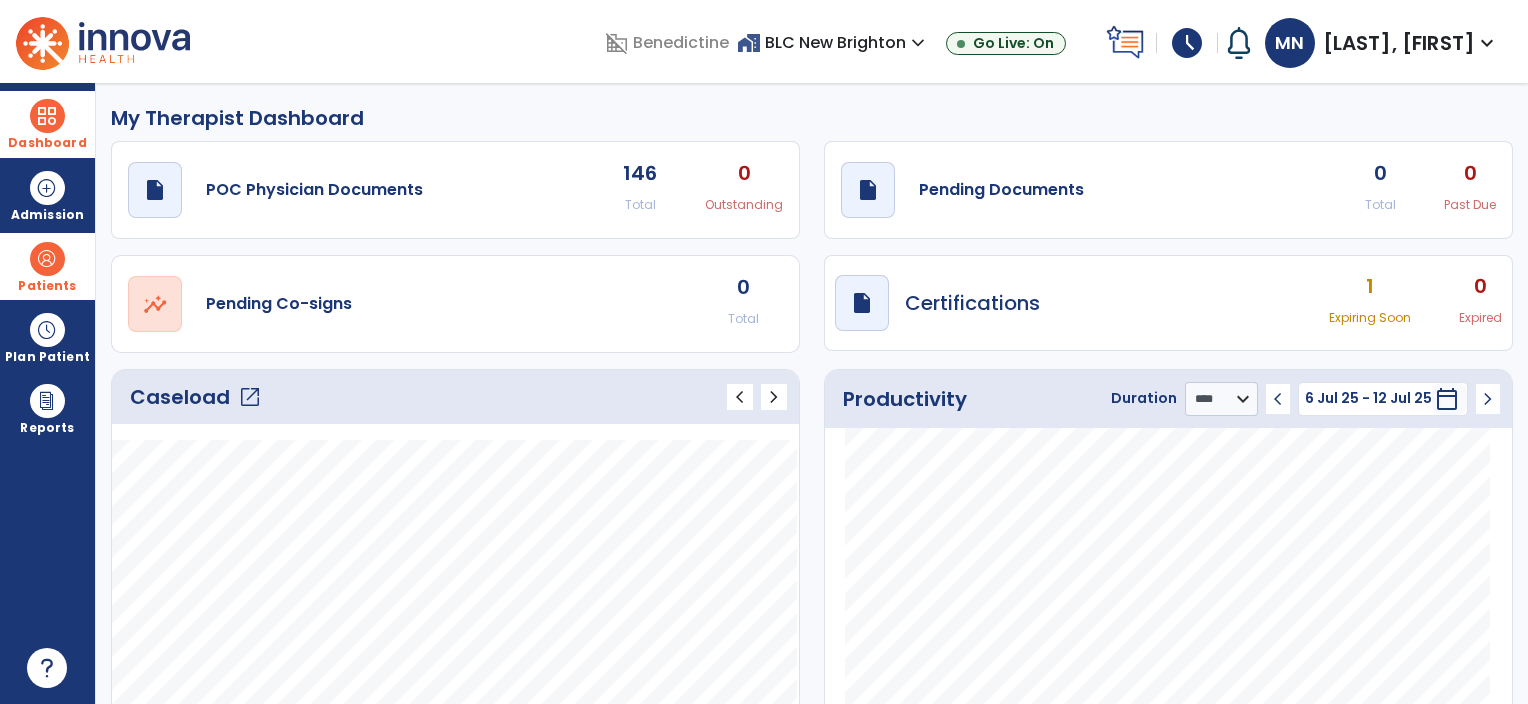 click on "schedule" at bounding box center (1187, 43) 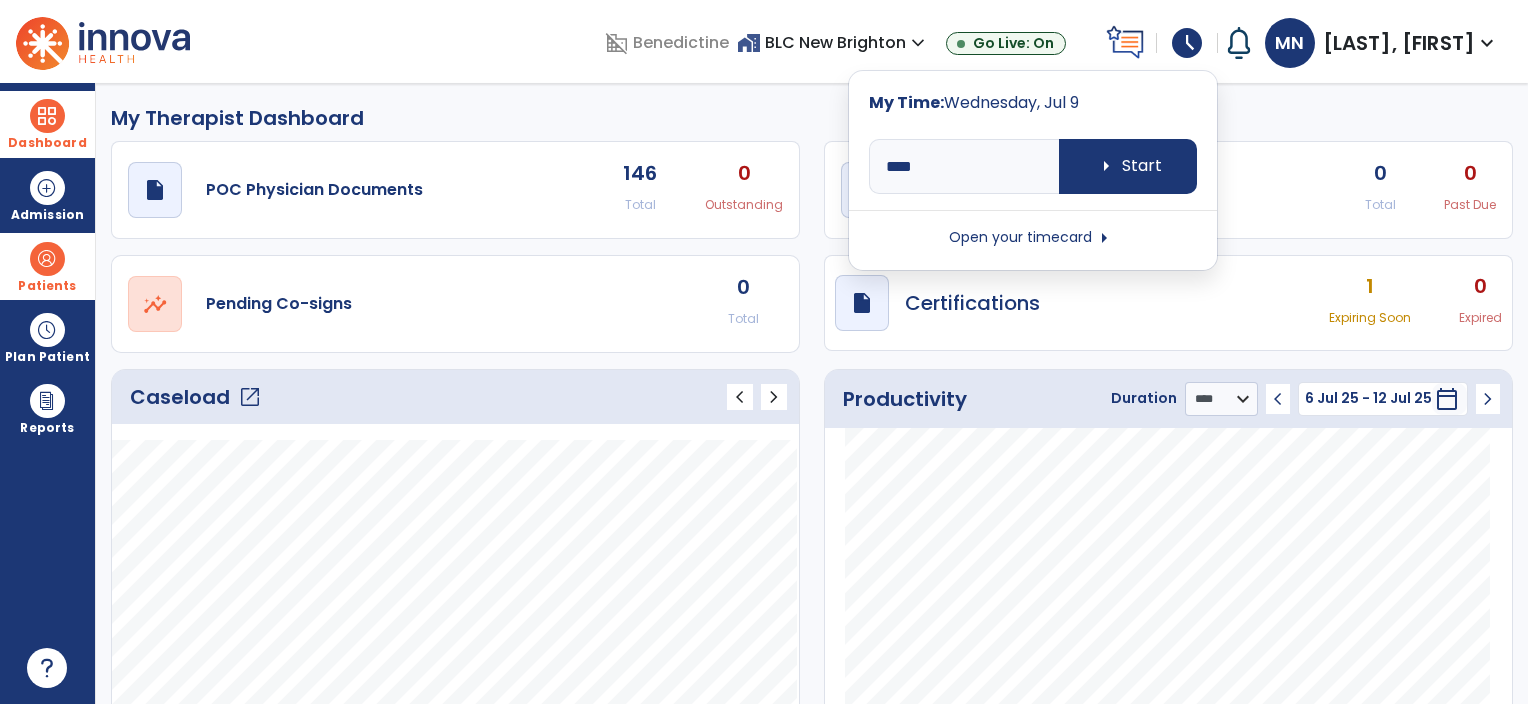click on "**** arrow_right  Start   Open your timecard  arrow_right" at bounding box center (1033, 190) 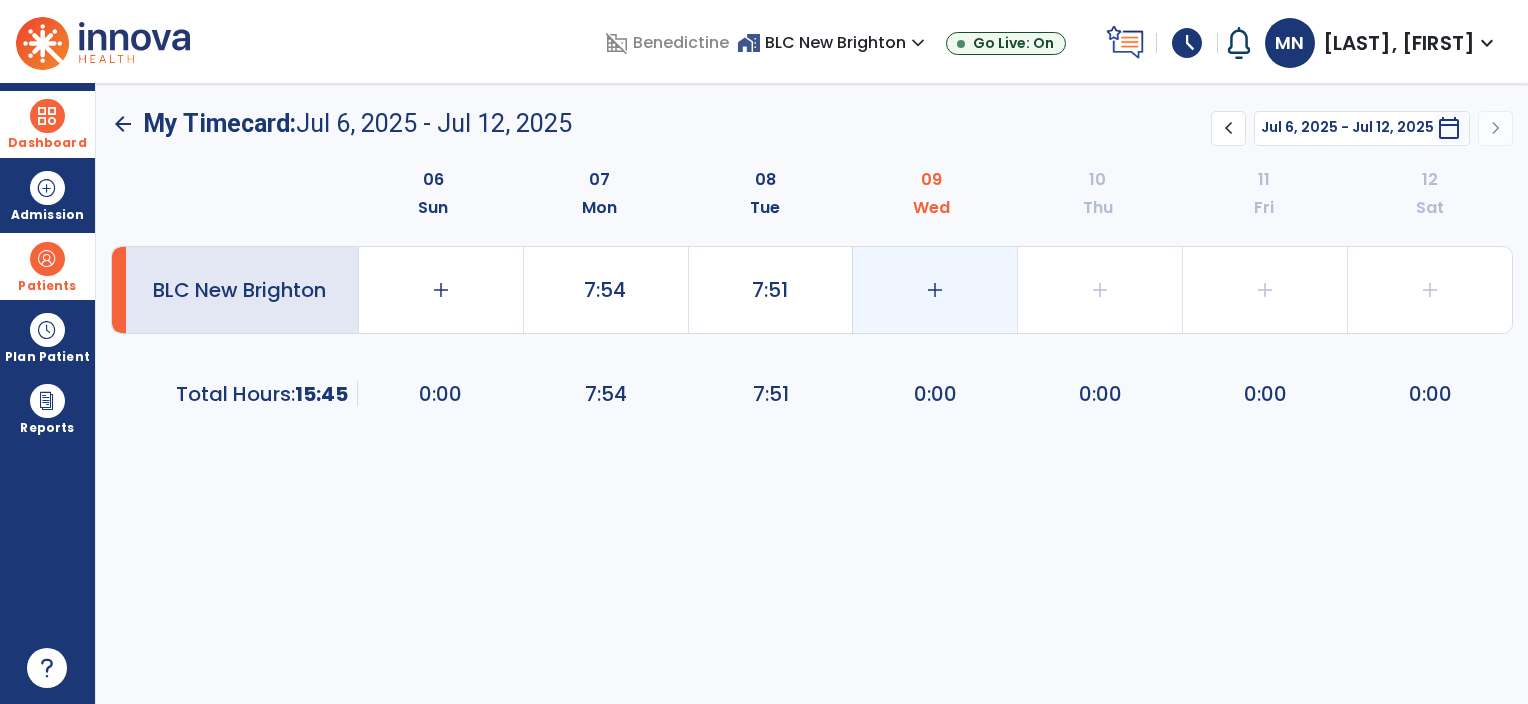 click on "add" at bounding box center [441, 290] 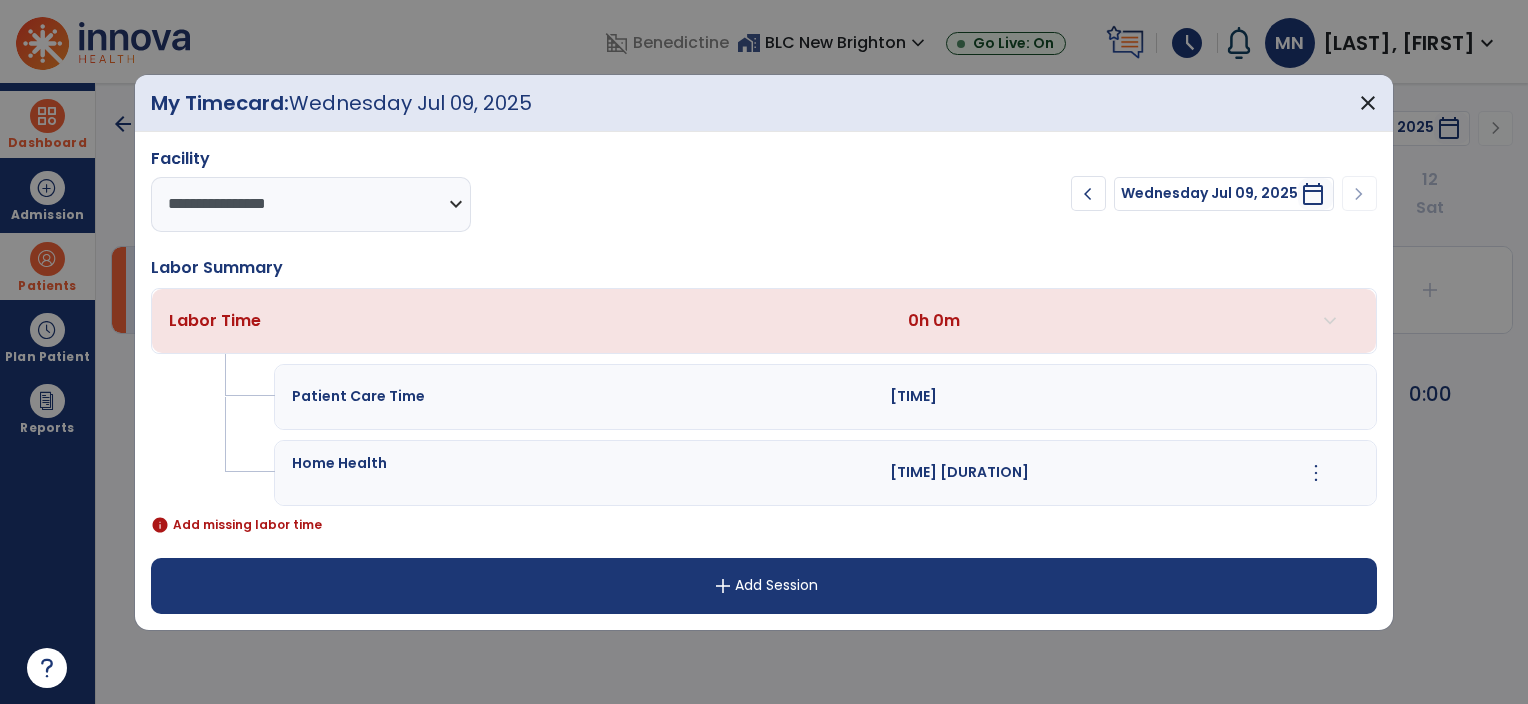 click on "**********" at bounding box center [764, 381] 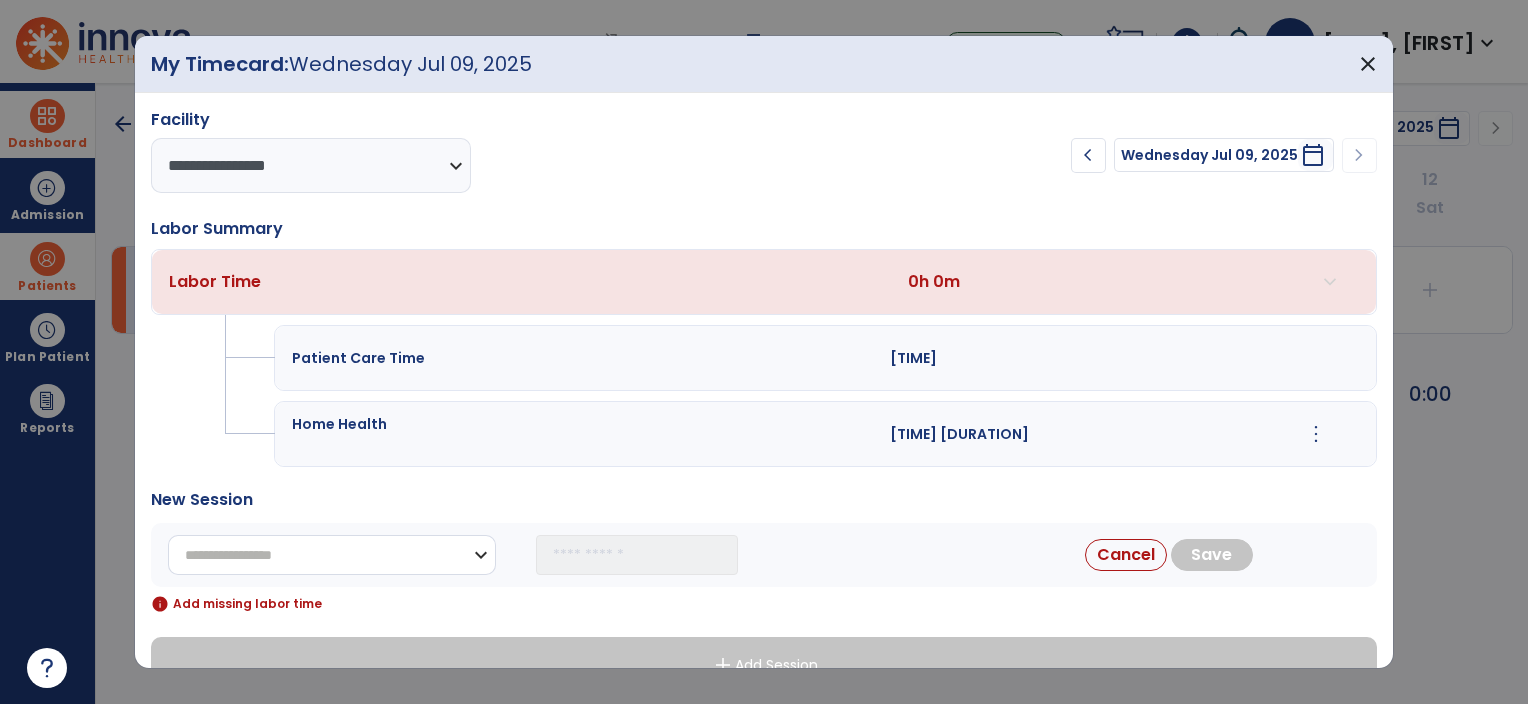 click on "**********" at bounding box center (332, 555) 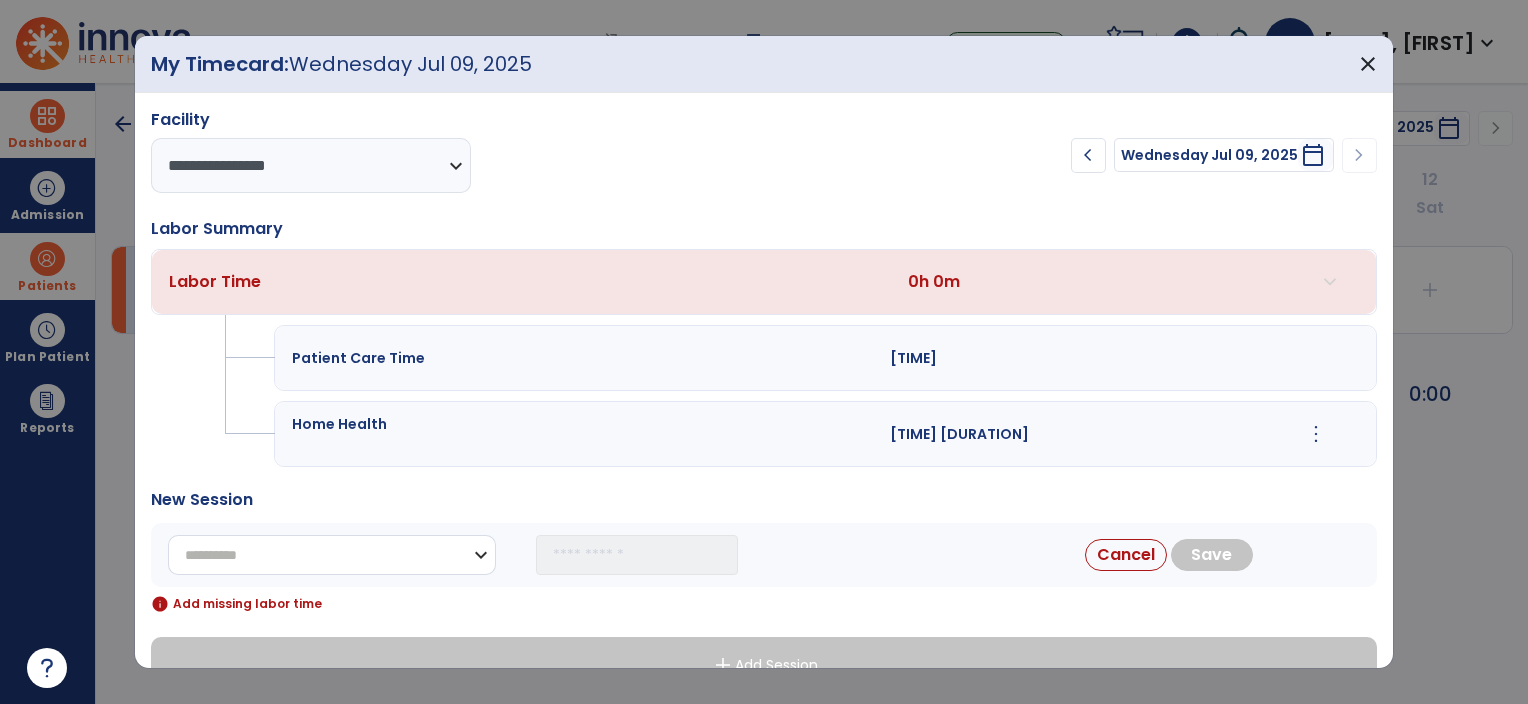 click on "**********" at bounding box center (332, 555) 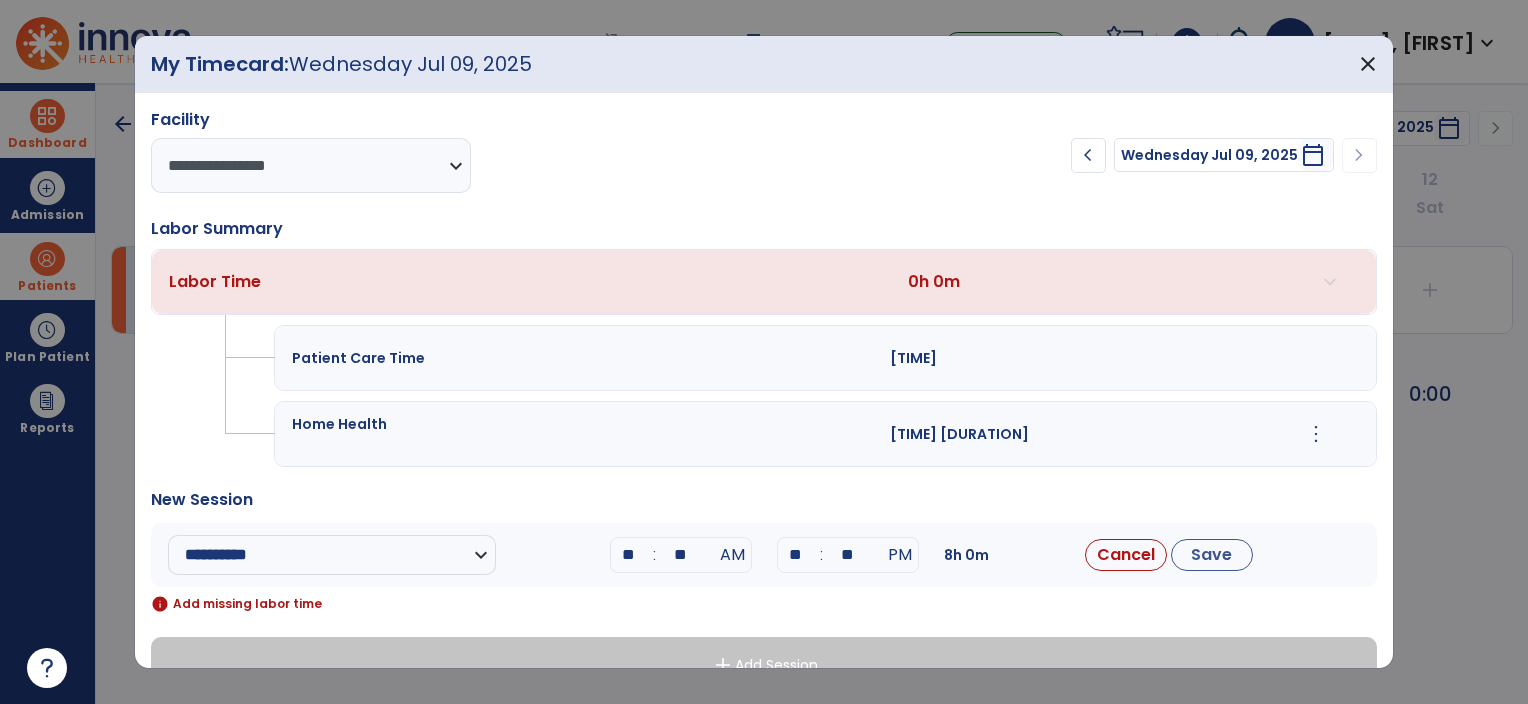 click on "**" at bounding box center (629, 555) 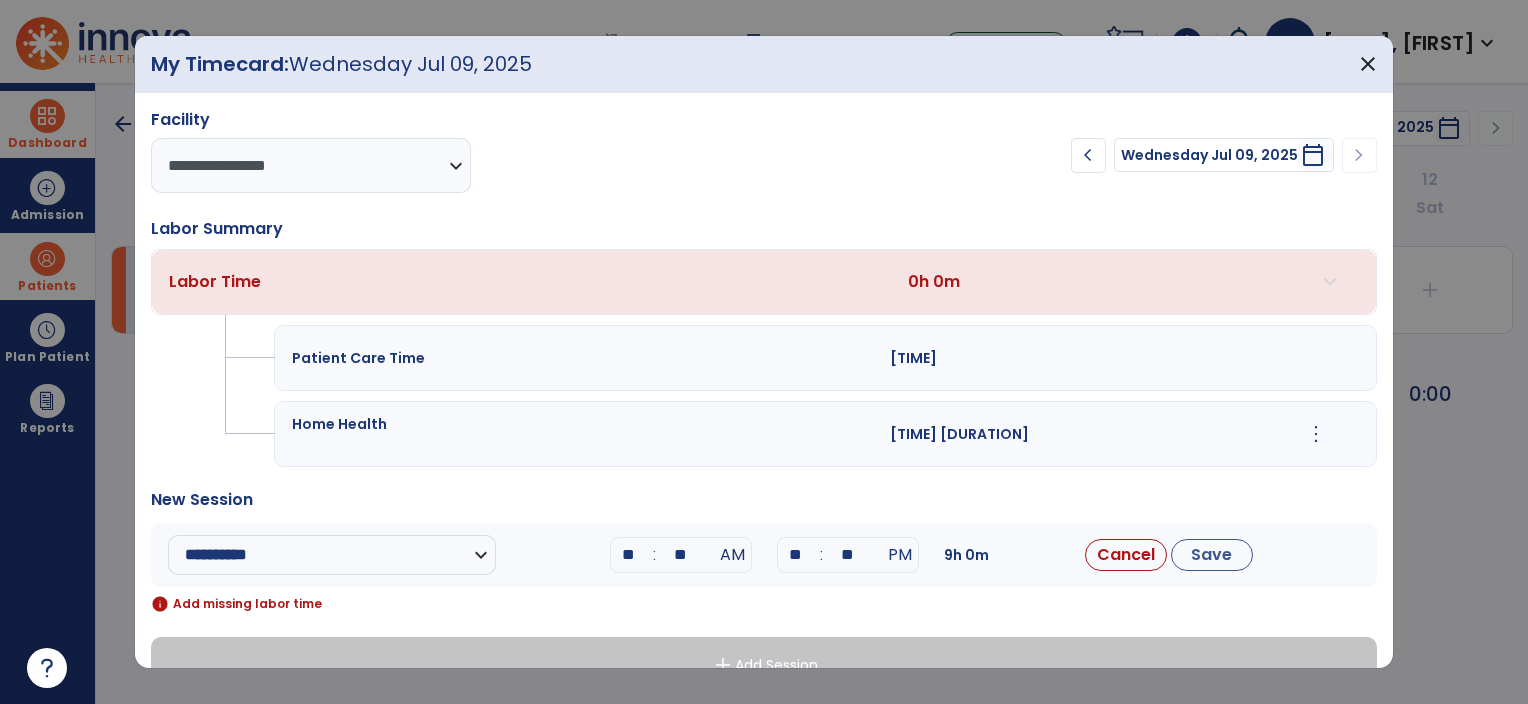 type on "**" 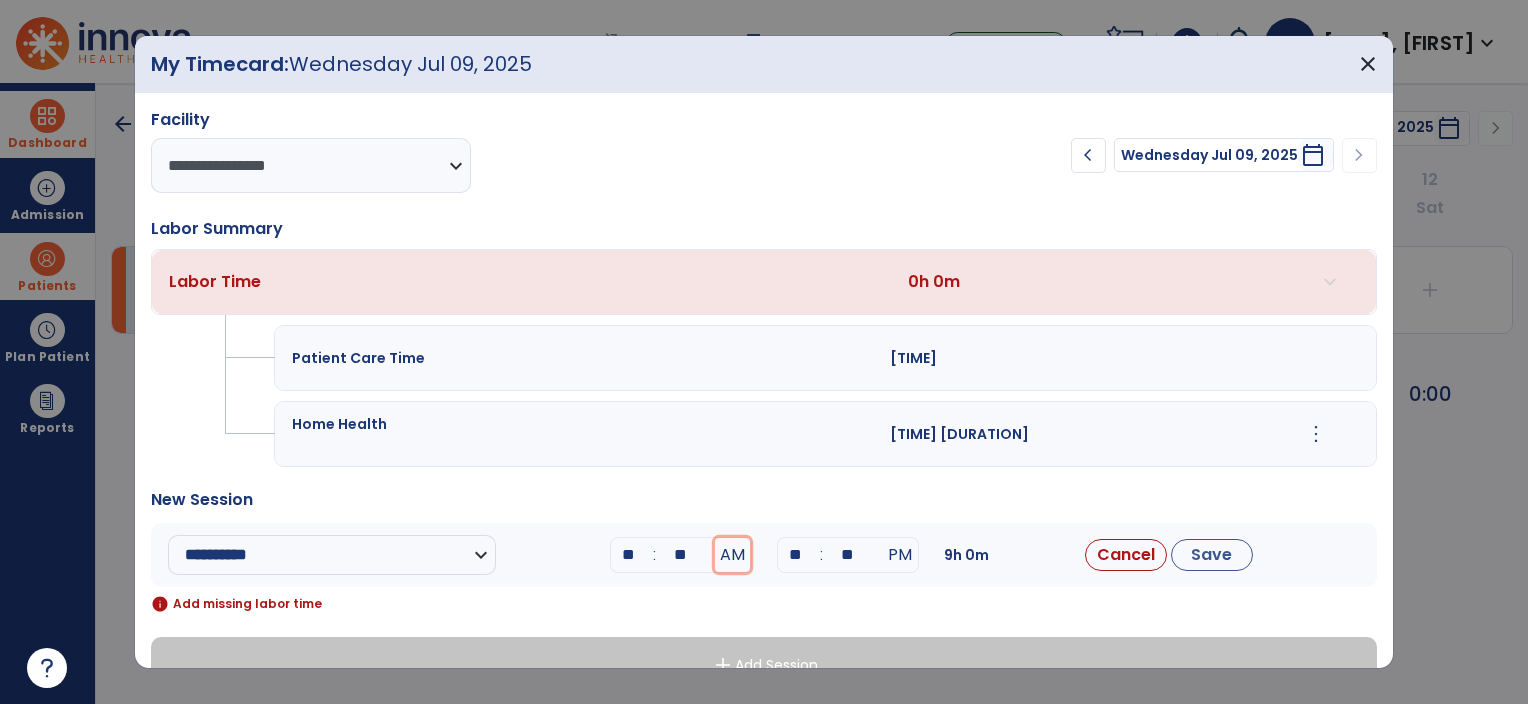 type 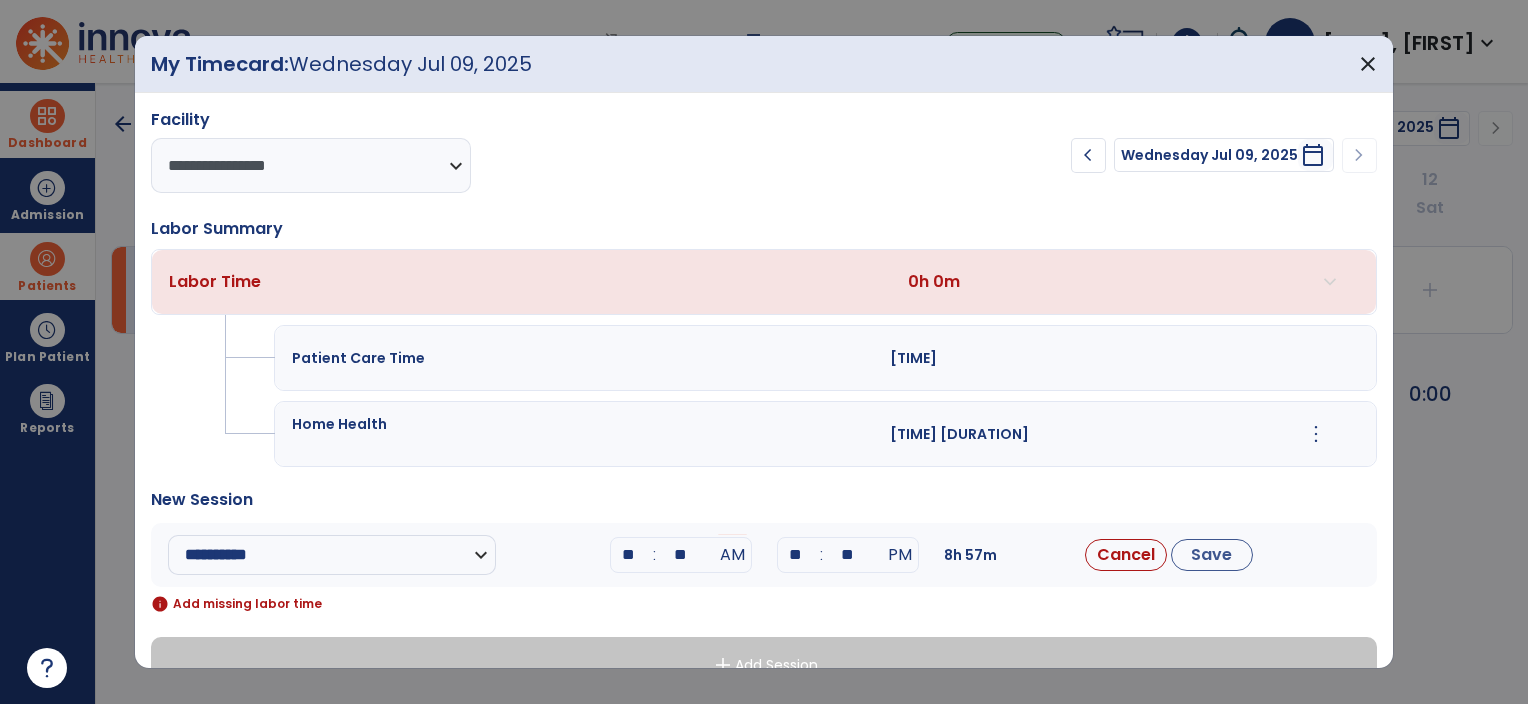 type on "**" 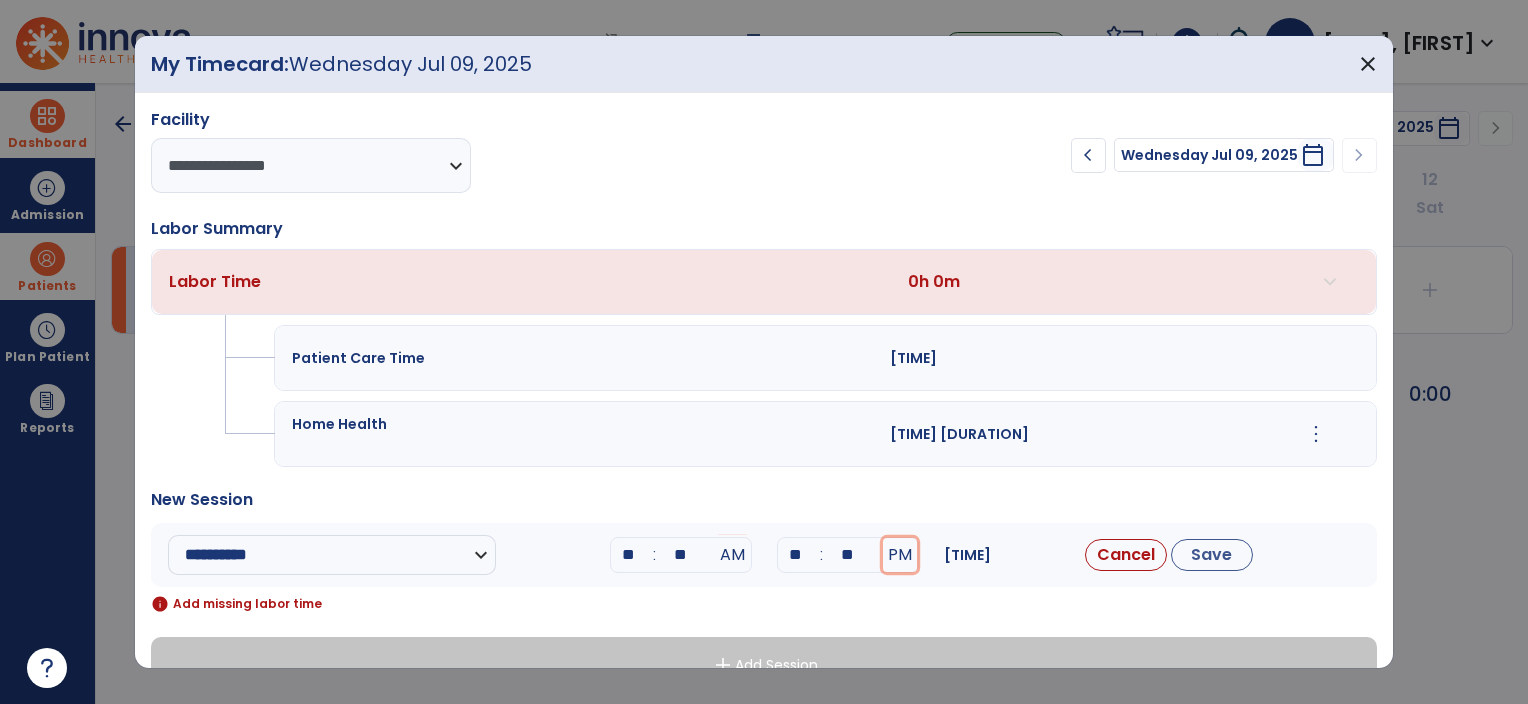 type 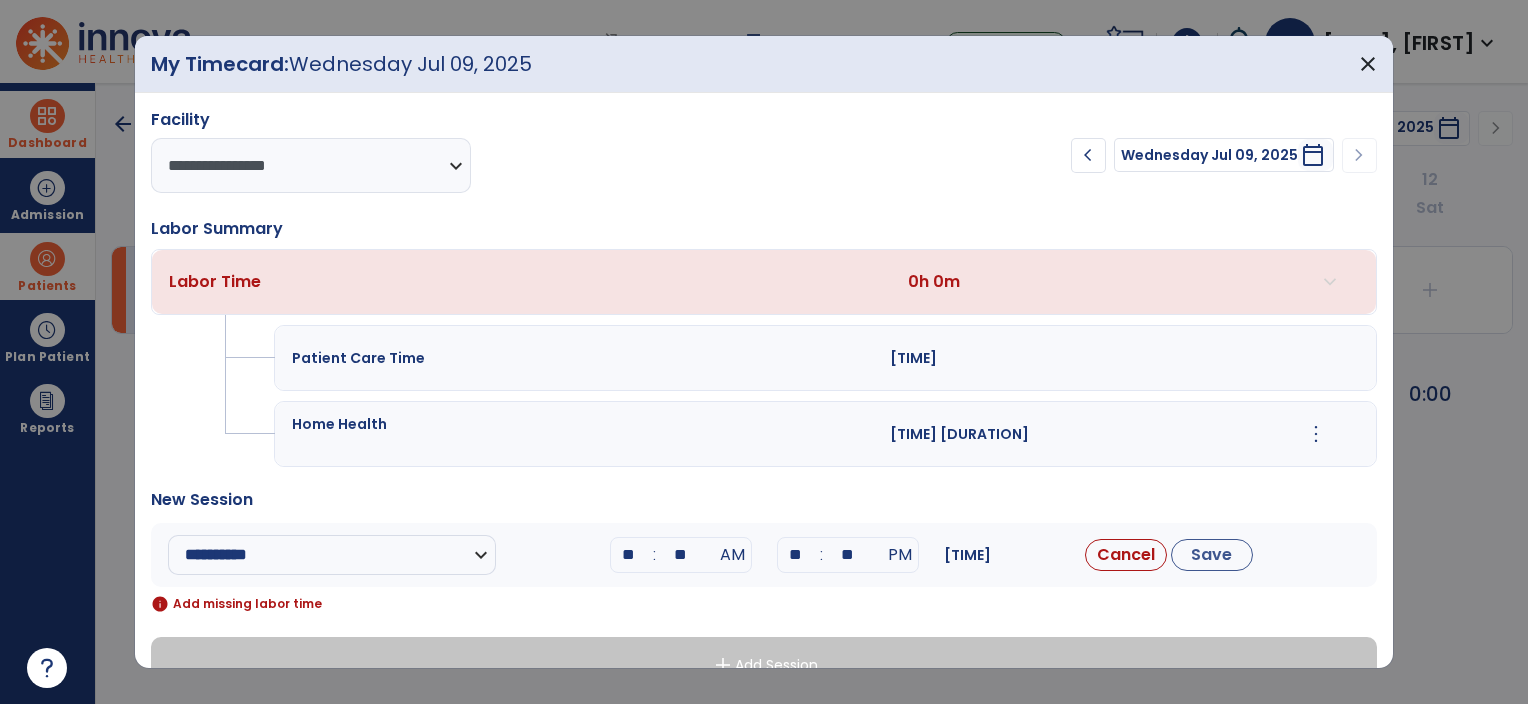 click on "PM" at bounding box center [900, 555] 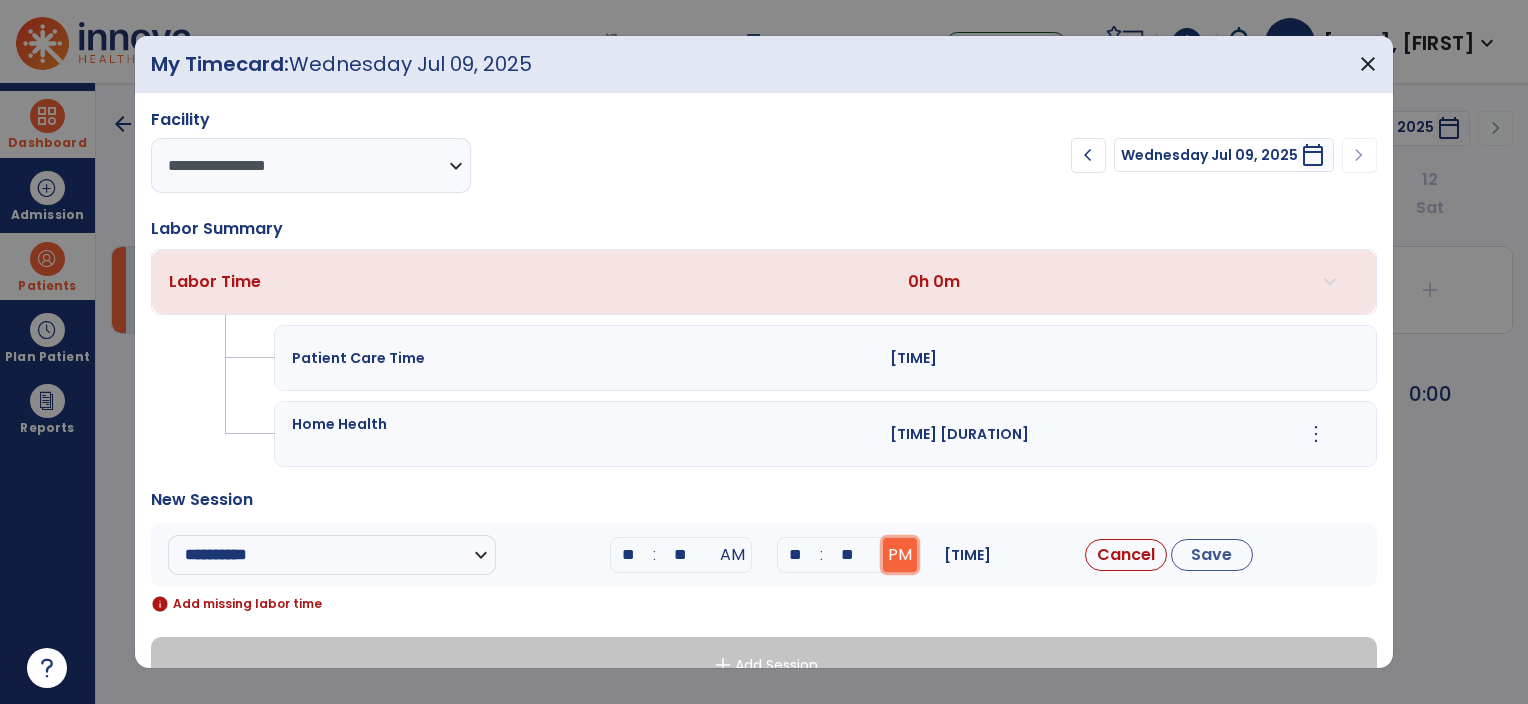 click on "PM" at bounding box center (900, 555) 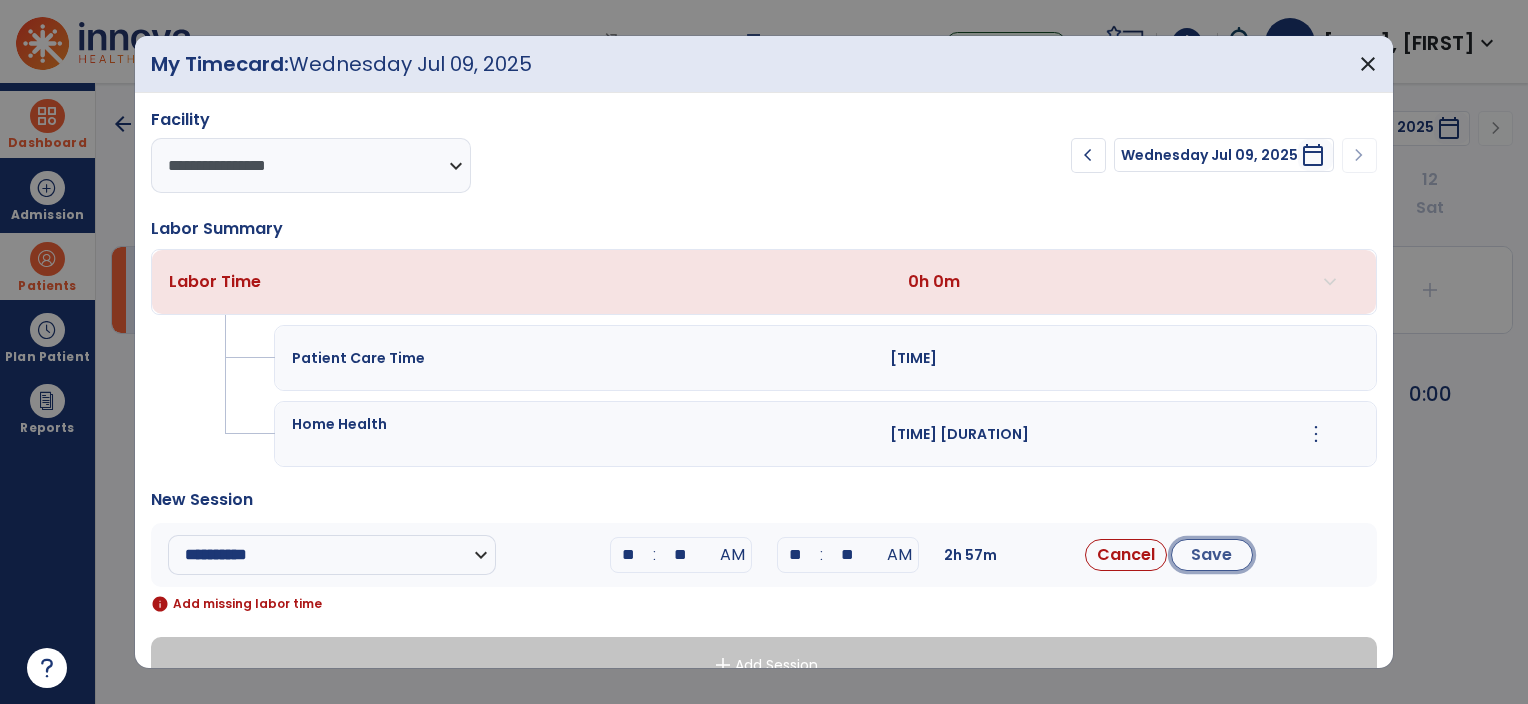 click on "Save" at bounding box center [1212, 555] 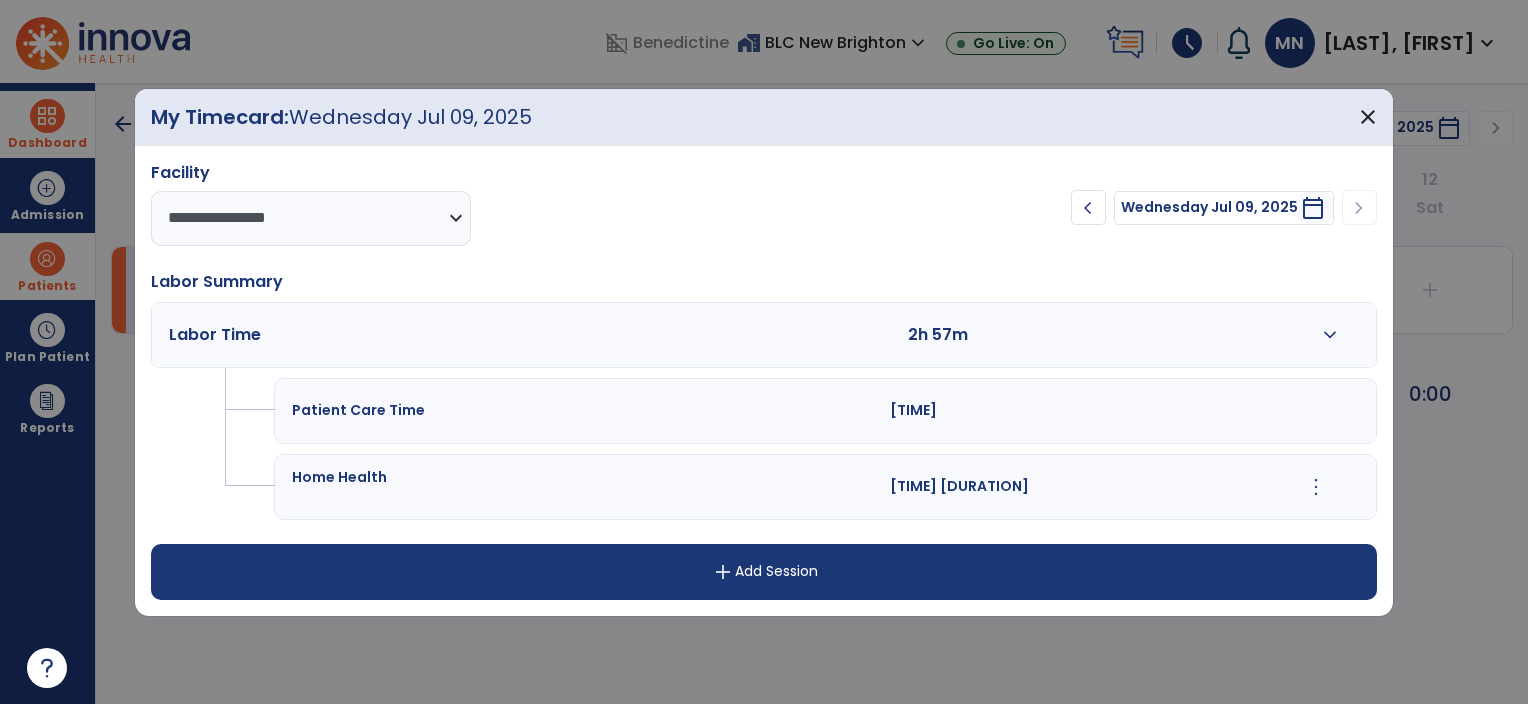 click on "add  Add Session" at bounding box center [764, 572] 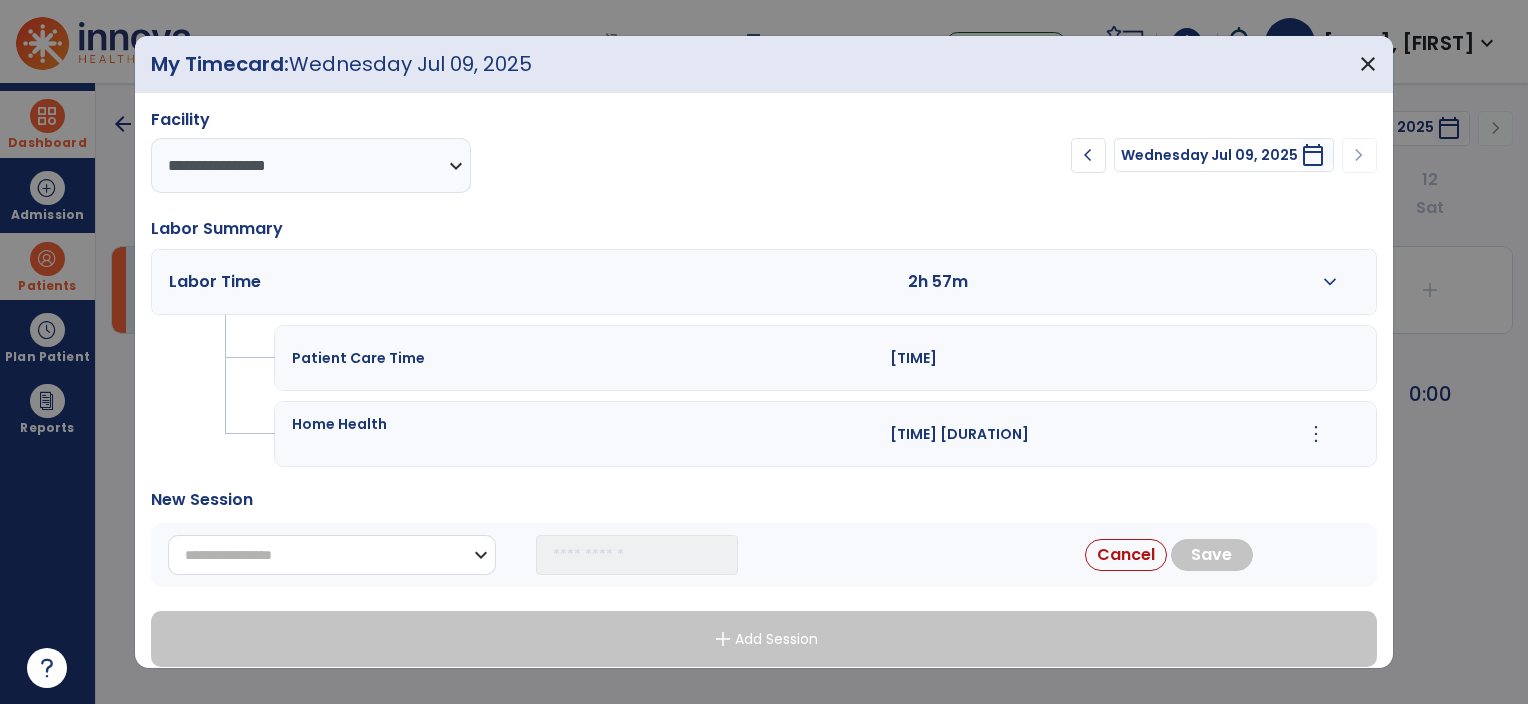 click on "**********" at bounding box center [332, 555] 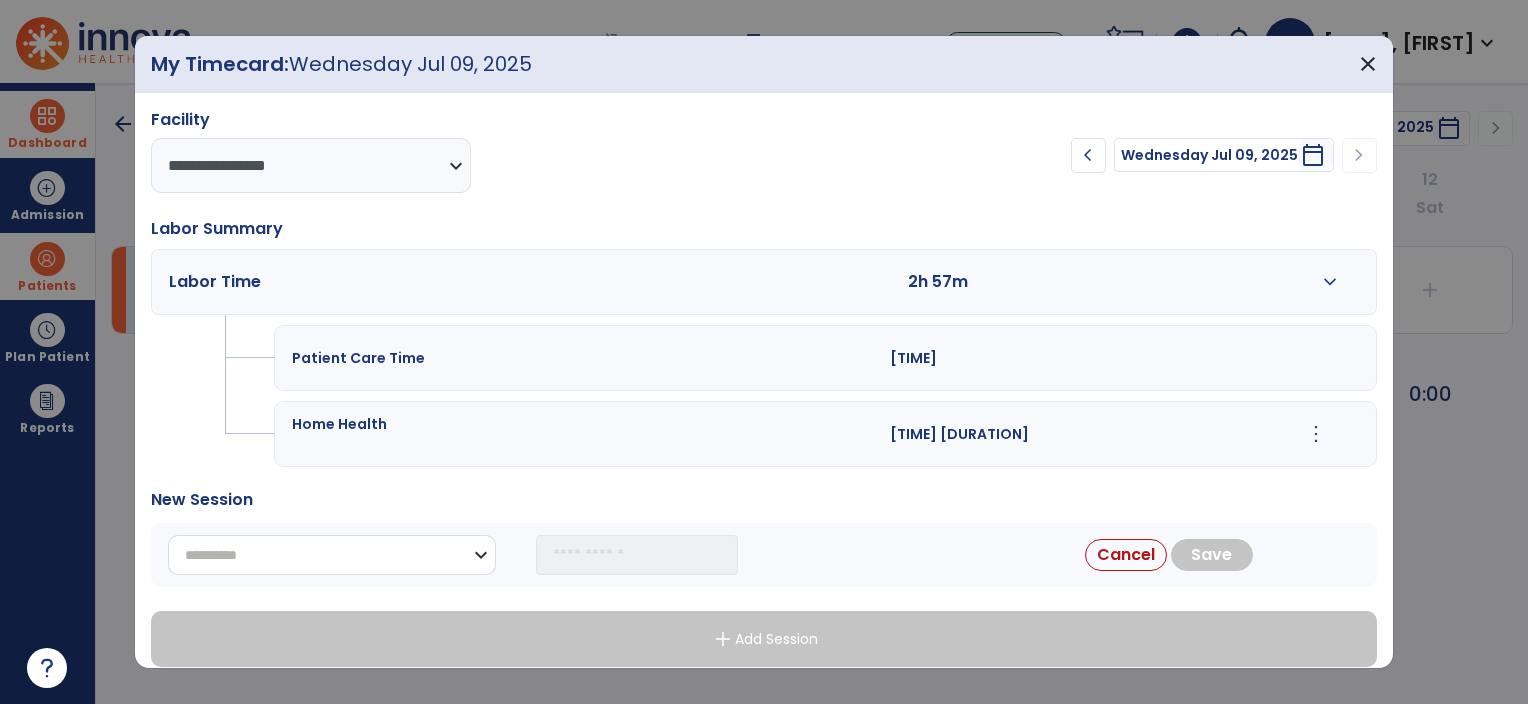 click on "**********" at bounding box center (332, 555) 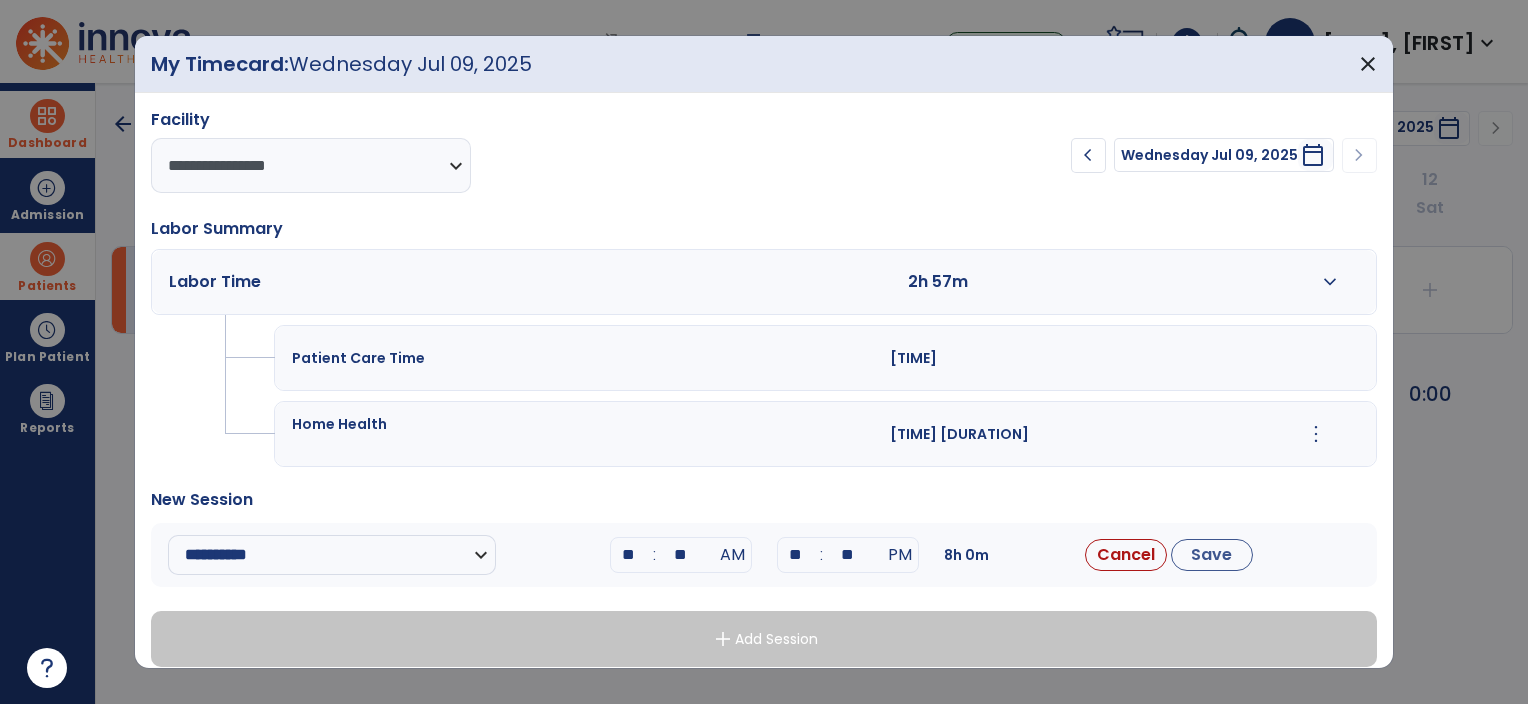 click on "**" at bounding box center (629, 555) 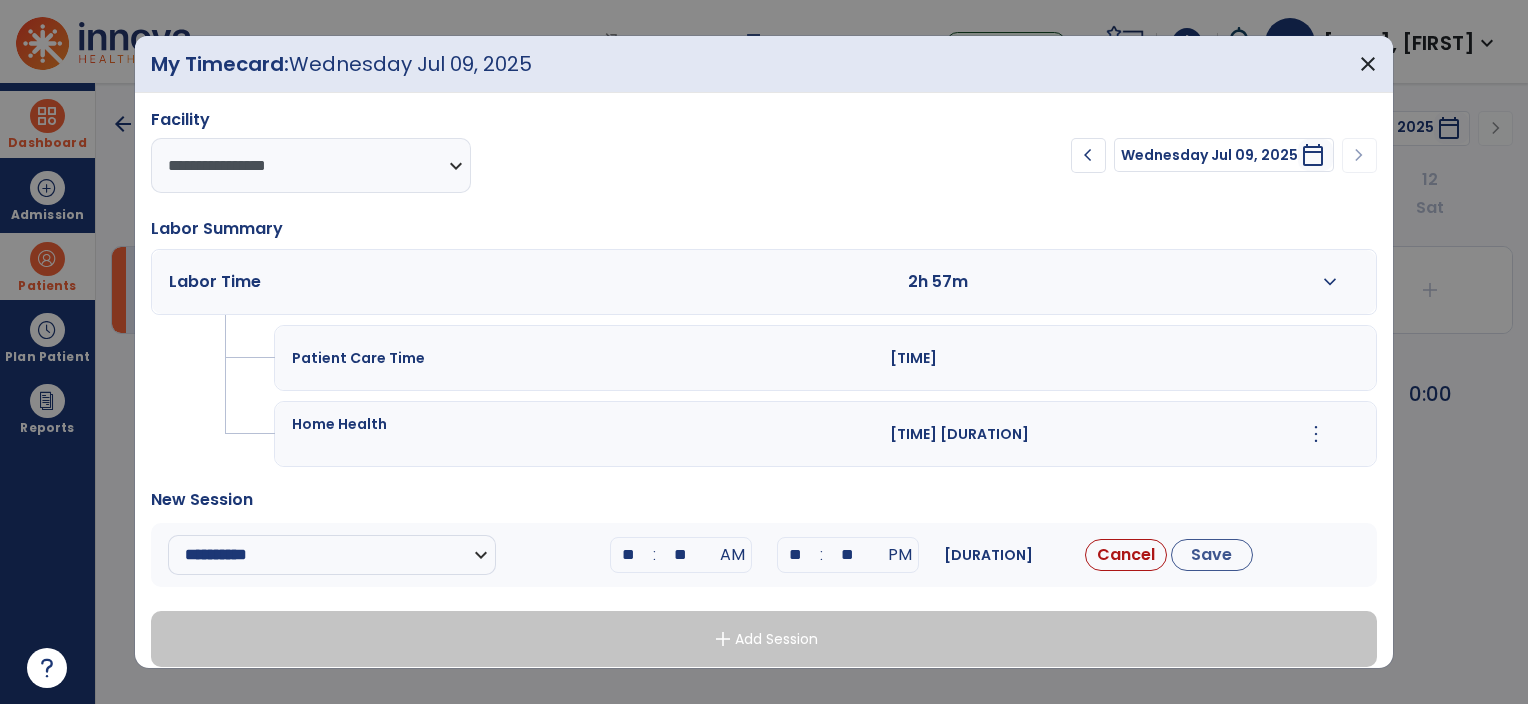 type on "**" 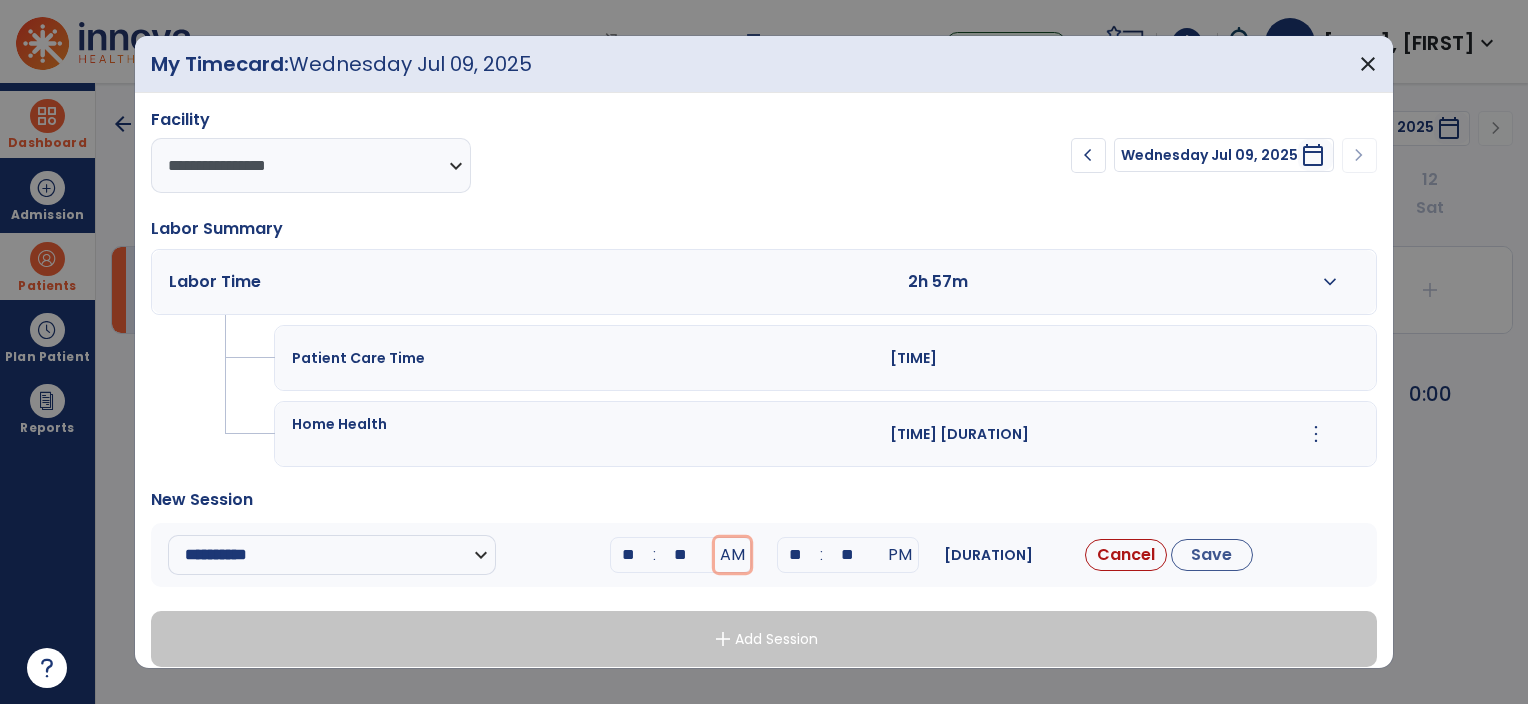 type 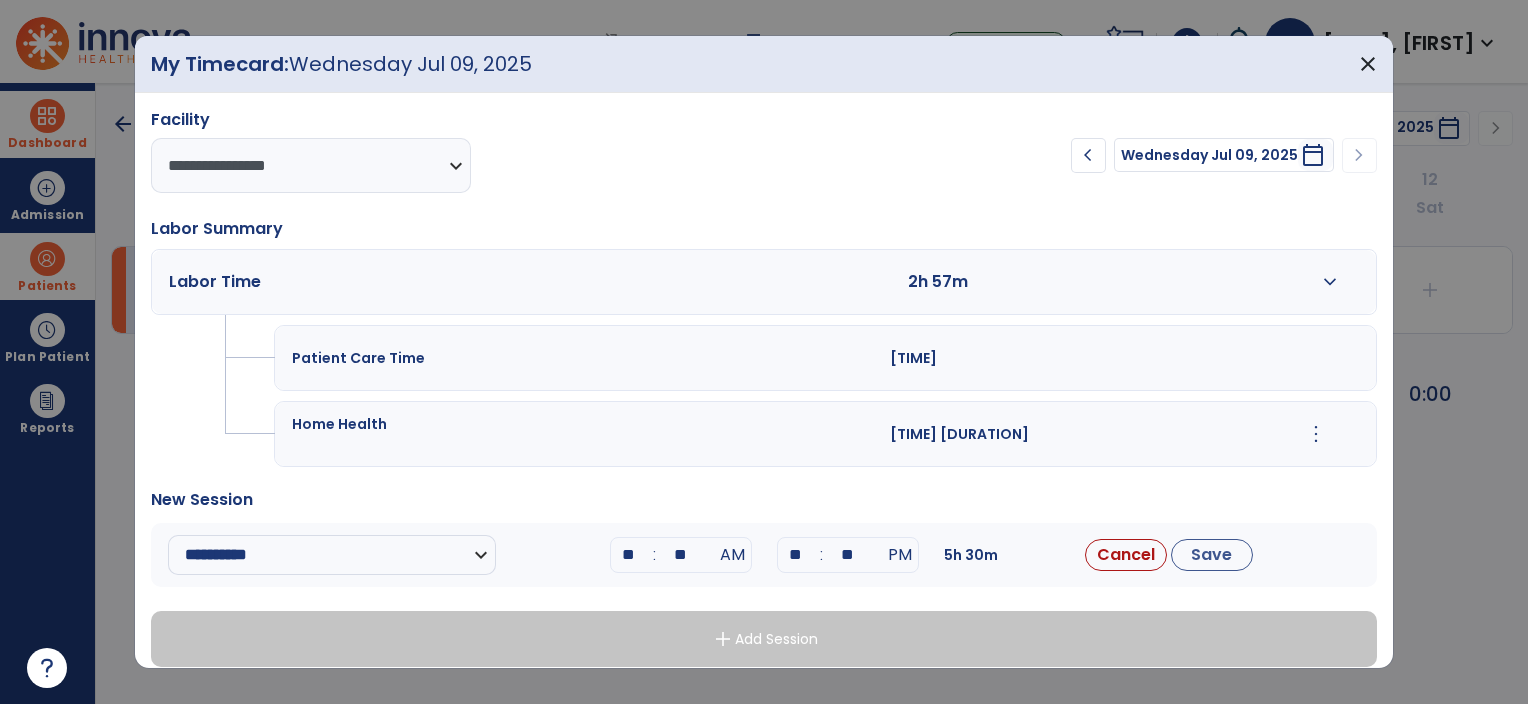 type on "**" 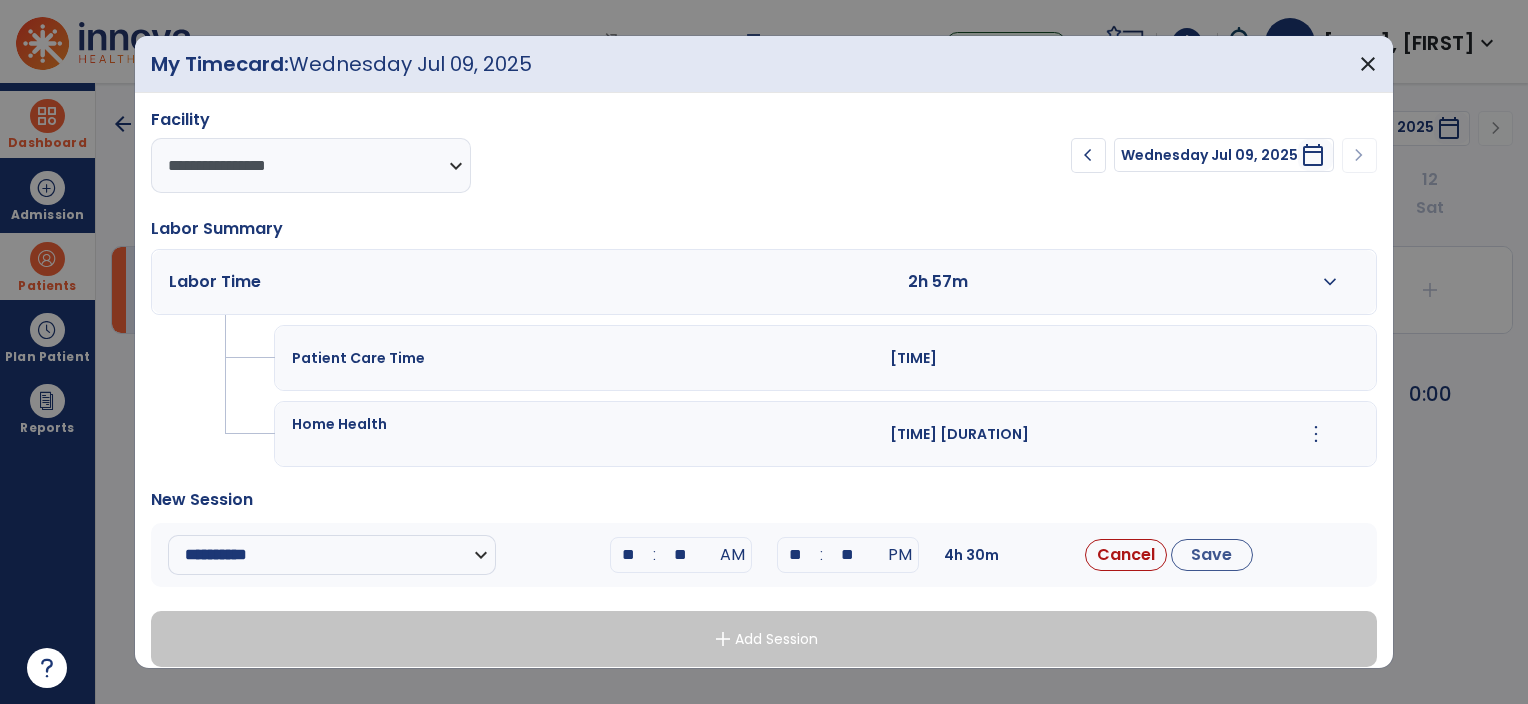 type on "**" 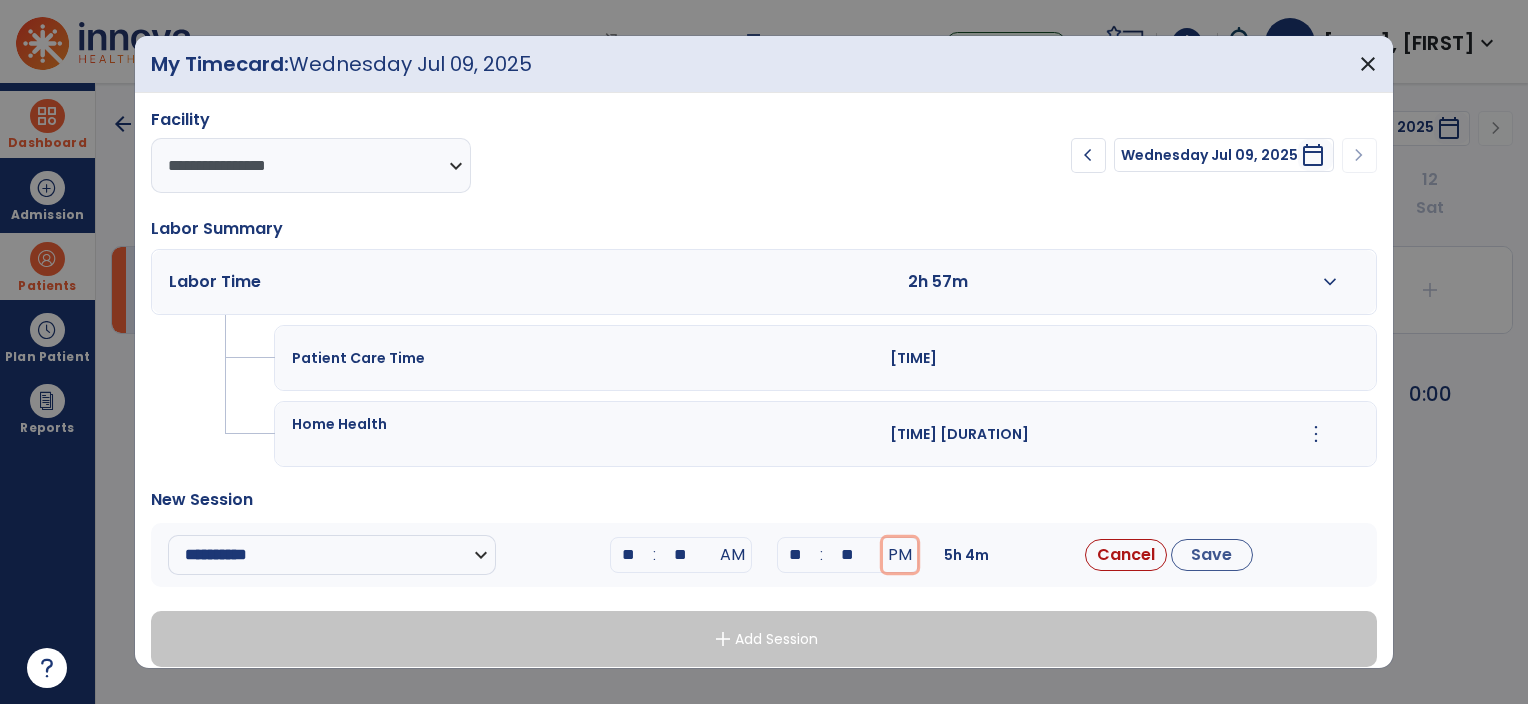 type 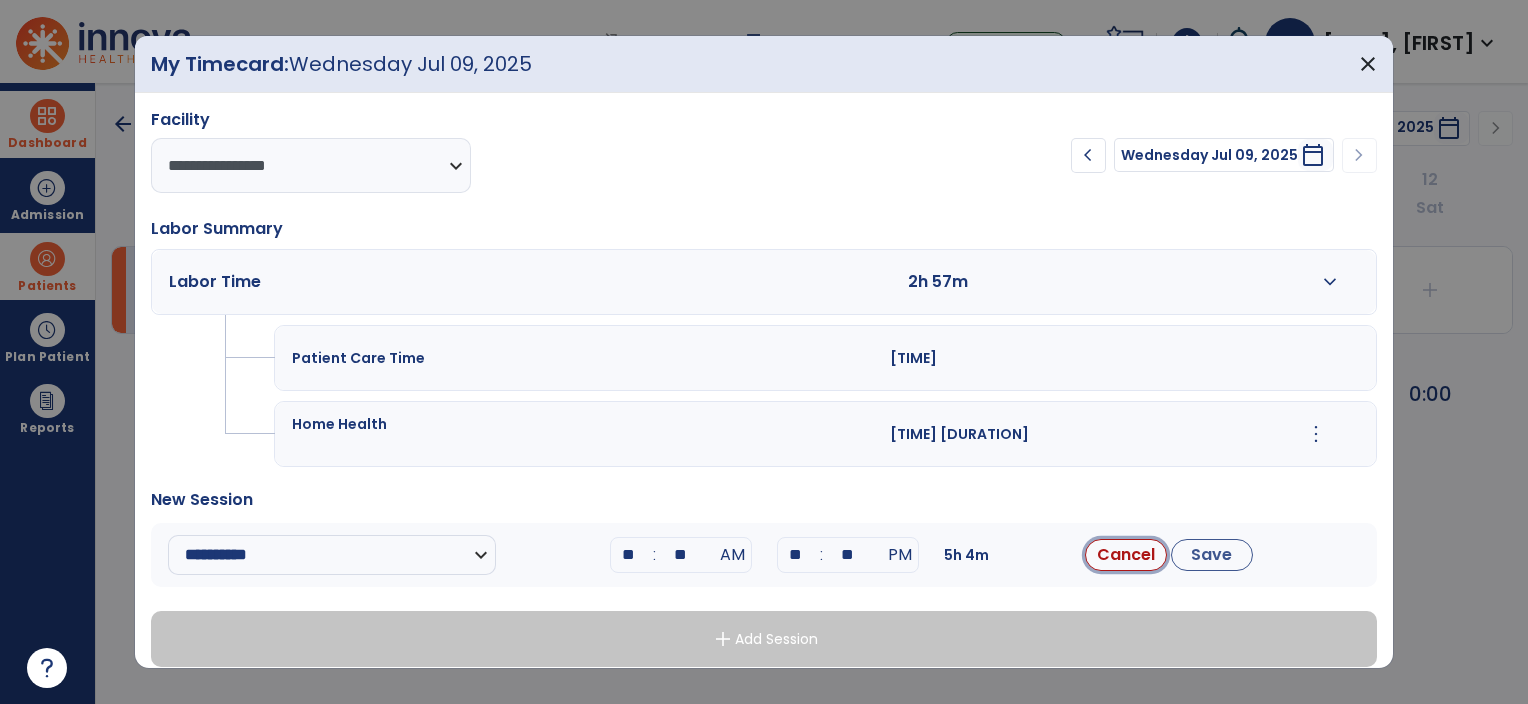 type 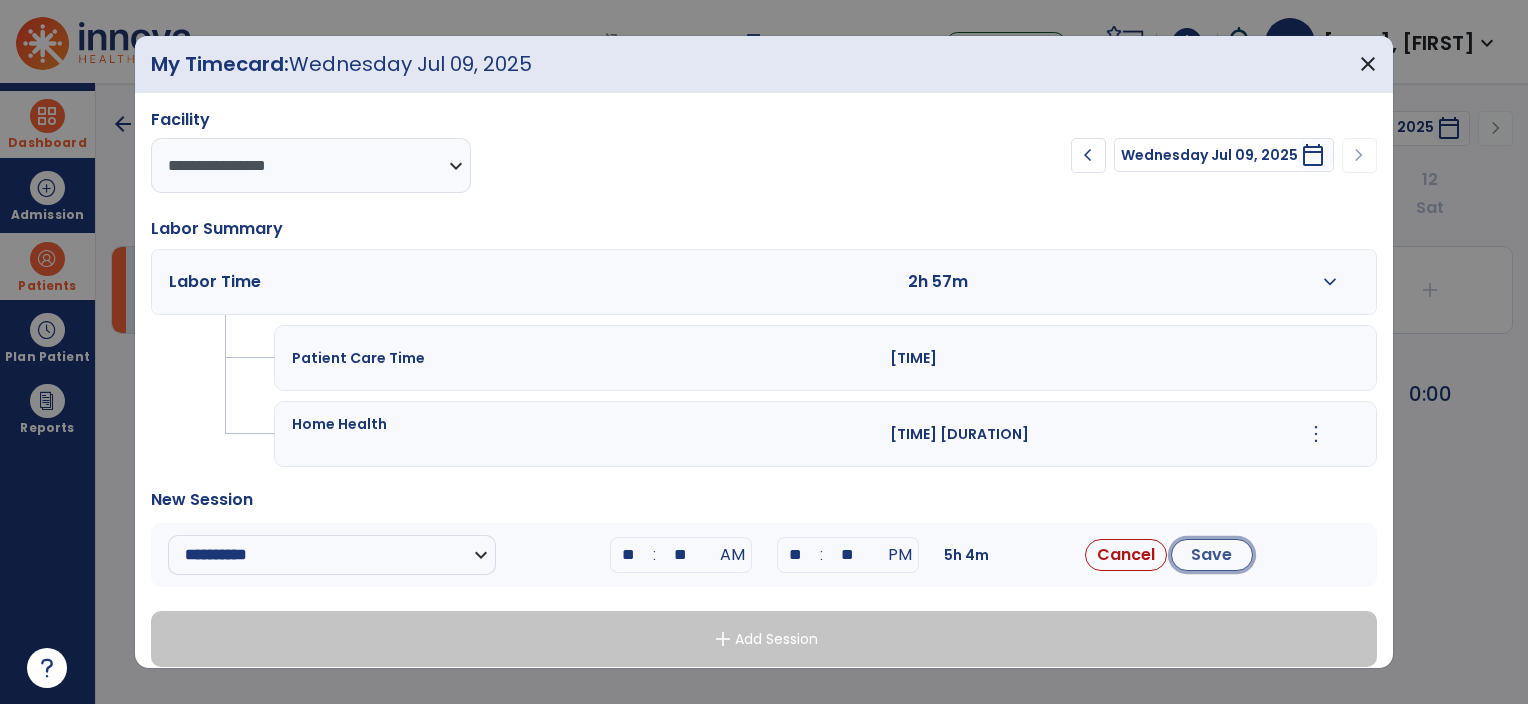 type 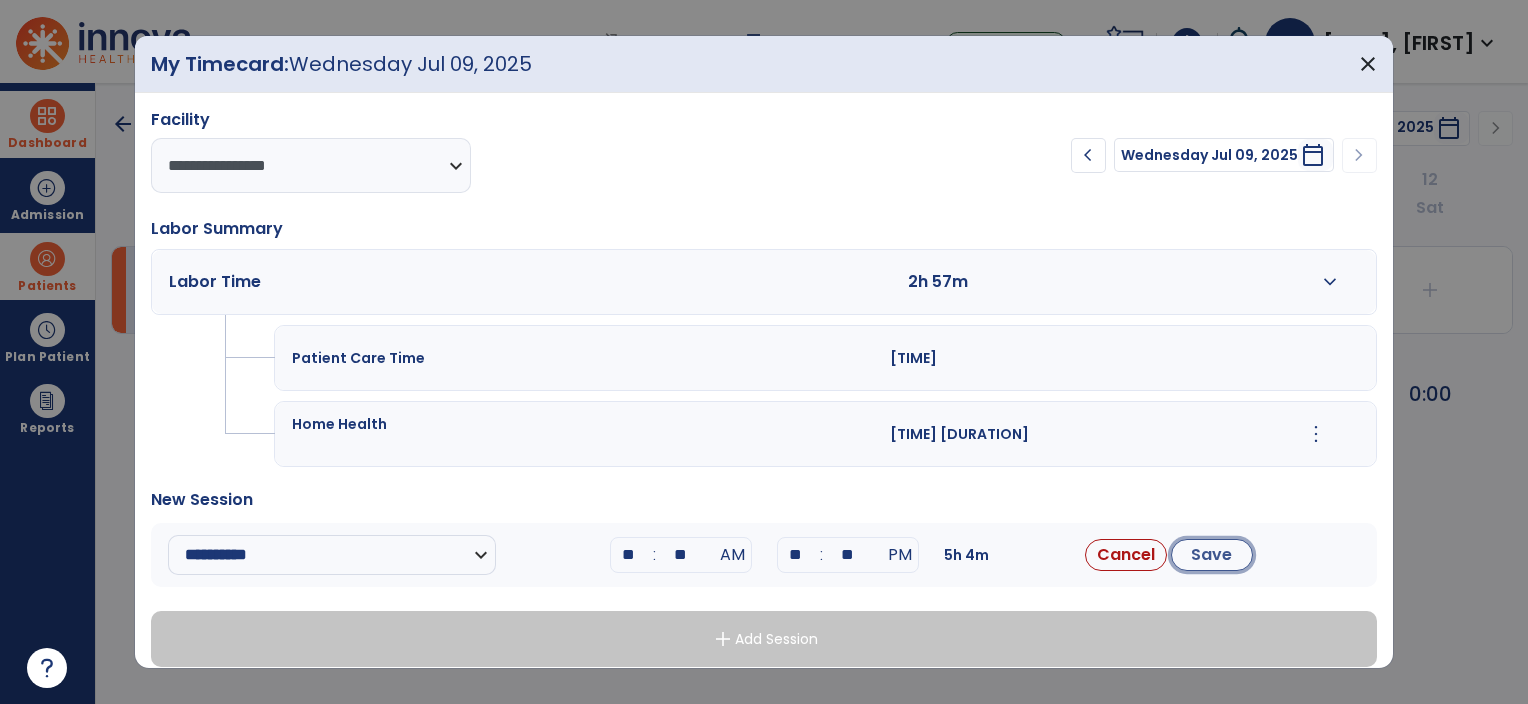 click on "Save" at bounding box center [1212, 555] 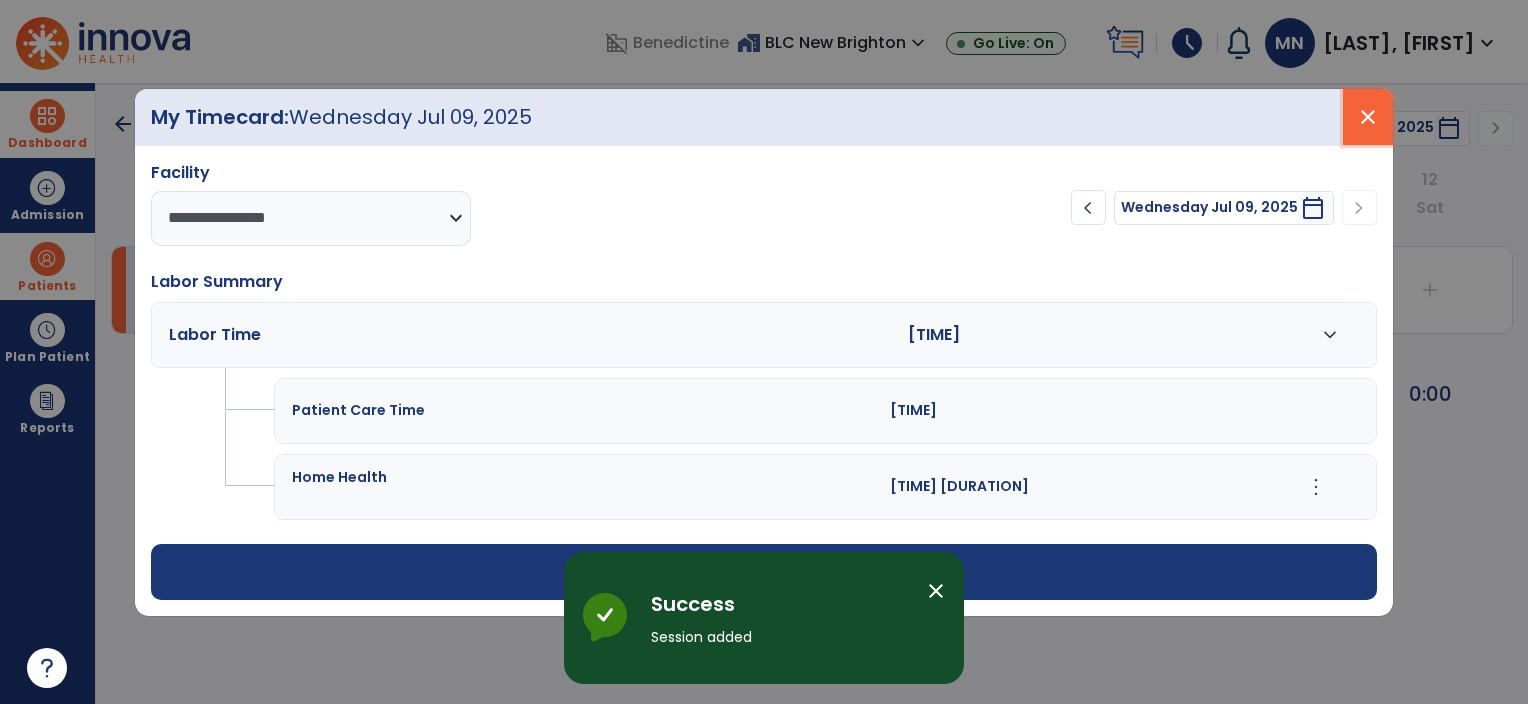 click on "close" at bounding box center [1368, 117] 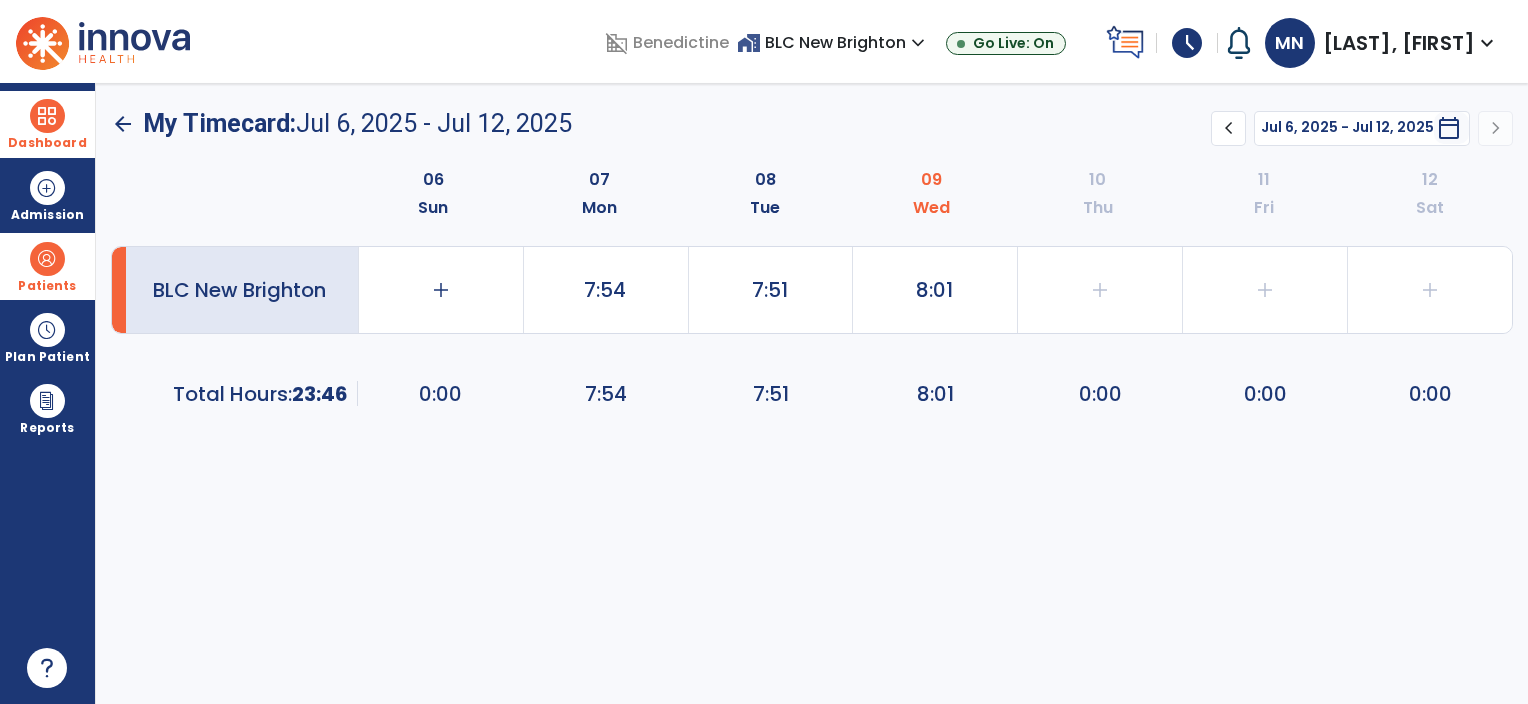 click on "Dashboard" at bounding box center [47, 124] 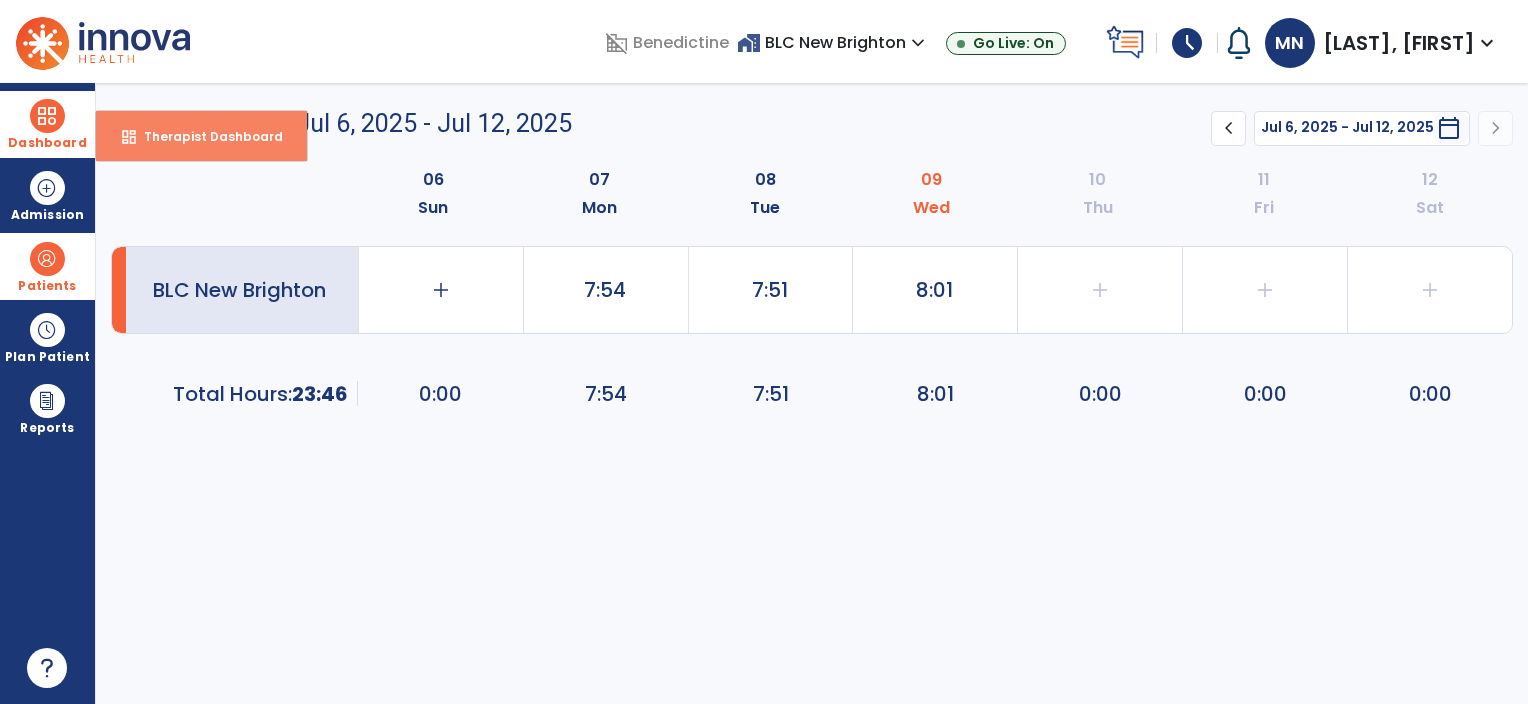 click on "dashboard" at bounding box center [129, 137] 